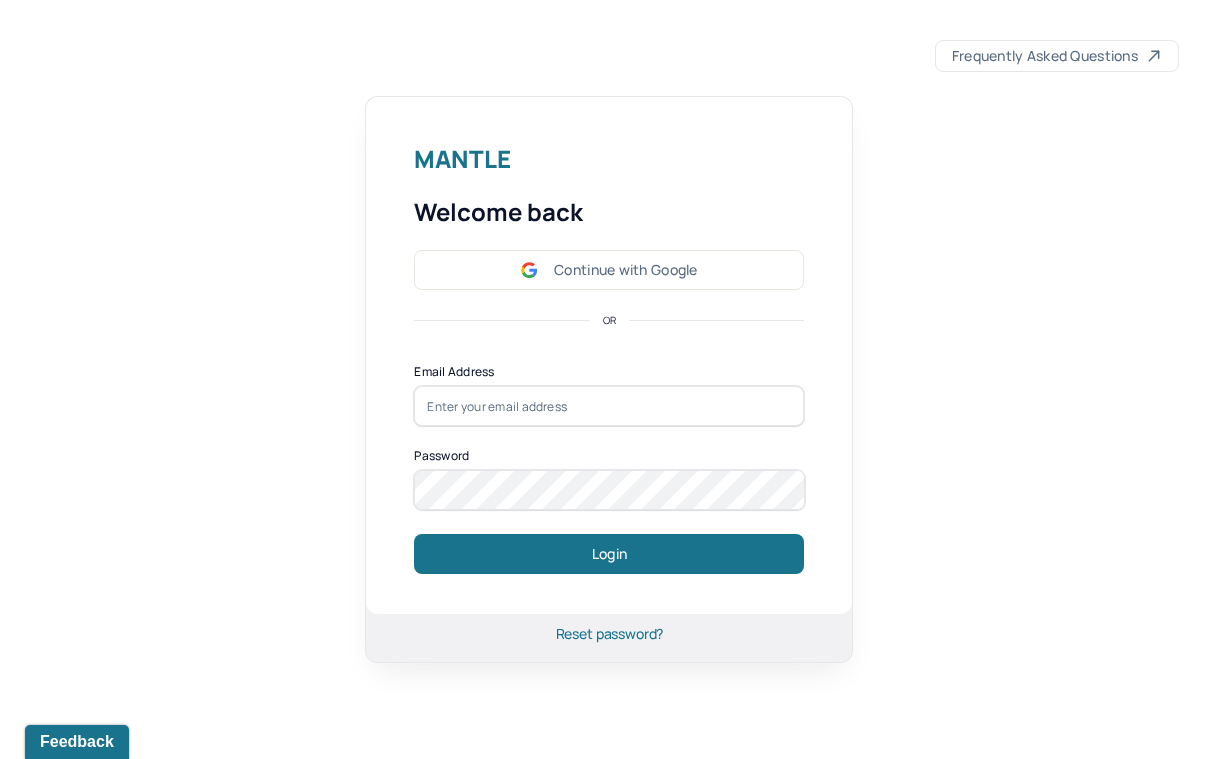 scroll, scrollTop: 0, scrollLeft: 0, axis: both 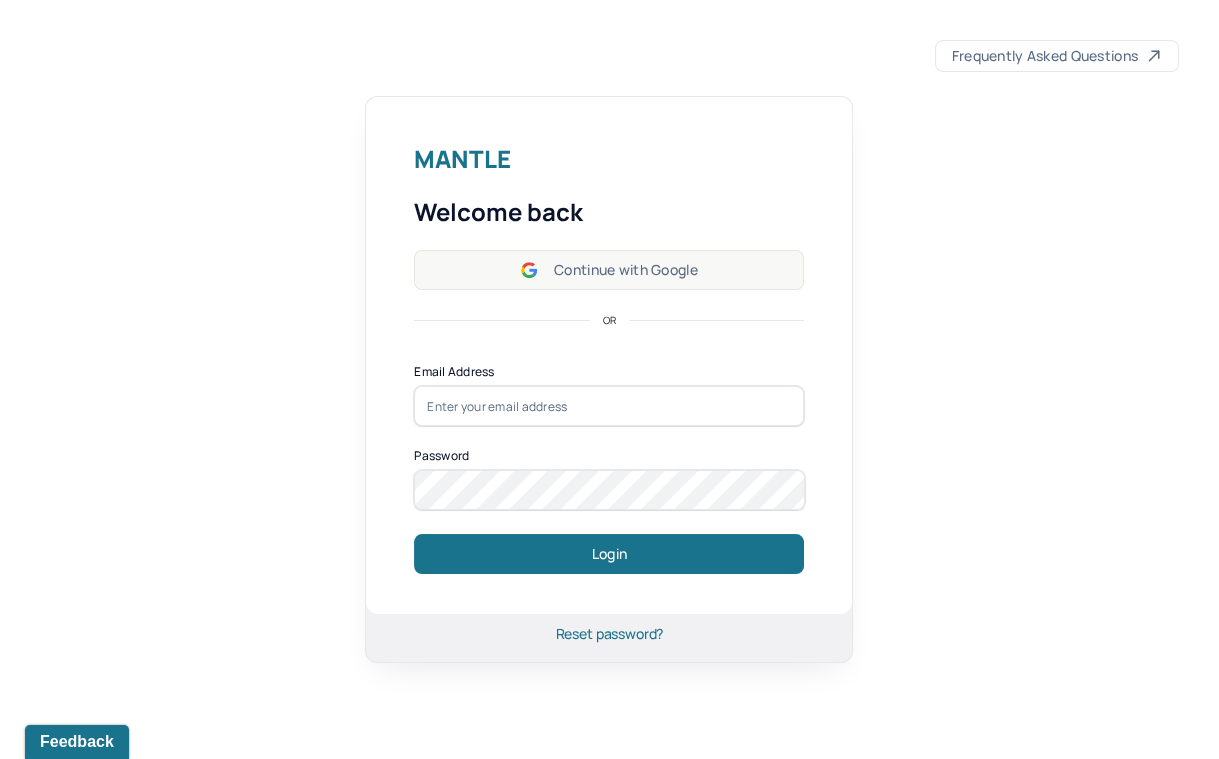 click on "Continue with Google" at bounding box center (609, 270) 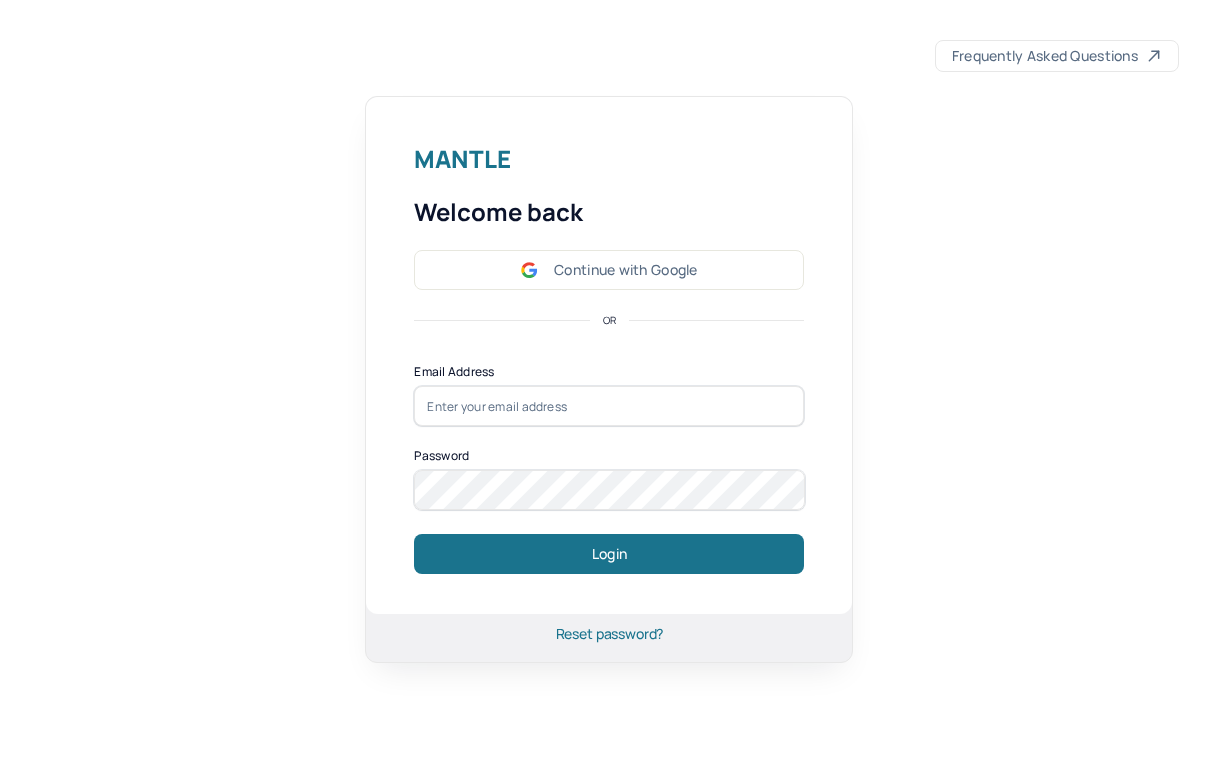 scroll, scrollTop: 0, scrollLeft: 0, axis: both 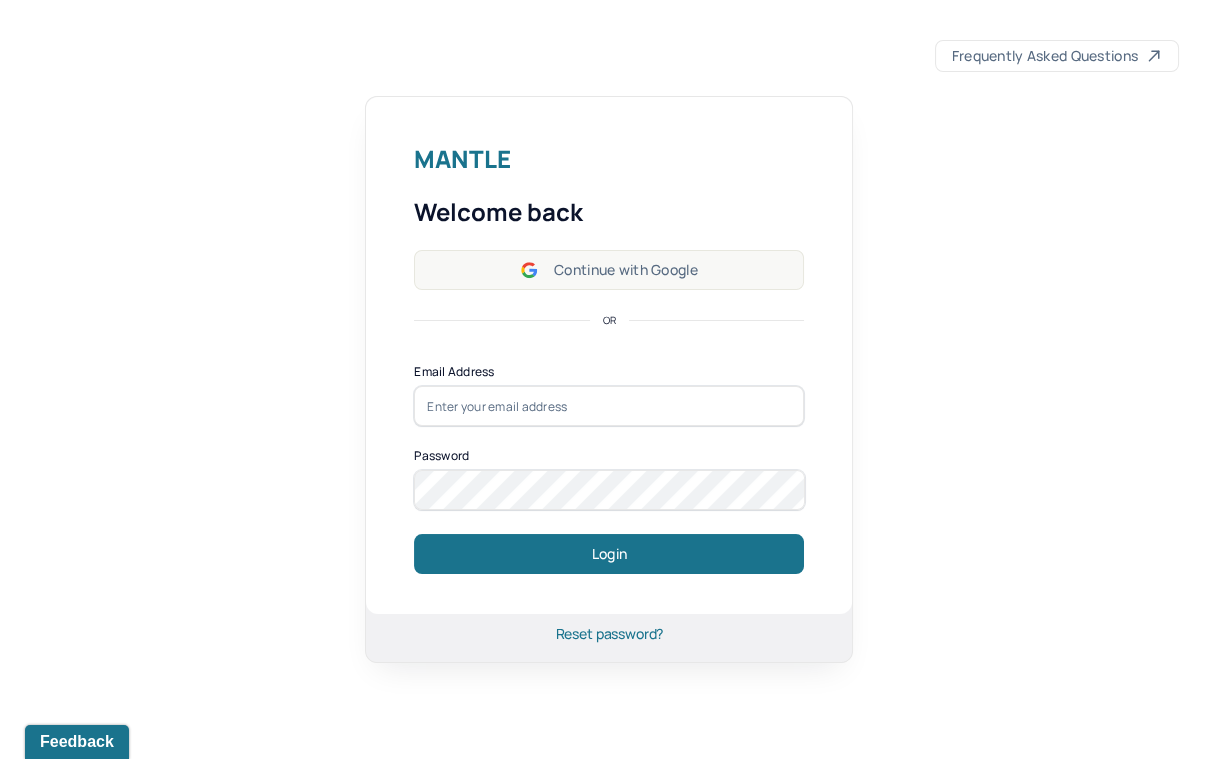 click on "Continue with Google" at bounding box center (609, 270) 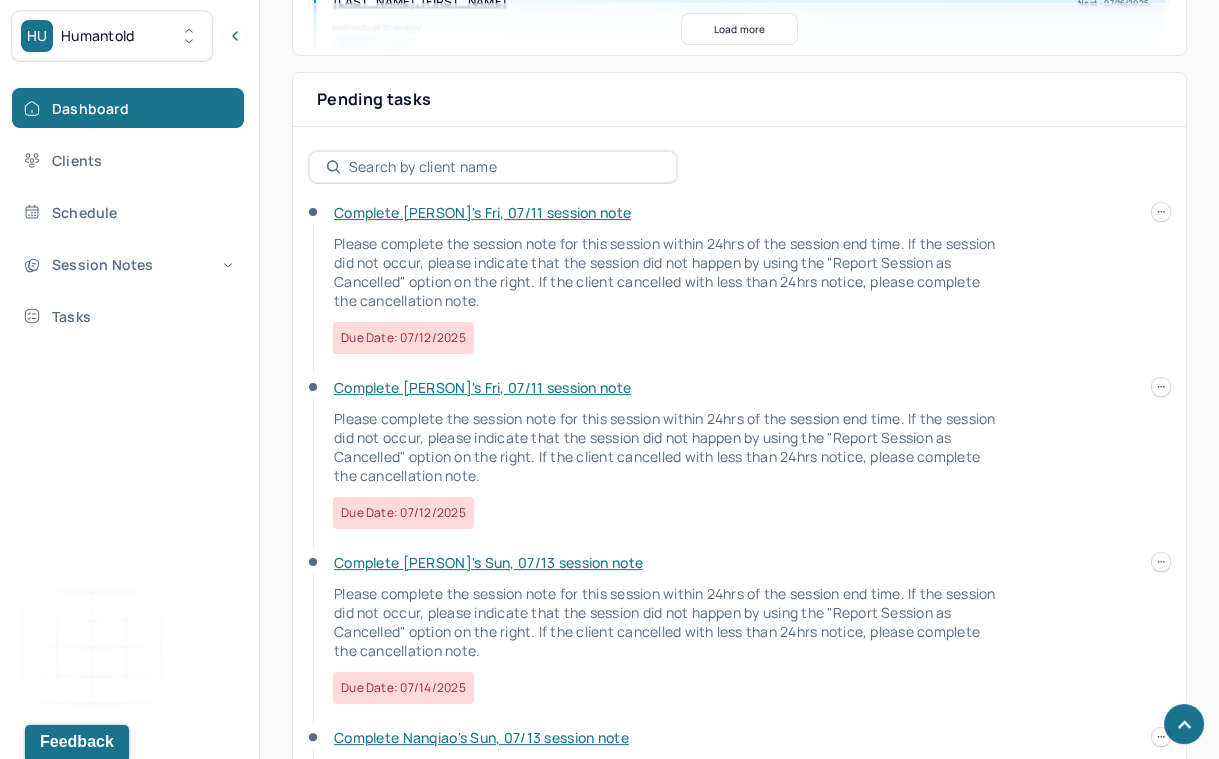 scroll, scrollTop: 674, scrollLeft: 0, axis: vertical 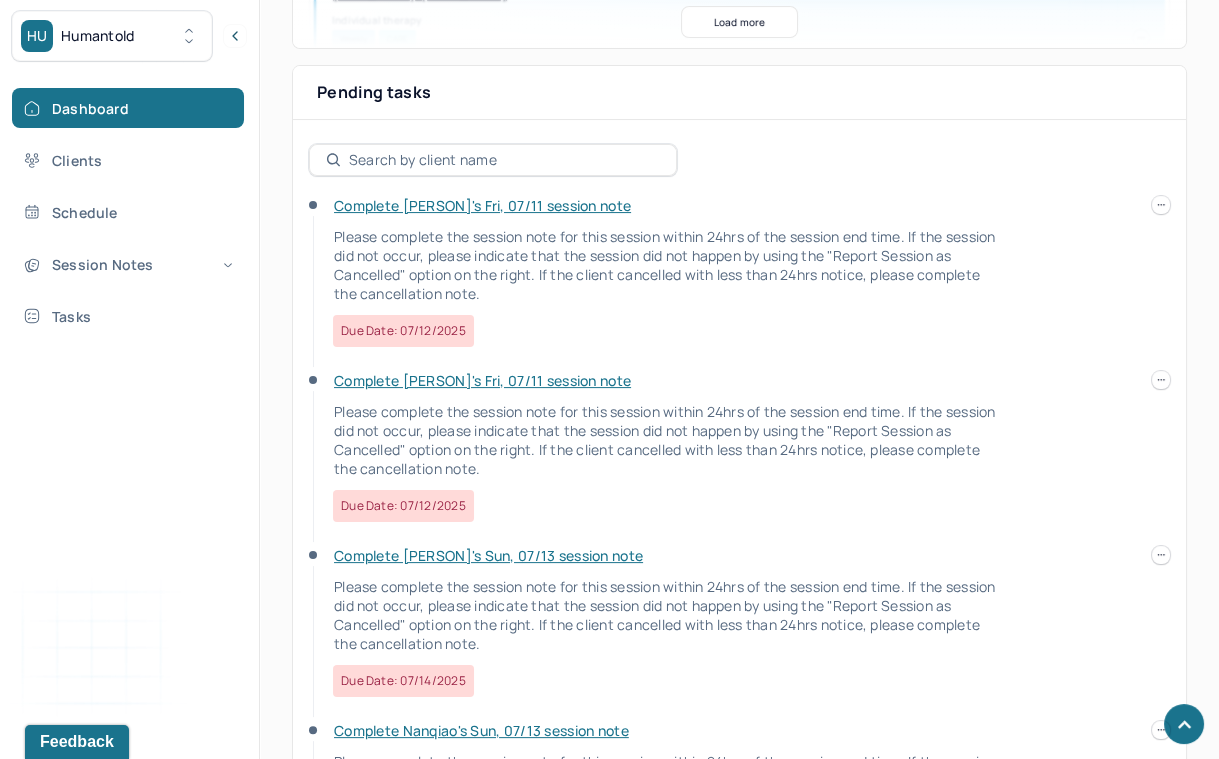 click on "Complete [PERSON]'s Fri, 07/11 session note" at bounding box center (482, 205) 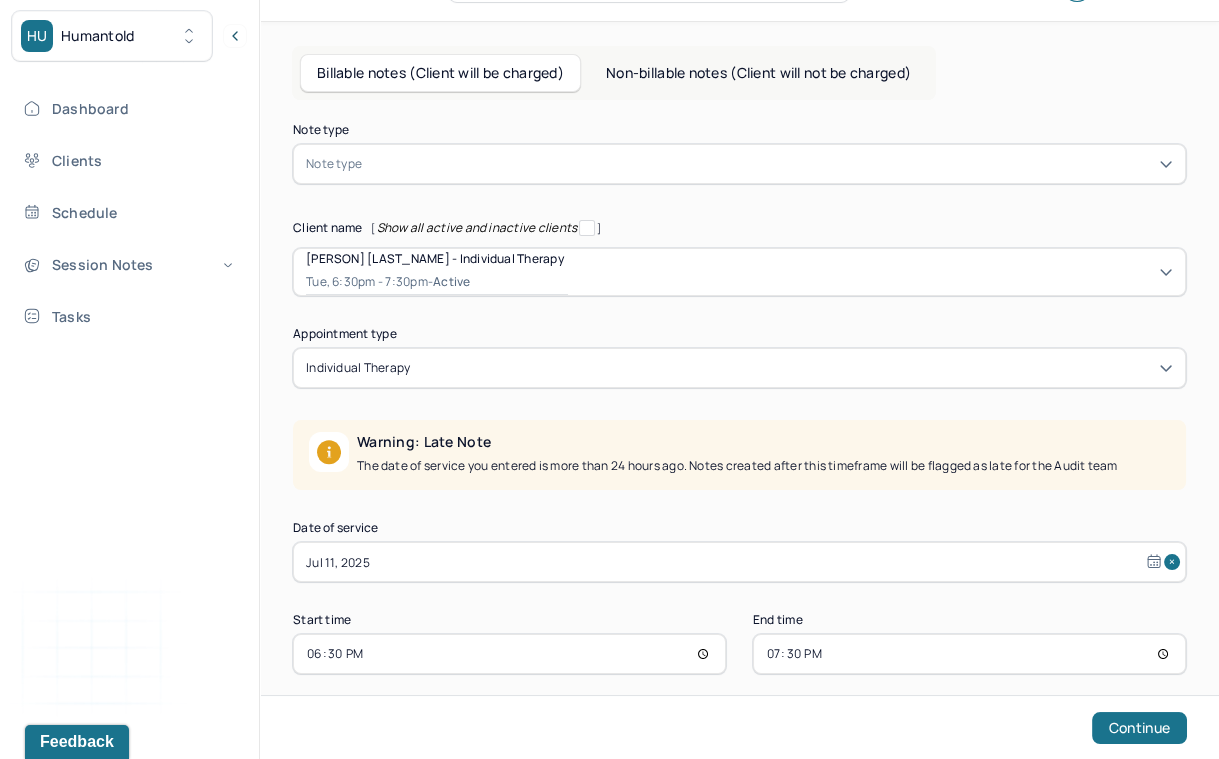 scroll, scrollTop: 70, scrollLeft: 0, axis: vertical 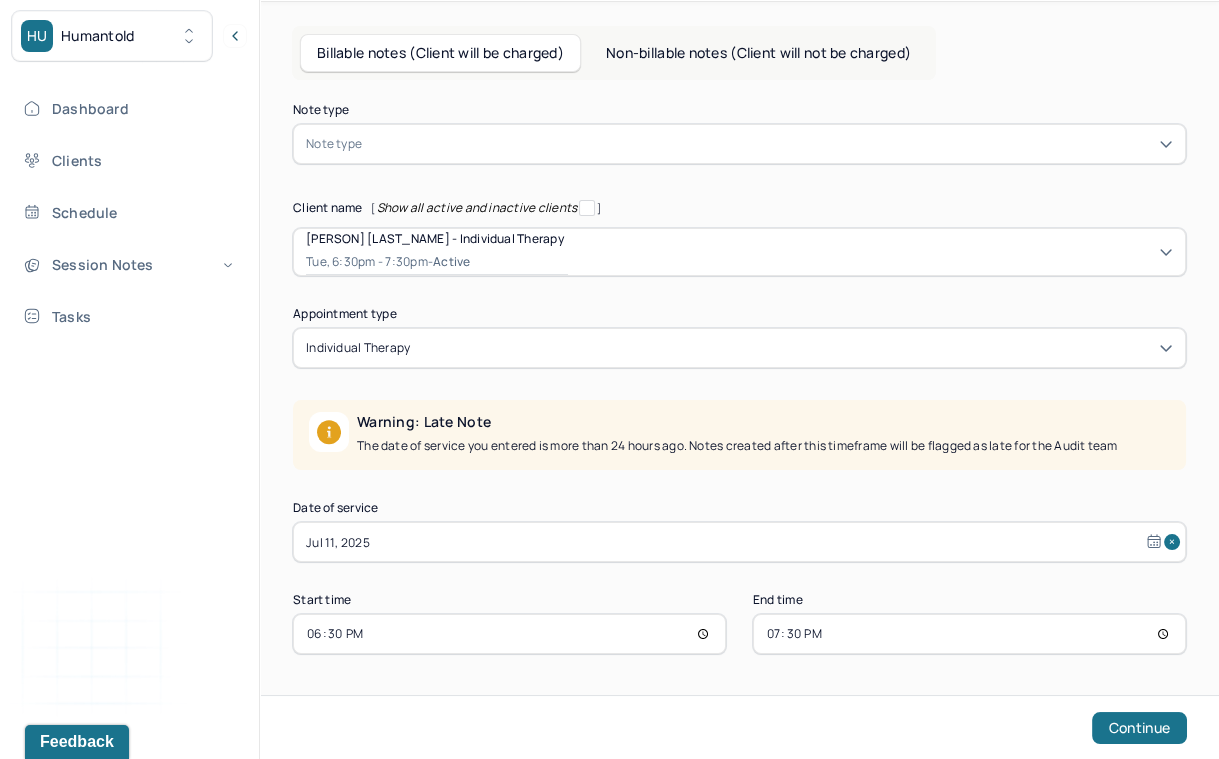 click on "Jul 11, 2025" at bounding box center (739, 542) 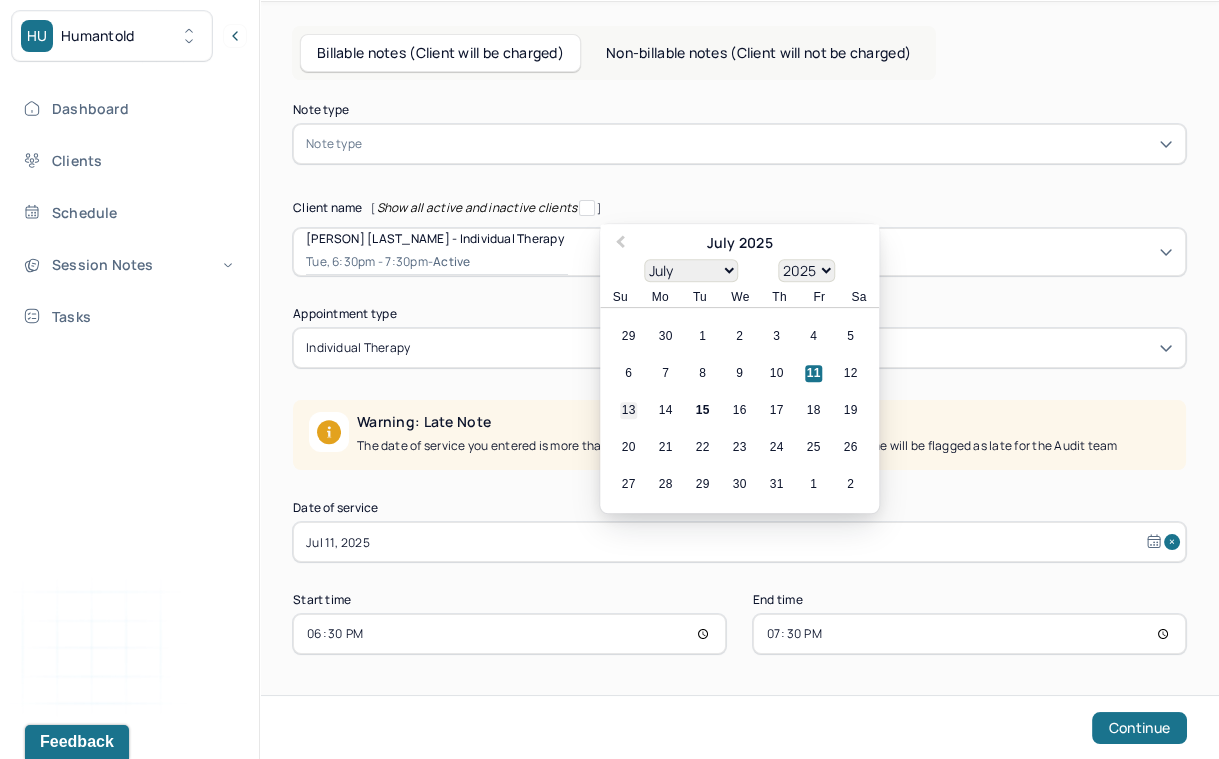click on "13" at bounding box center (628, 411) 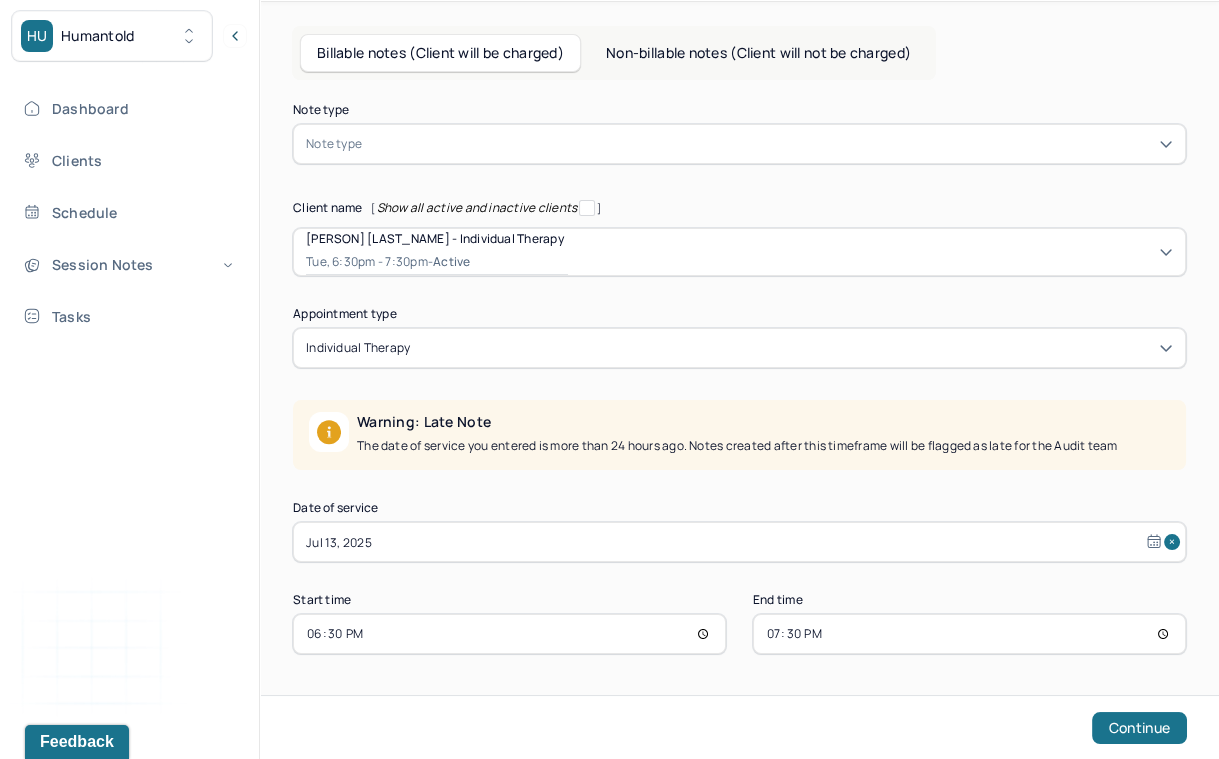 select on "6" 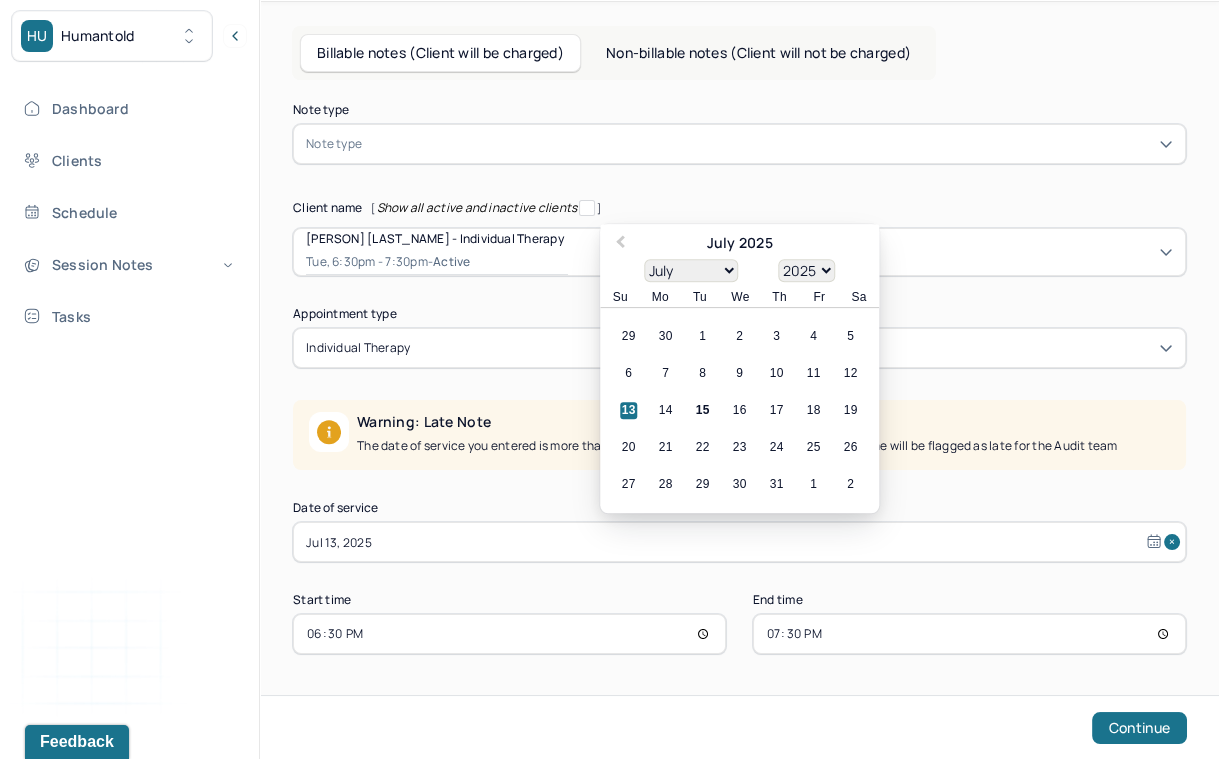 click on "Jul 13, 2025" at bounding box center [739, 542] 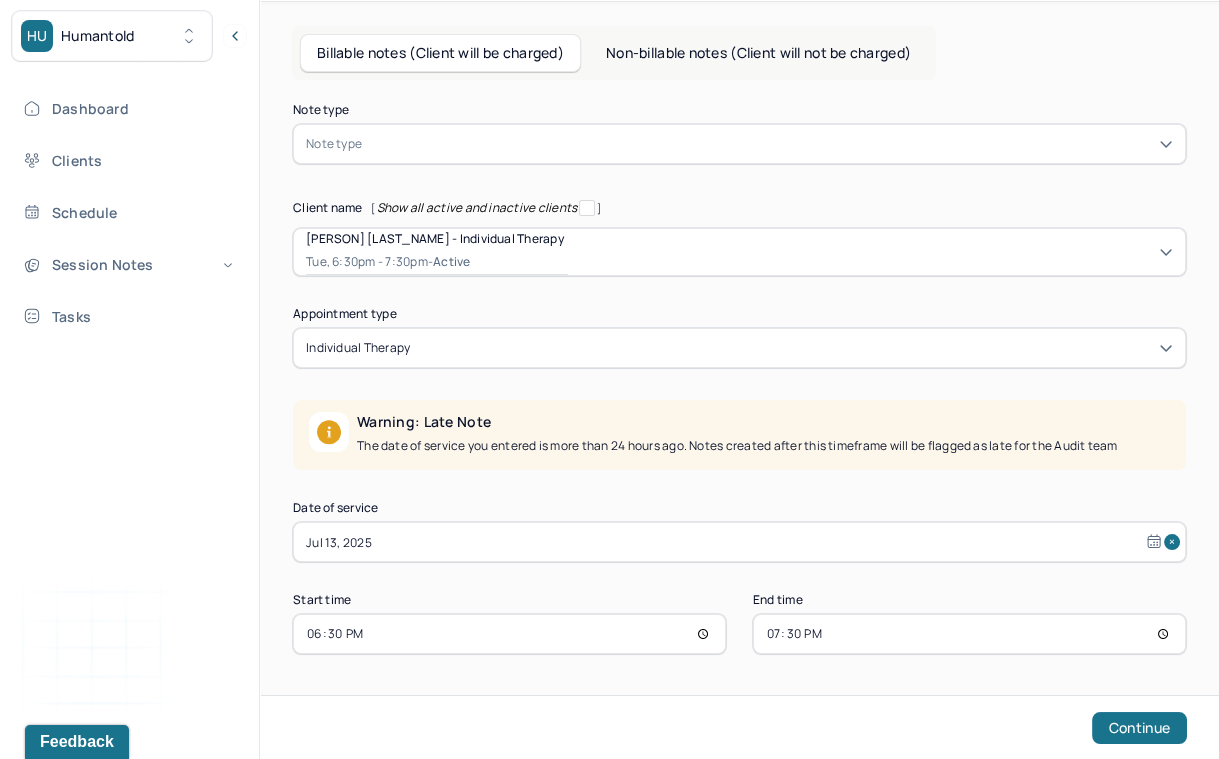click on "18:30" at bounding box center [509, 634] 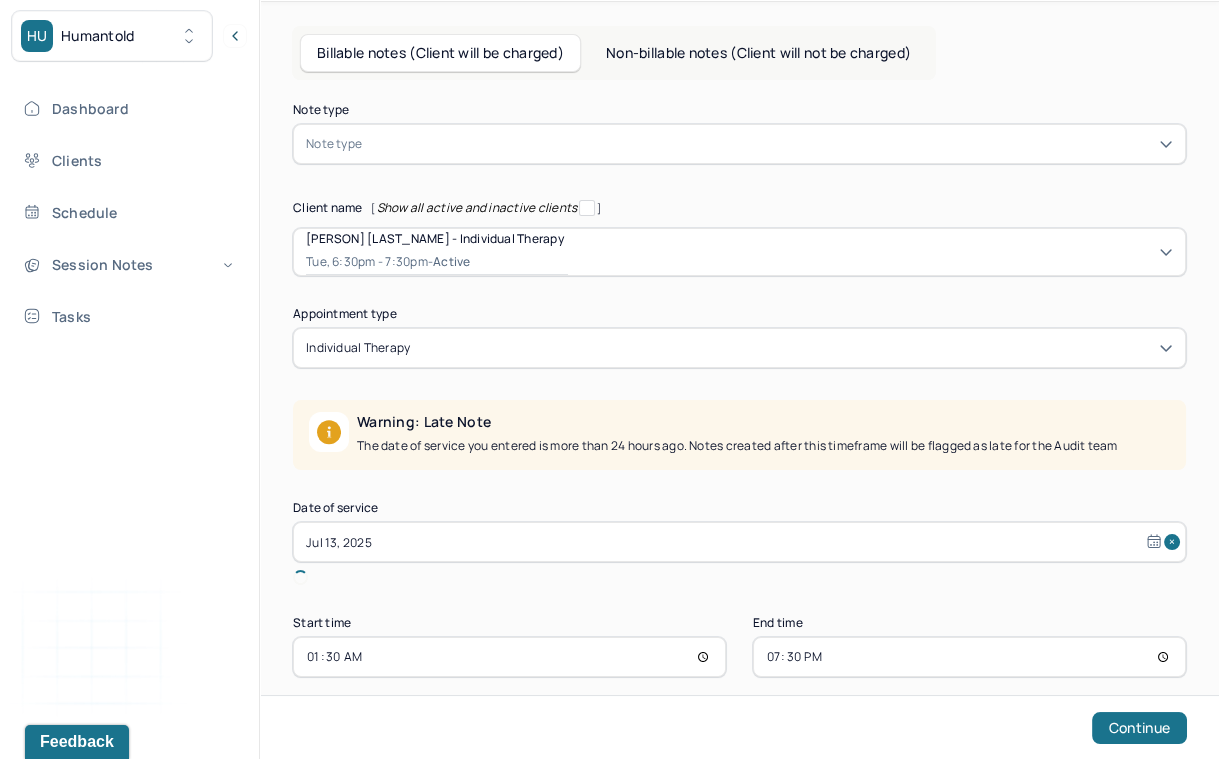 type on "19:30" 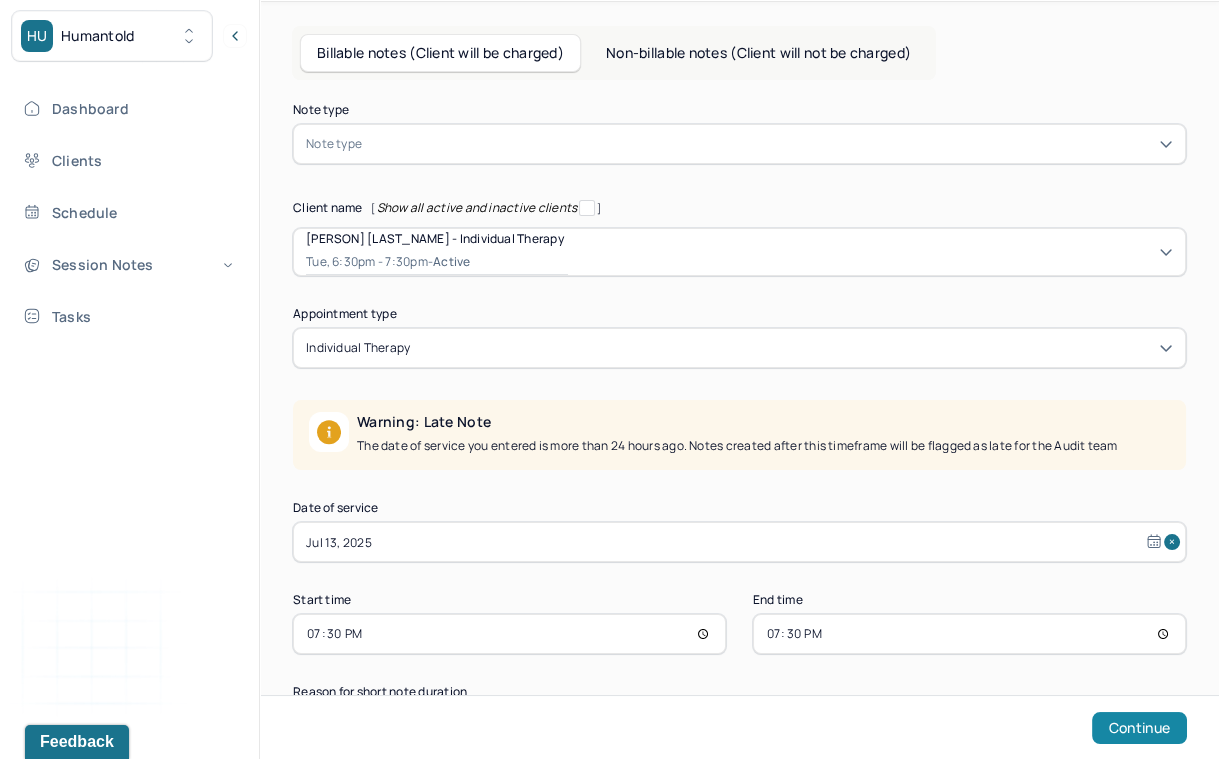 click on "Continue" at bounding box center (1139, 728) 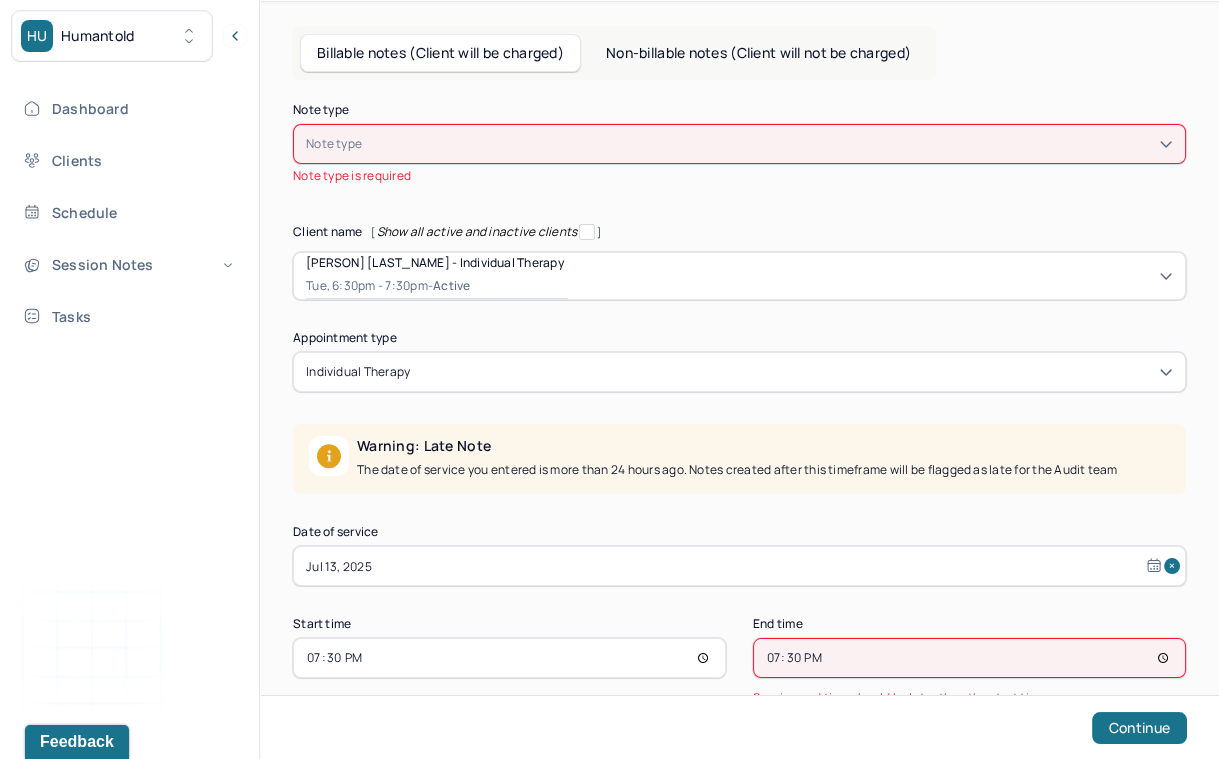 click at bounding box center [769, 144] 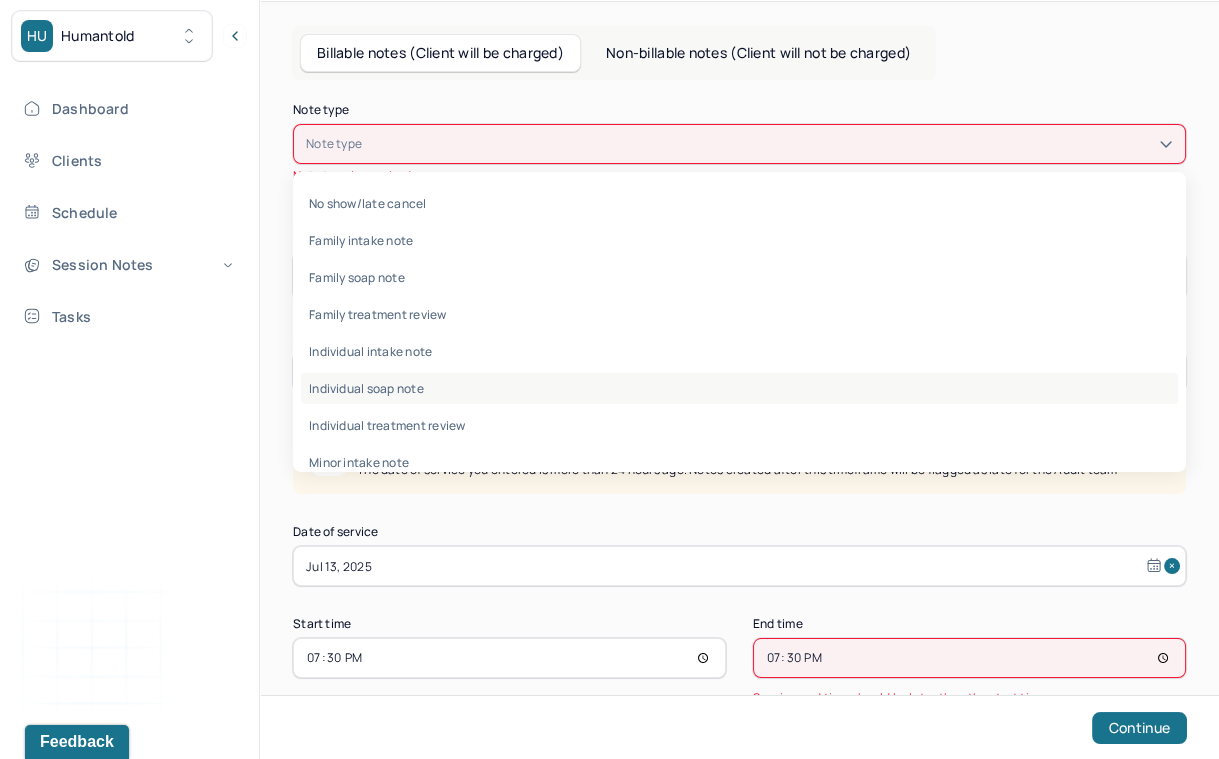 click on "Individual soap note" at bounding box center (739, 388) 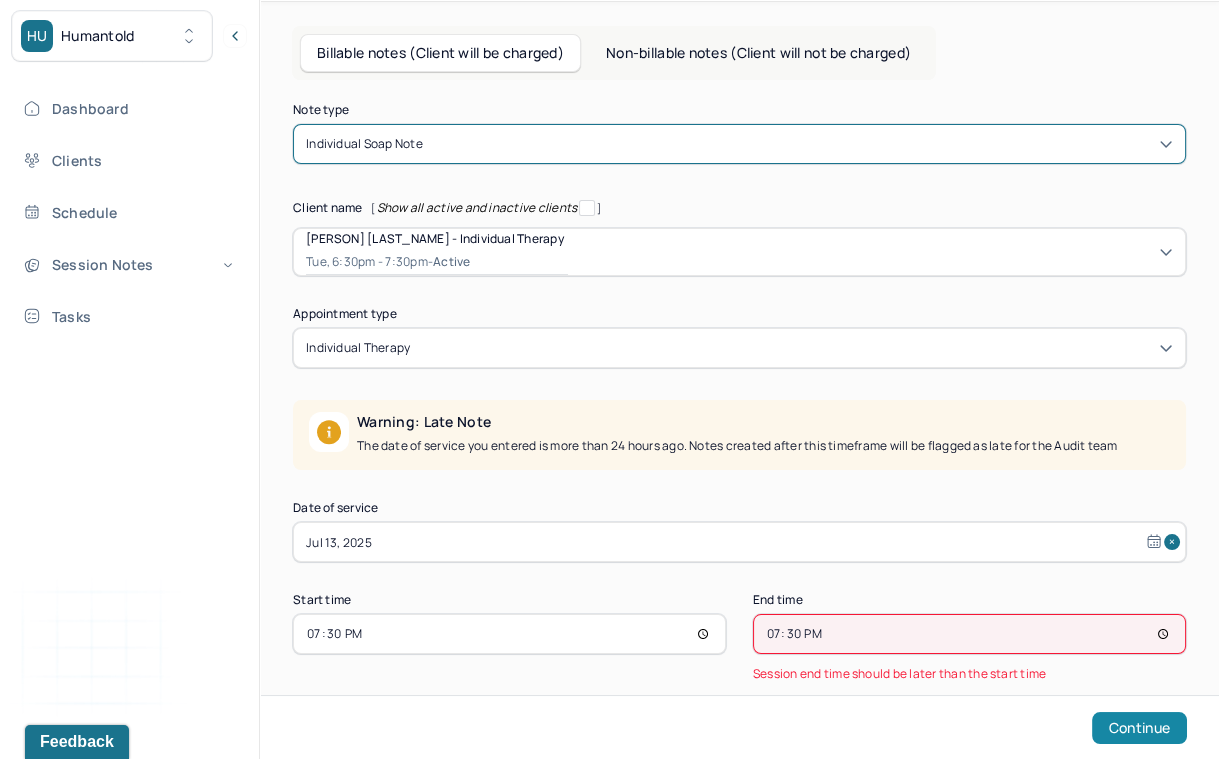 click on "Continue" at bounding box center (1139, 728) 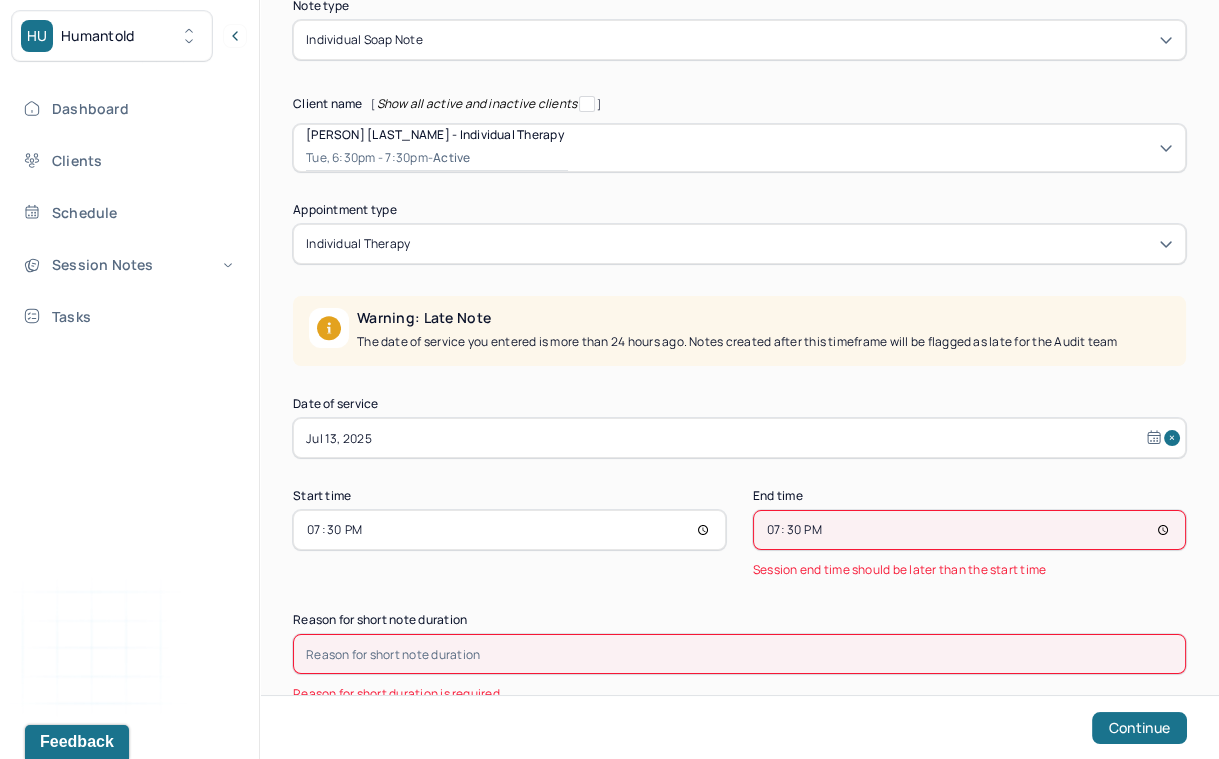 scroll, scrollTop: 175, scrollLeft: 0, axis: vertical 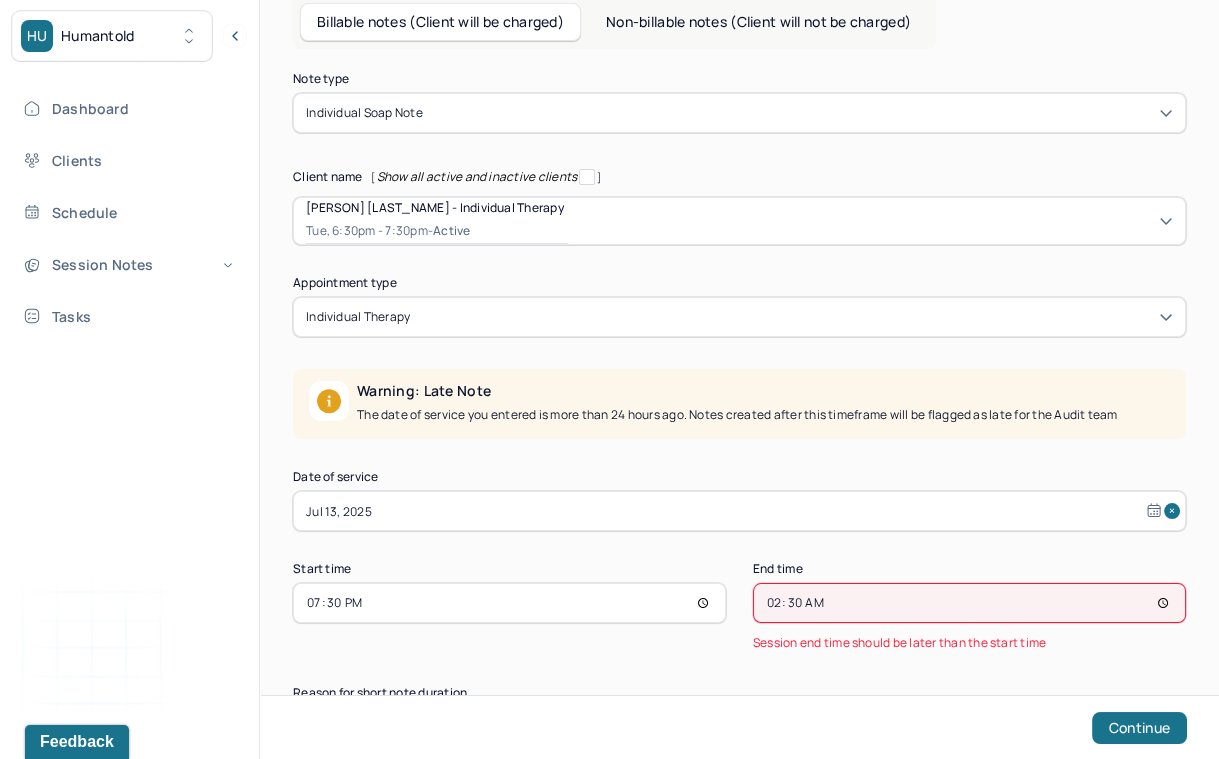 type on "20:30" 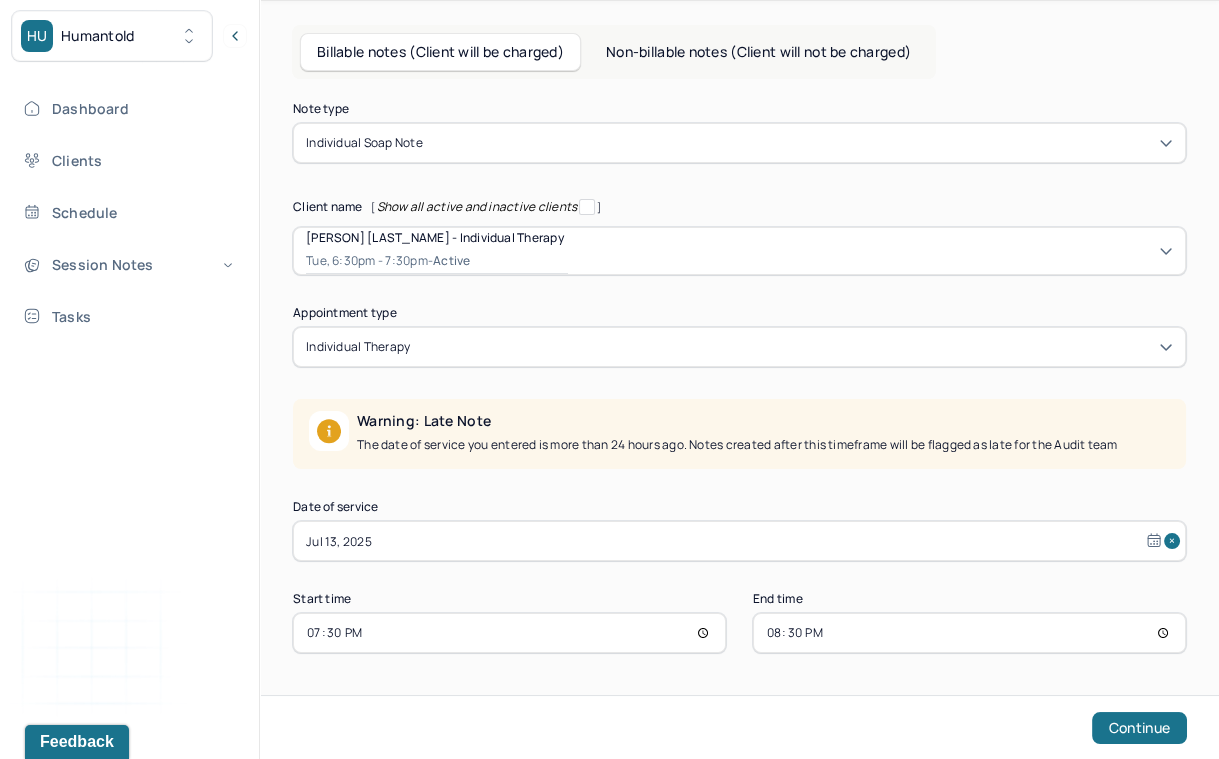 scroll, scrollTop: 70, scrollLeft: 0, axis: vertical 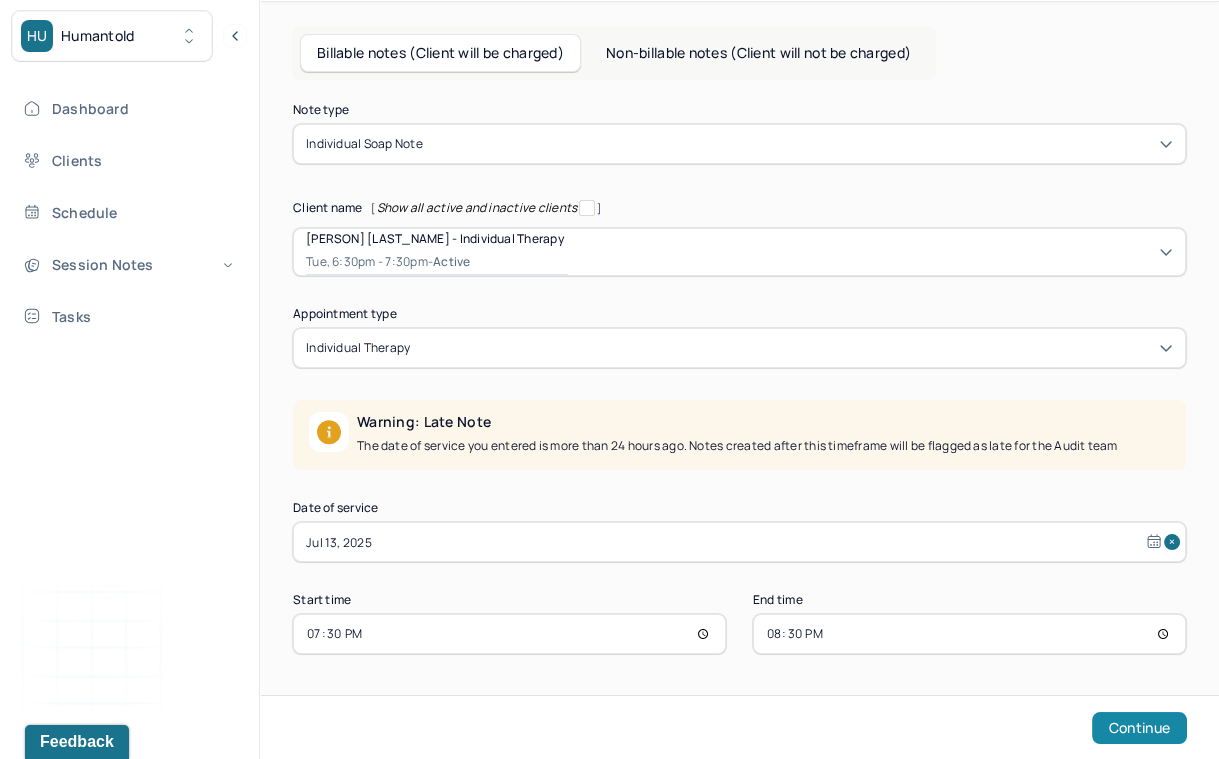 click on "Continue" at bounding box center [1139, 728] 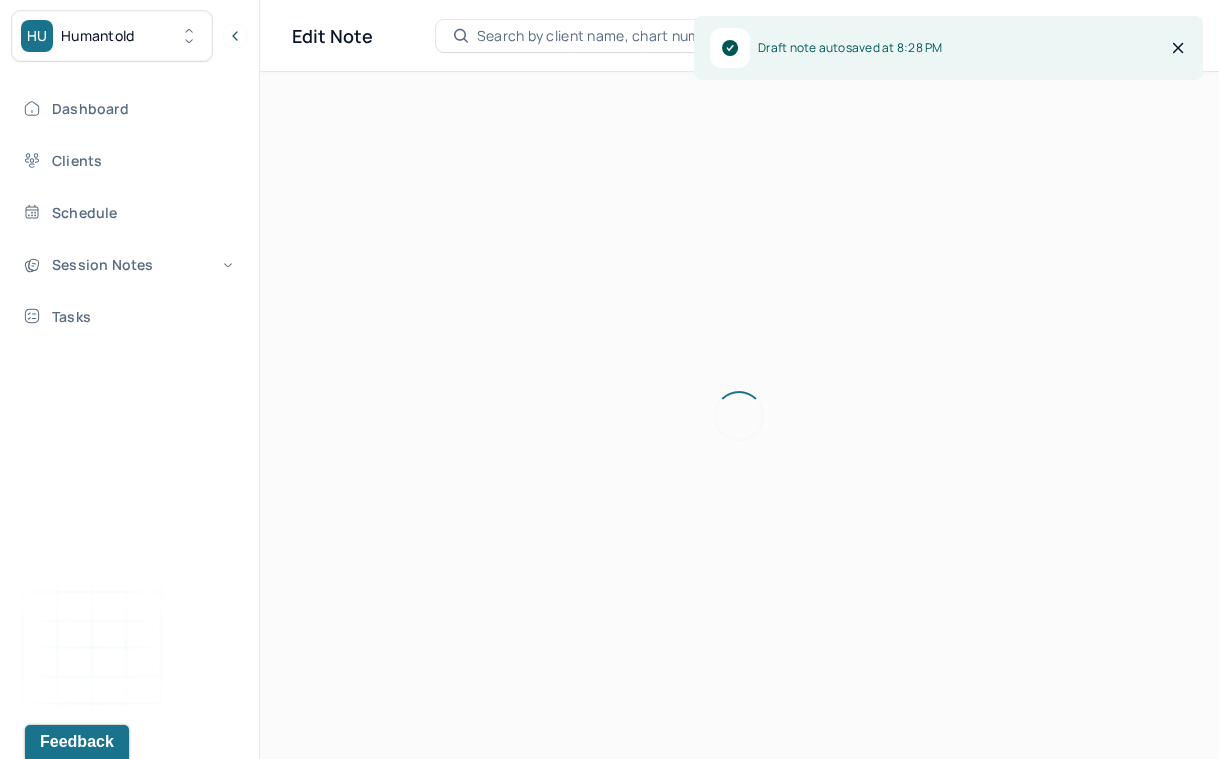 scroll, scrollTop: 0, scrollLeft: 0, axis: both 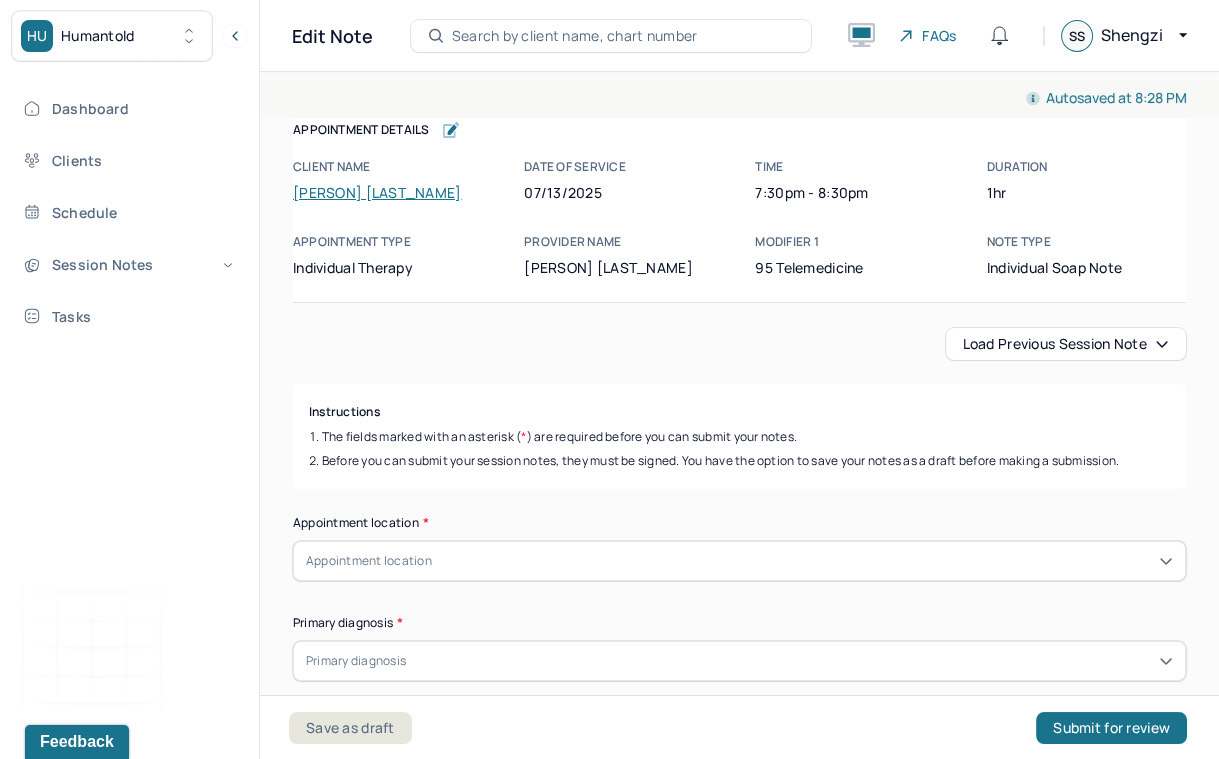 click on "Load previous session note" at bounding box center (1066, 344) 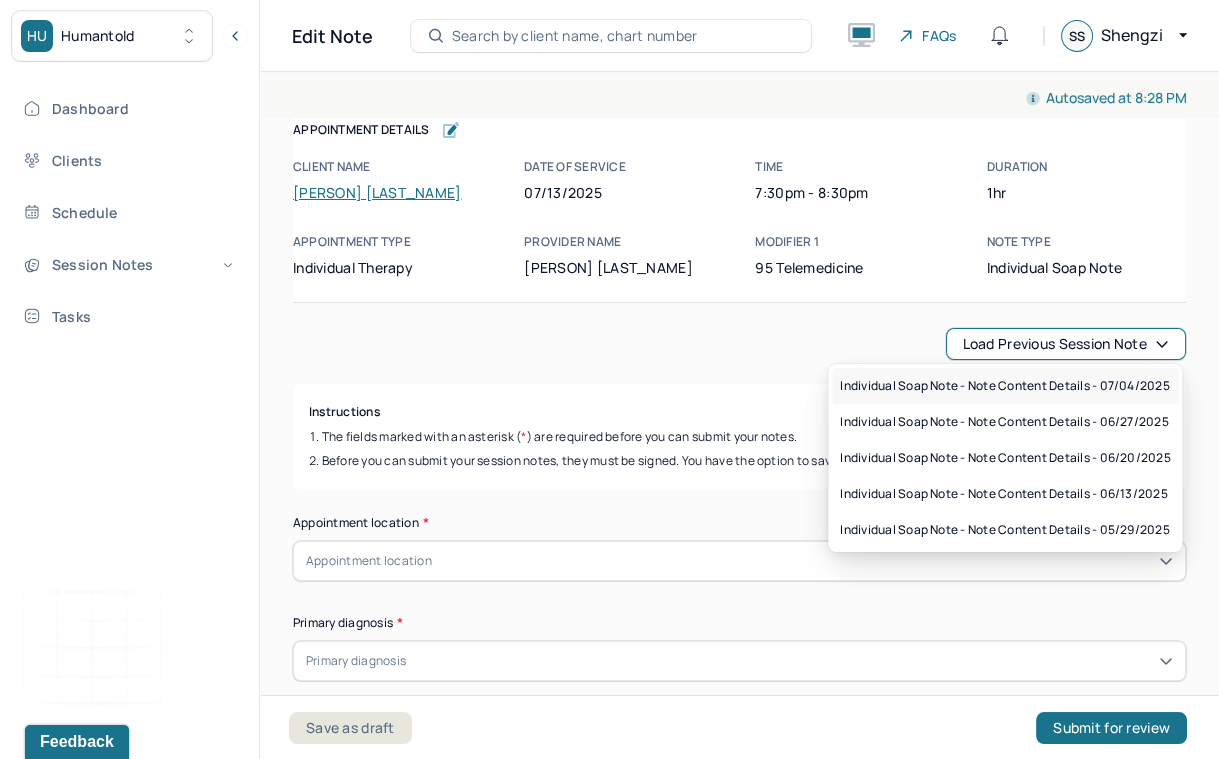 click on "Individual soap note   - Note content Details -   07/04/2025" at bounding box center (1004, 386) 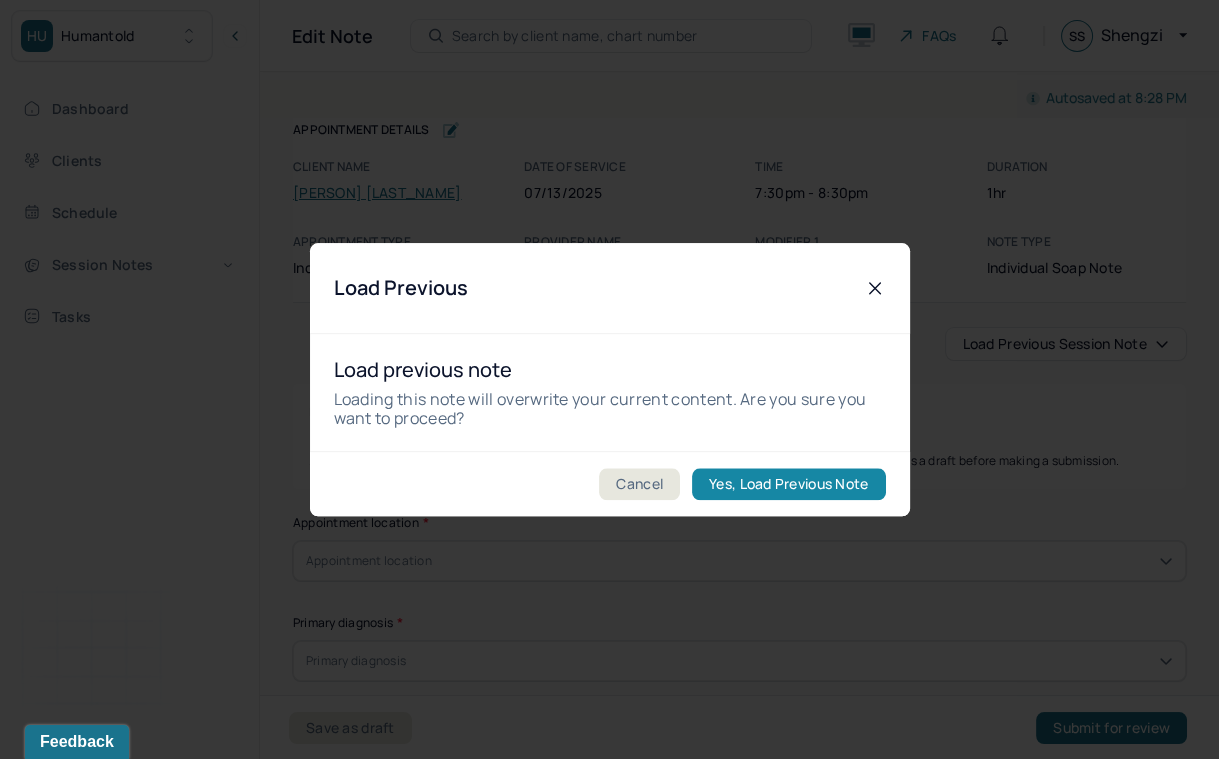 click on "Yes, Load Previous Note" at bounding box center (788, 484) 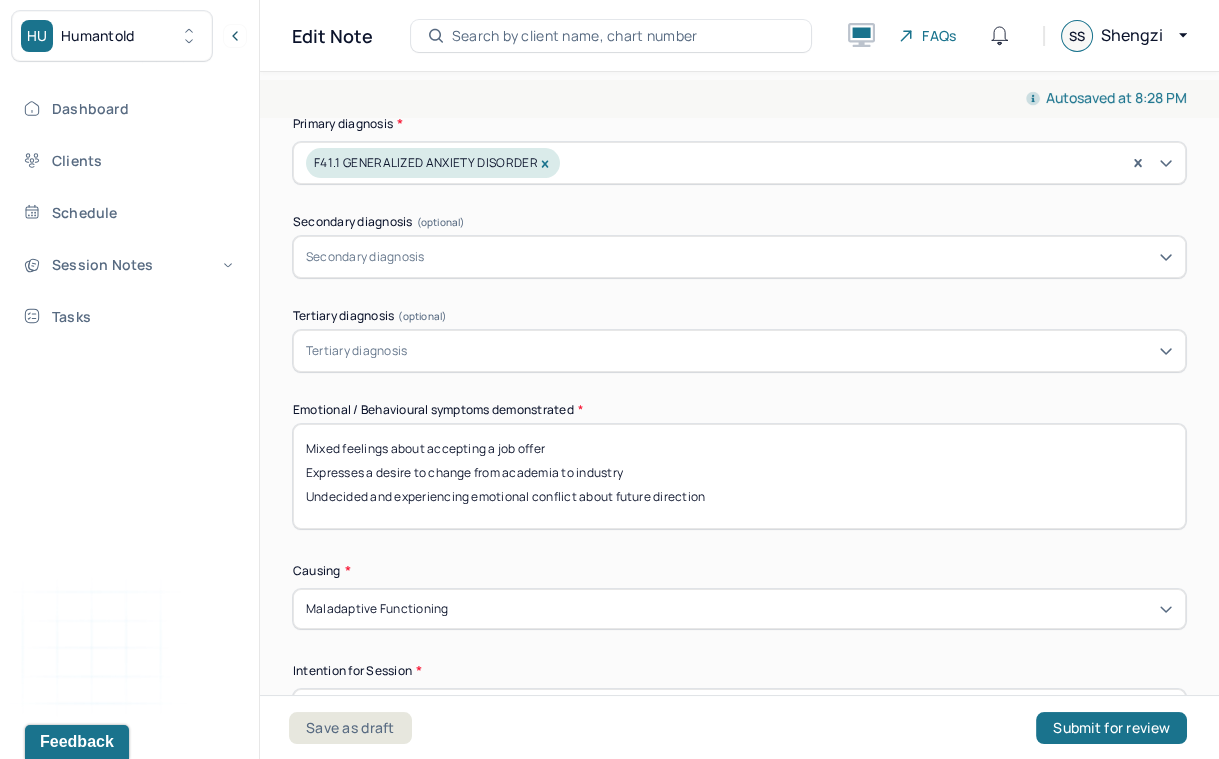 scroll, scrollTop: 756, scrollLeft: 0, axis: vertical 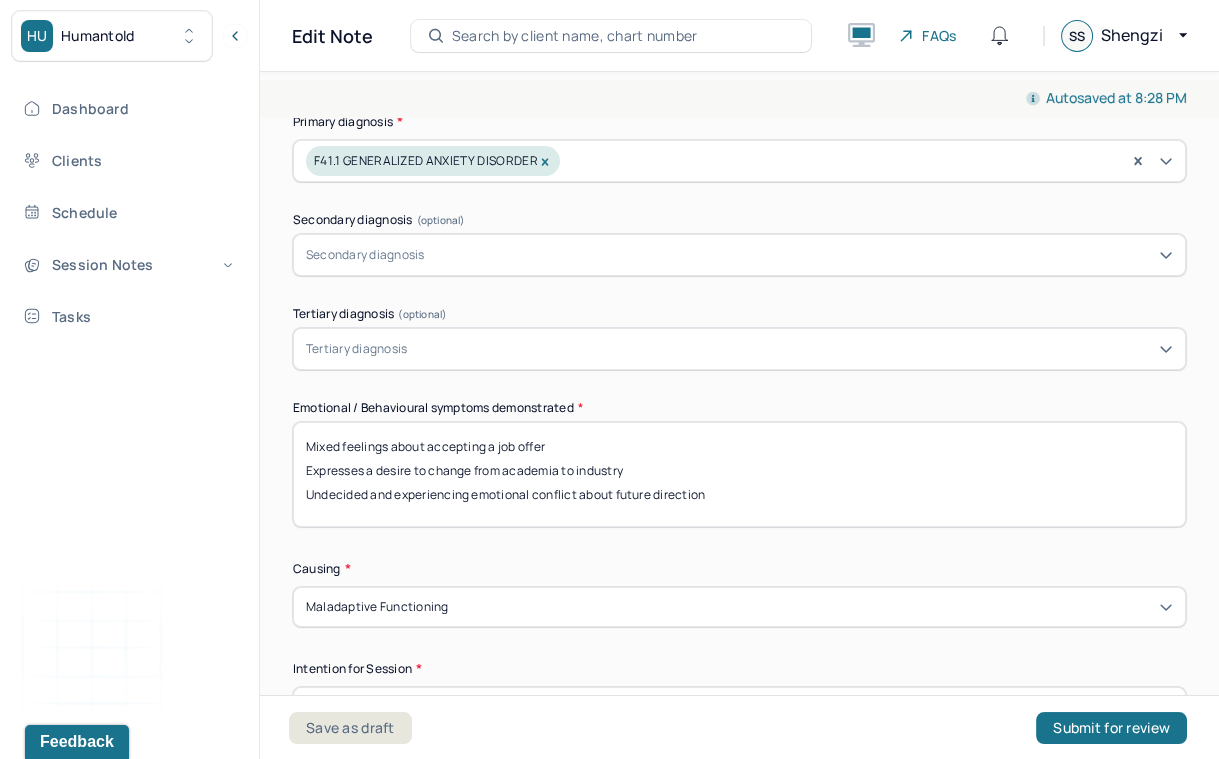 click on "Mixed feelings about accepting a job offer
Expresses a desire to change from academia to industry
Undecided and experiencing emotional conflict about future direction" at bounding box center [739, 474] 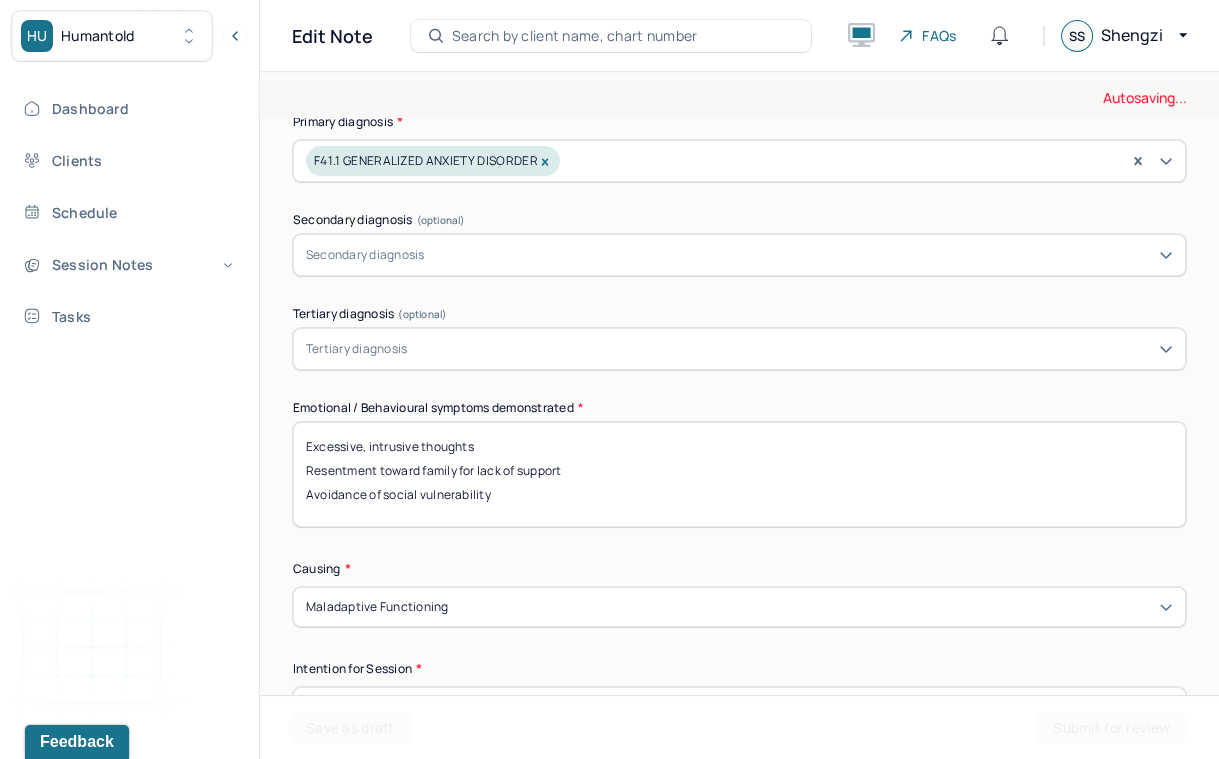 scroll, scrollTop: 0, scrollLeft: 0, axis: both 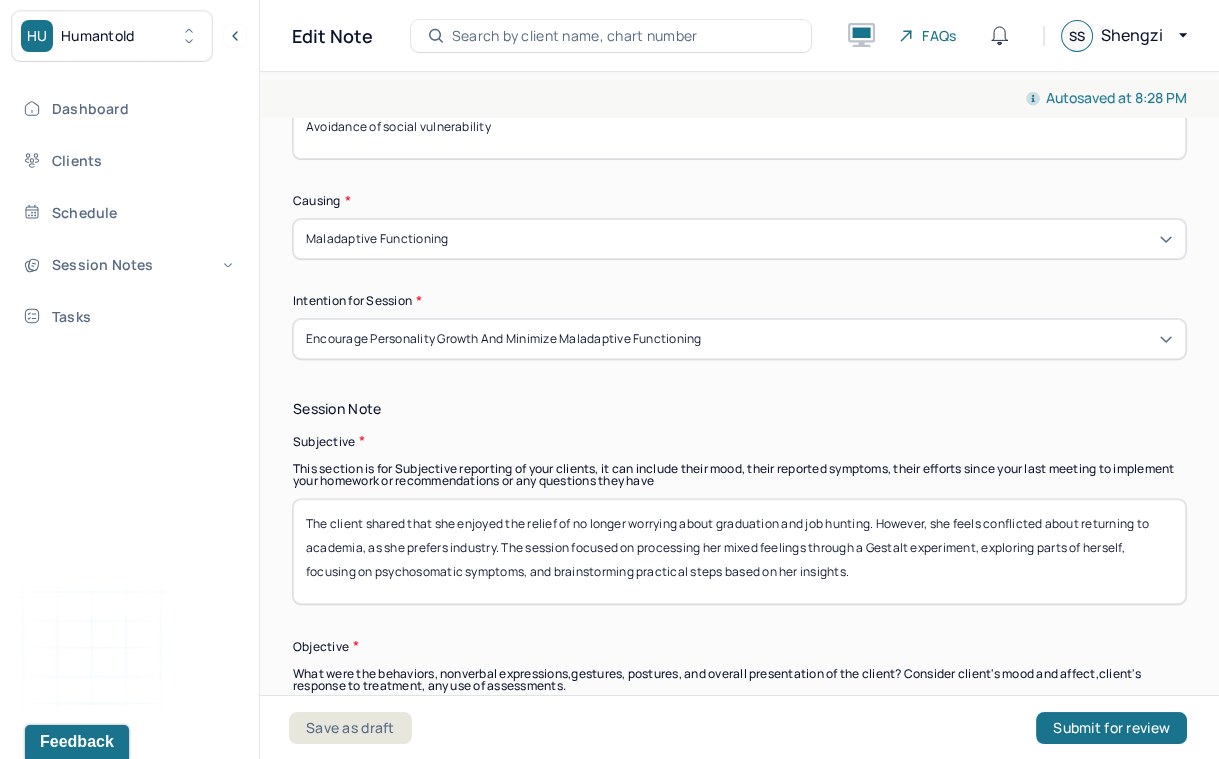 type on "Excessive, intrusive thoughts
Resentment toward family for lack of support
Avoidance of social vulnerability" 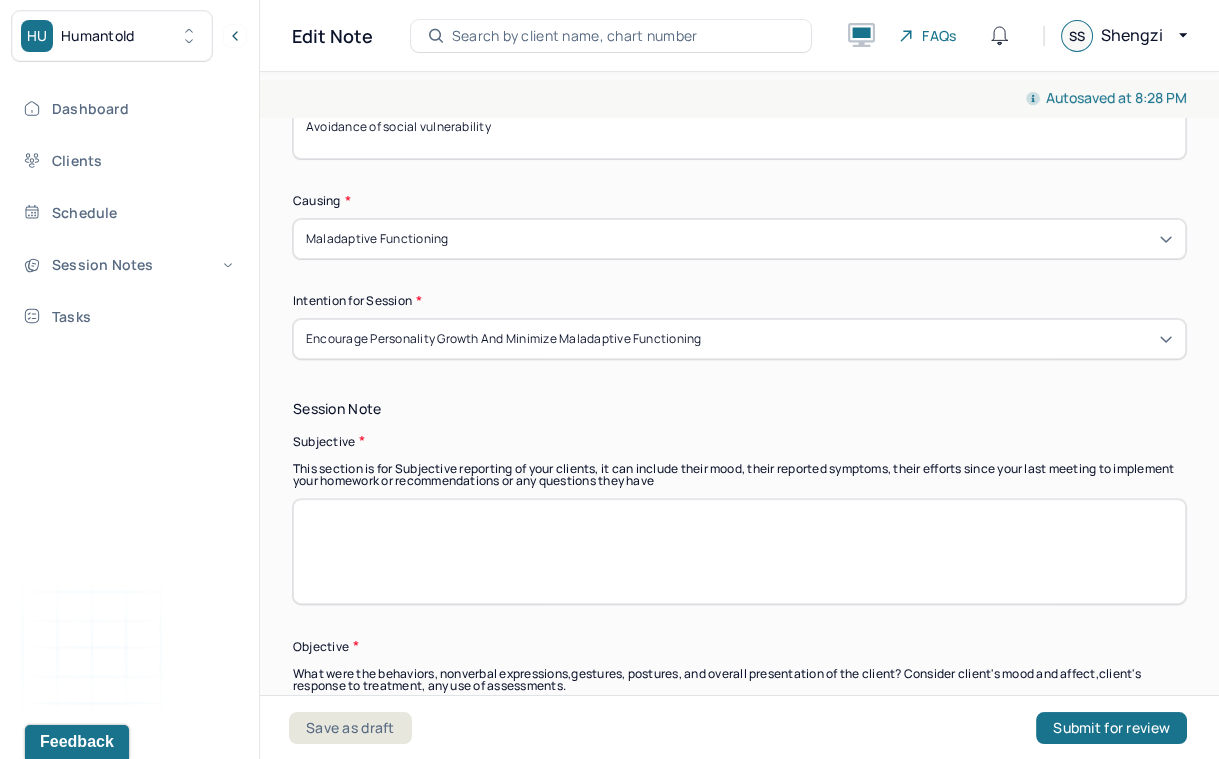 paste on "The client reported excessive thoughts after a call with her aunt and grandmother, feeling understood. She reflected on past resentment for lack of family support, reviewed progress in changing feelings about family and self, and explored hope for her future." 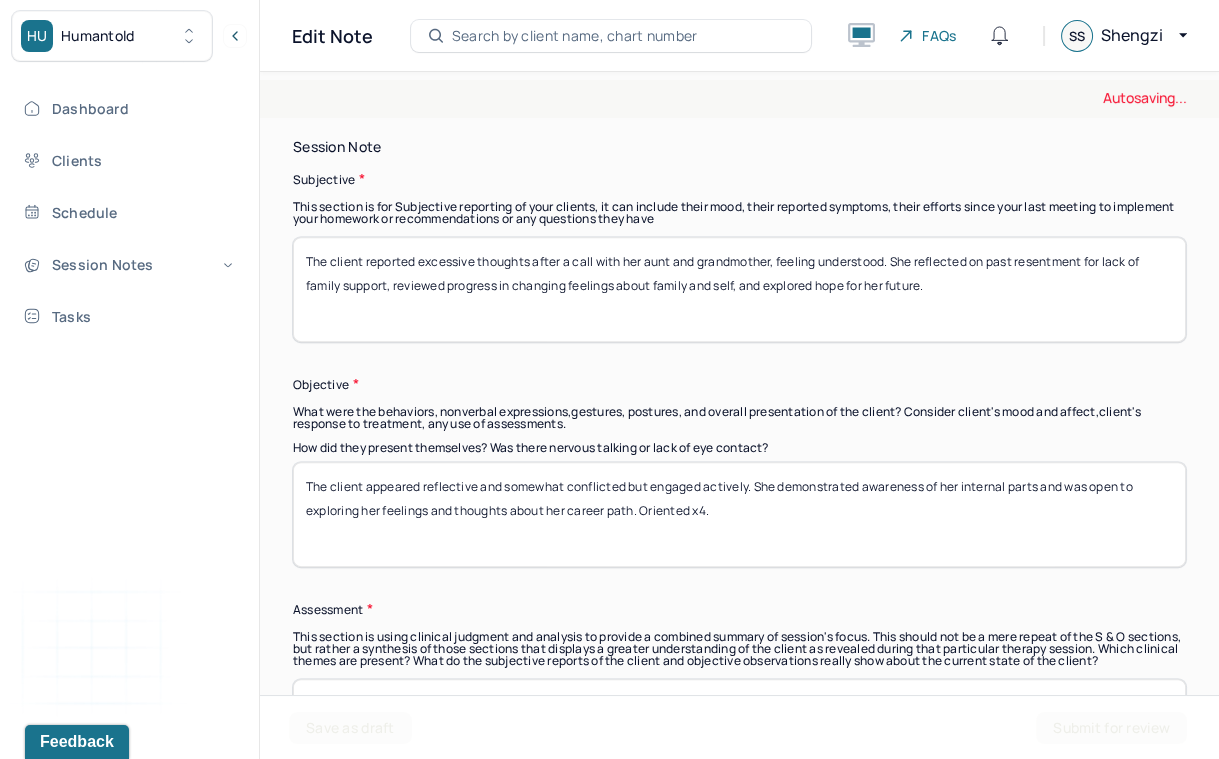 scroll, scrollTop: 1398, scrollLeft: 0, axis: vertical 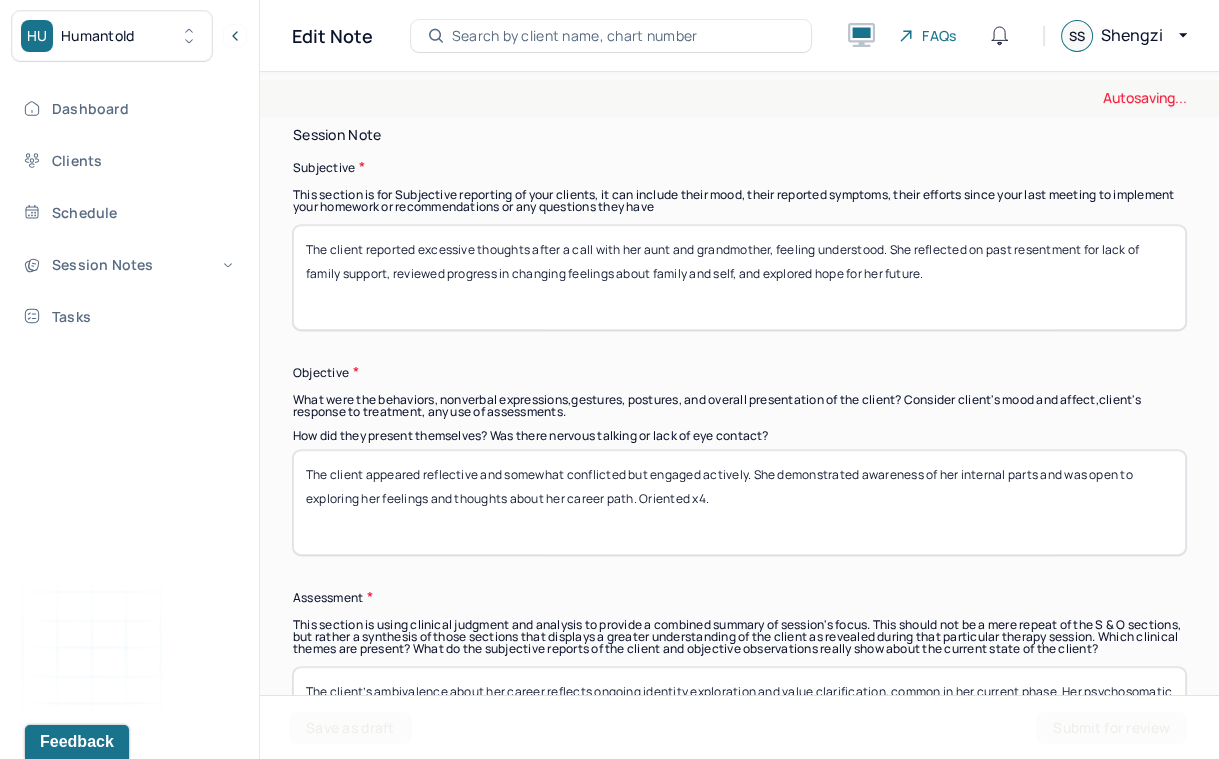 type on "The client reported excessive thoughts after a call with her aunt and grandmother, feeling understood. She reflected on past resentment for lack of family support, reviewed progress in changing feelings about family and self, and explored hope for her future." 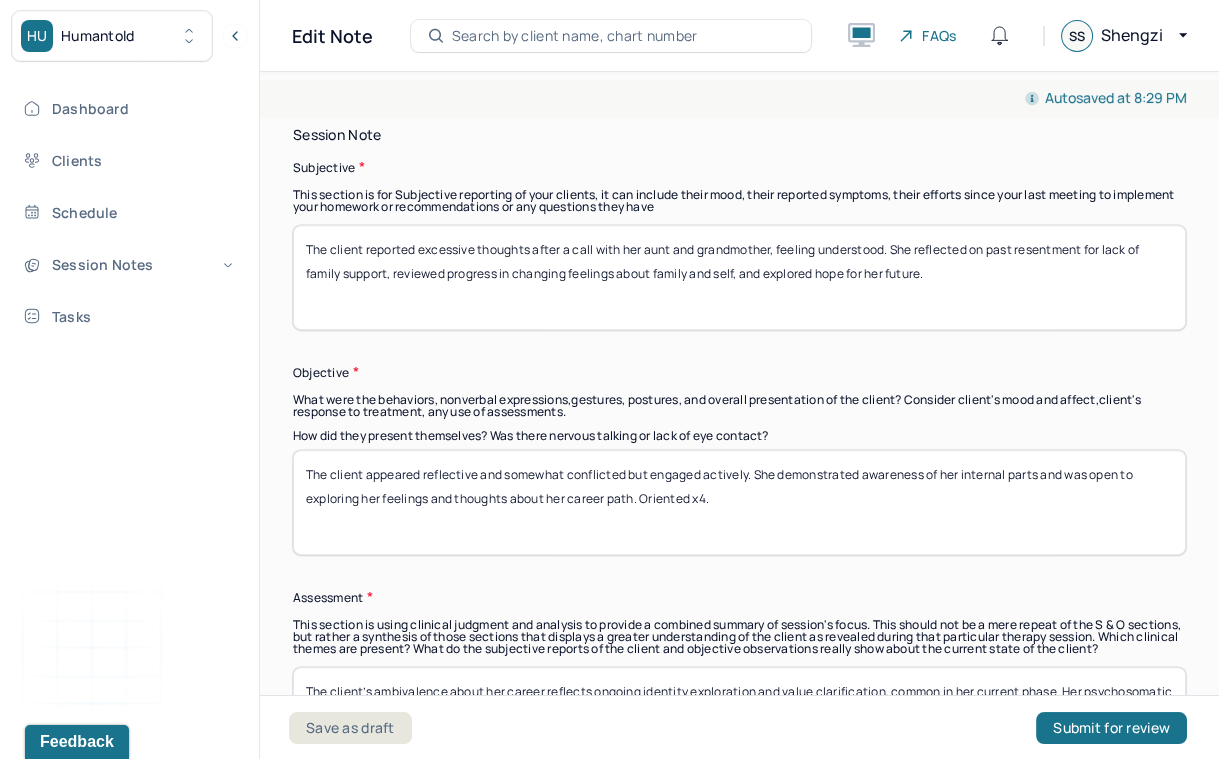 click on "The client appeared reflective and somewhat conflicted but engaged actively. She demonstrated awareness of her internal parts and was open to exploring her feelings and thoughts about her career path. Oriented x4." at bounding box center [739, 502] 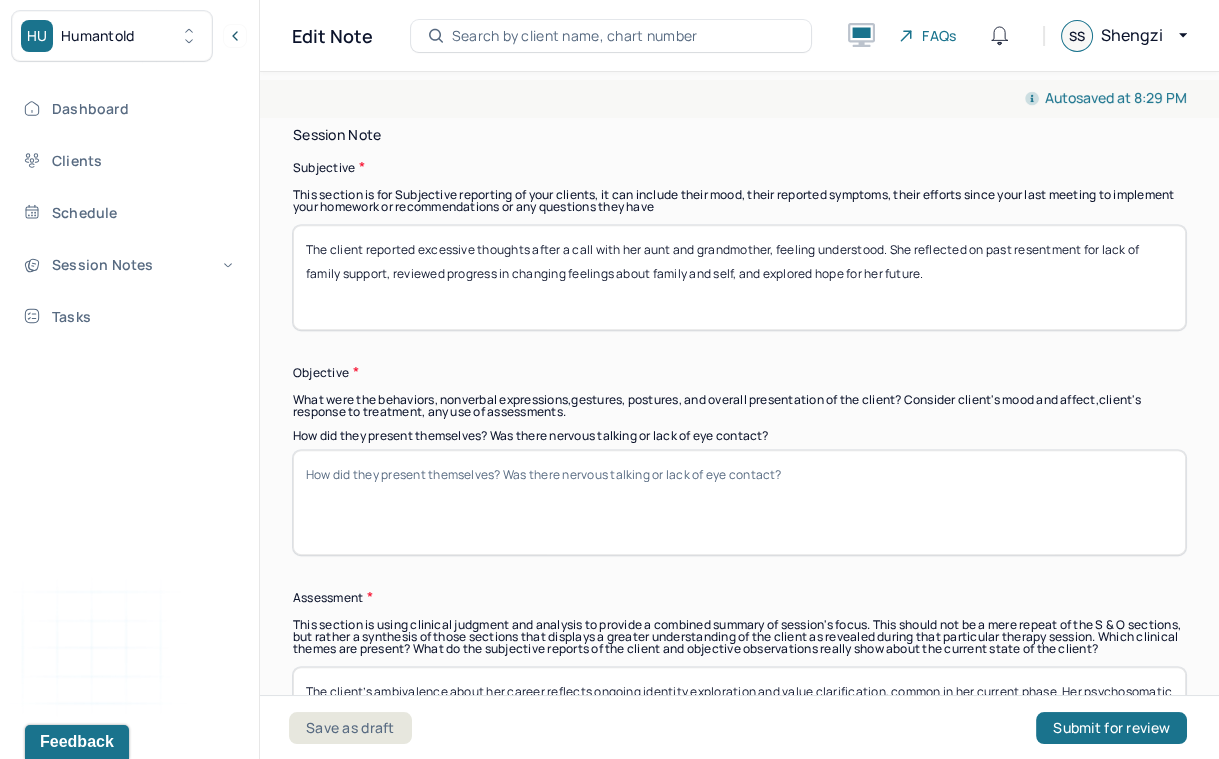 paste on "The client appeared introspective, with initial tension (clenched hands) but relaxed affect and engaged eye contact during hopeful discussions. Oriented x4." 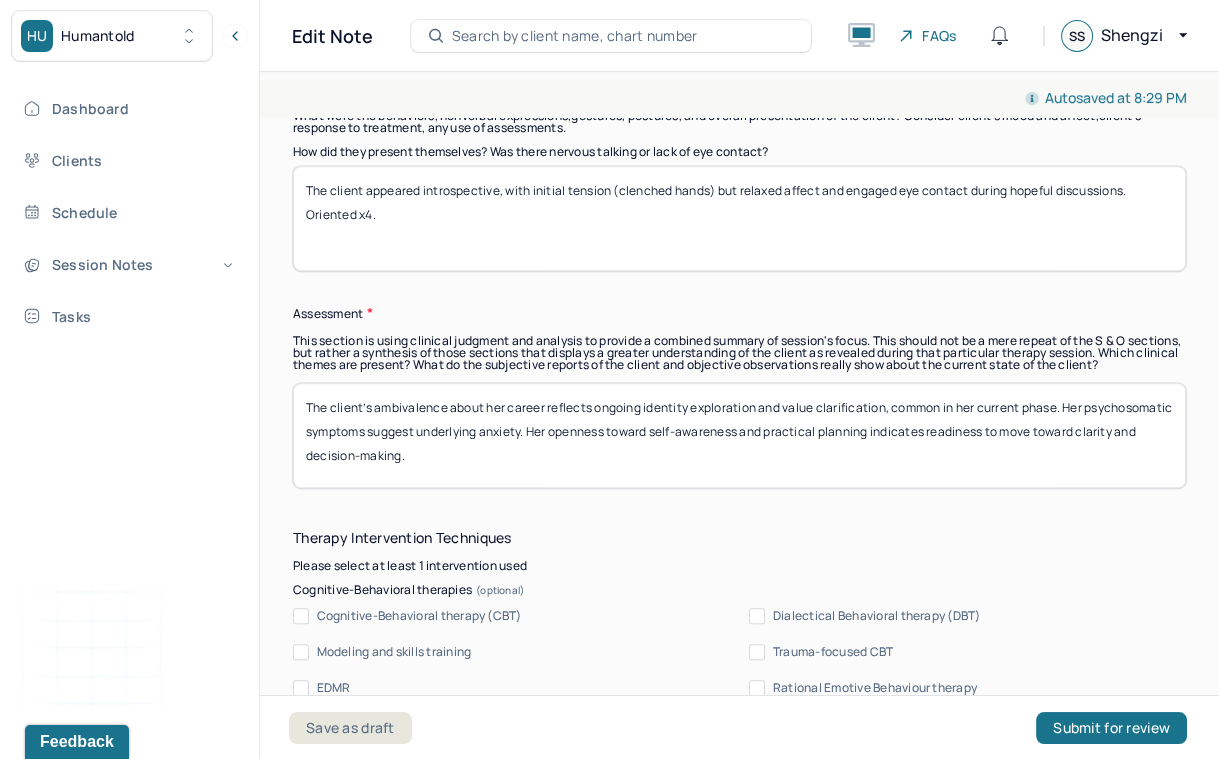 scroll, scrollTop: 1684, scrollLeft: 0, axis: vertical 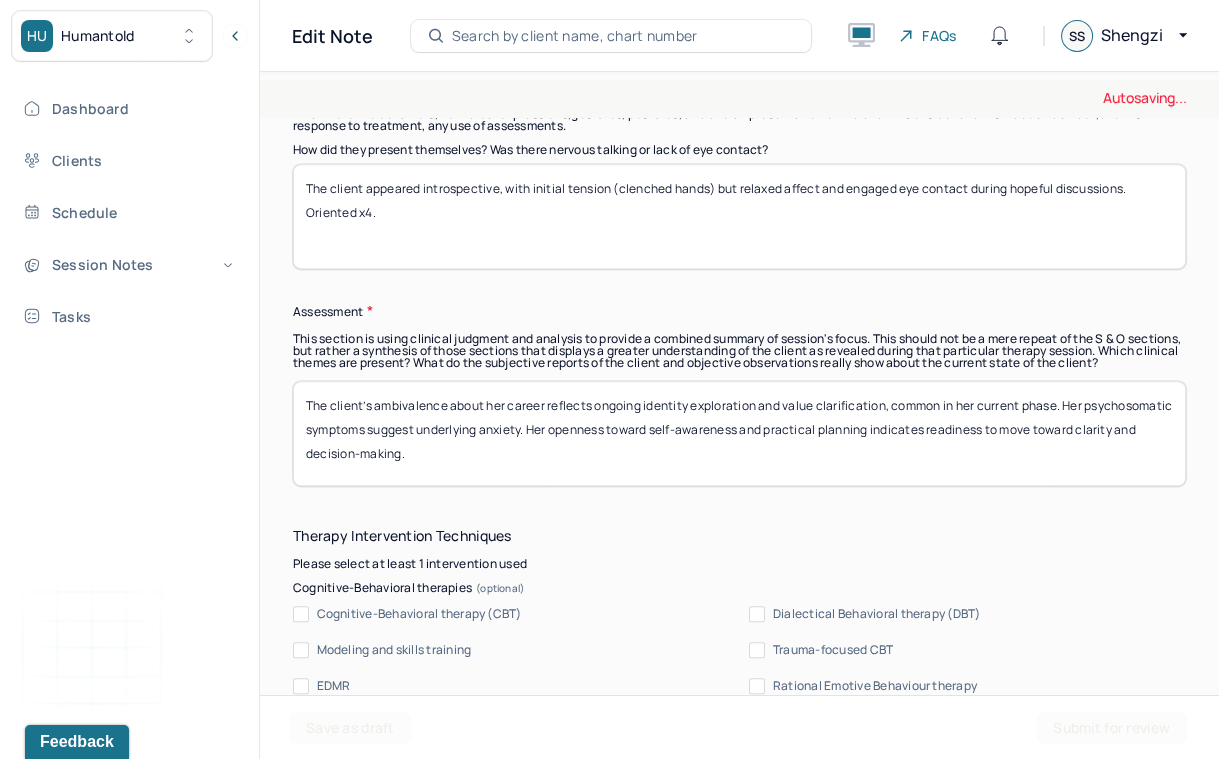type on "The client appeared introspective, with initial tension (clenched hands) but relaxed affect and engaged eye contact during hopeful discussions. Oriented x4." 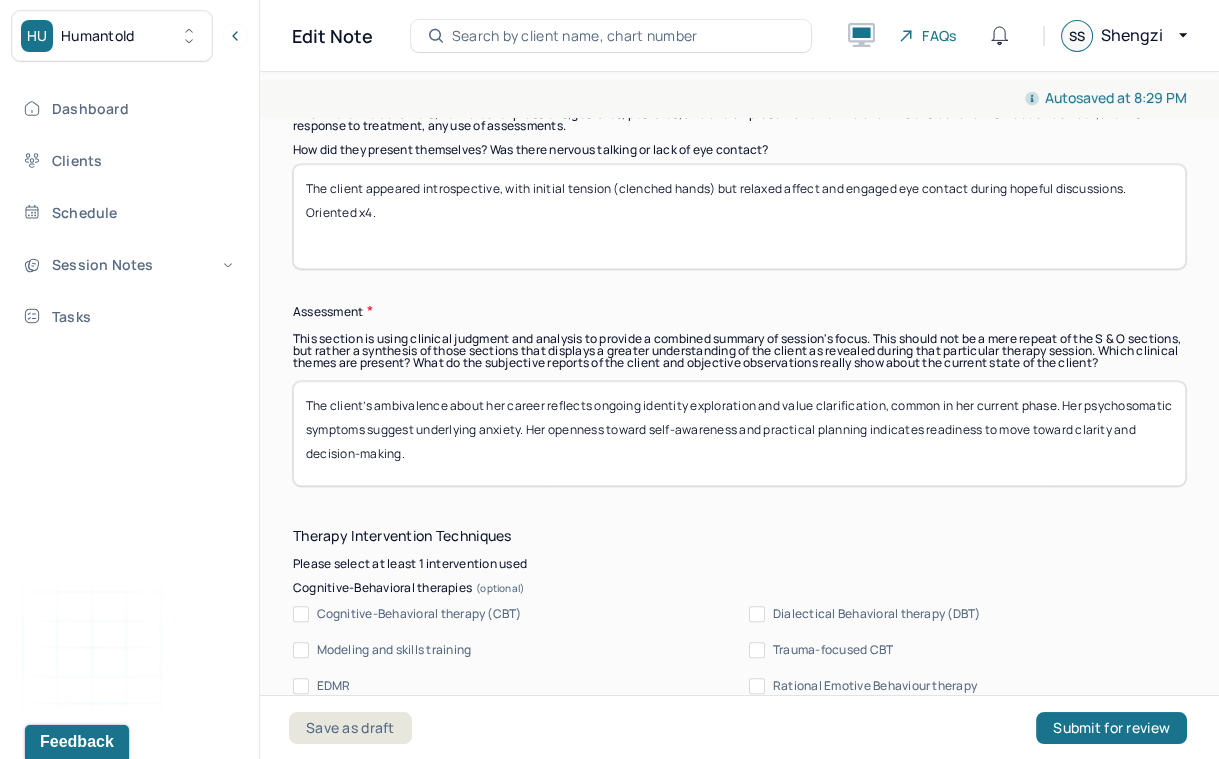 click on "The client’s ambivalence about her career reflects ongoing identity exploration and value clarification, common in her current phase. Her psychosomatic symptoms suggest underlying anxiety. Her openness toward self-awareness and practical planning indicates readiness to move toward clarity and decision-making." at bounding box center [739, 433] 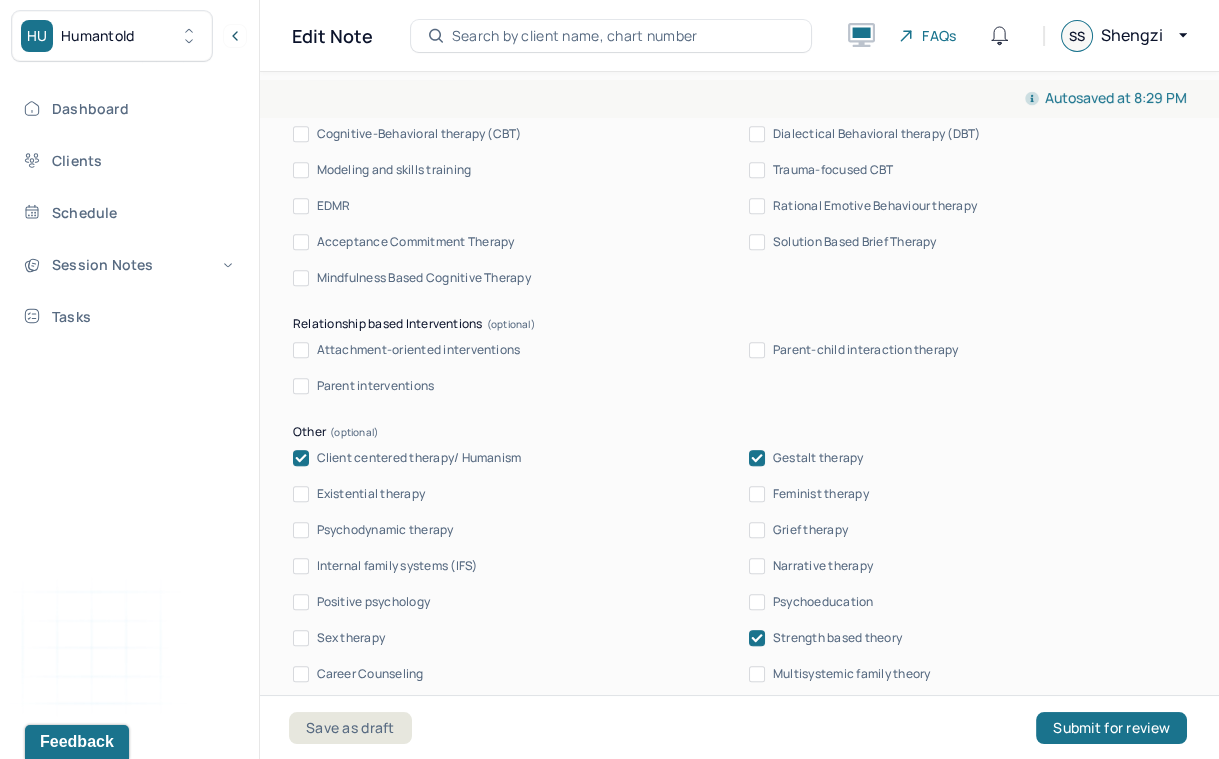 scroll, scrollTop: 2146, scrollLeft: 0, axis: vertical 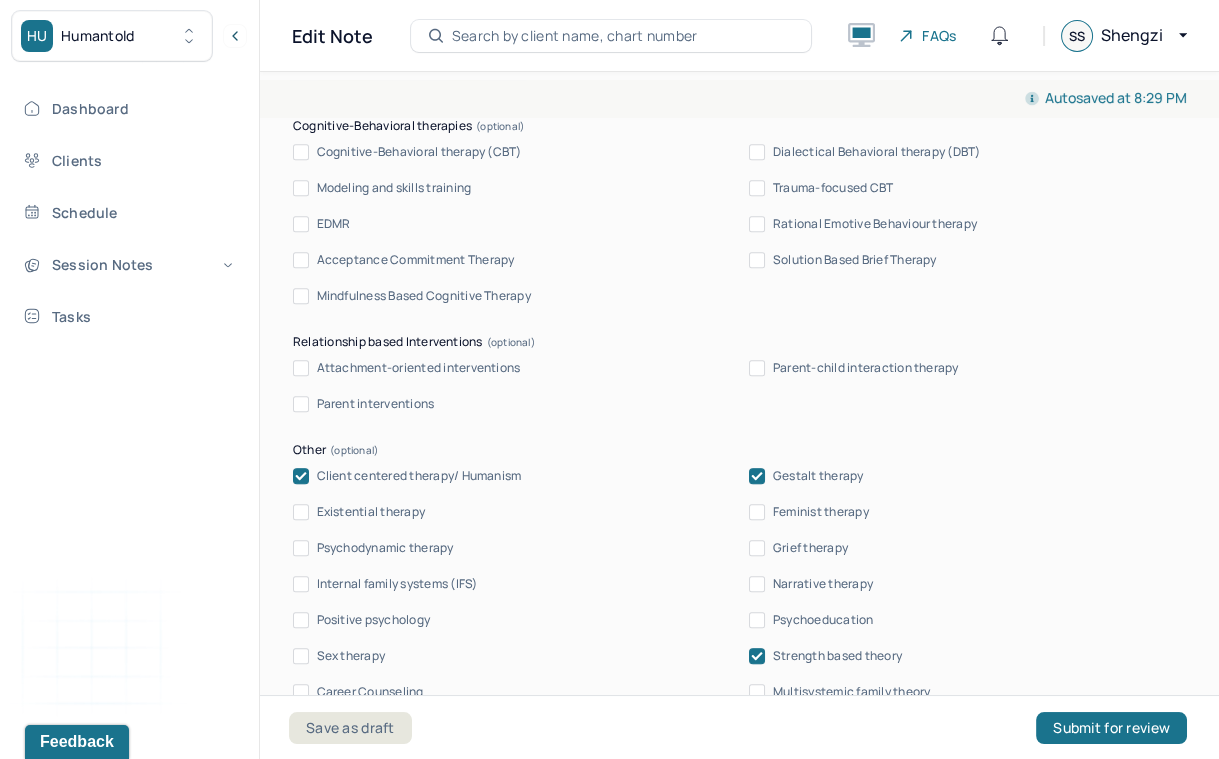 type on "Excessive thoughts and social avoidance align with GAD, with resentment reflecting adjustment issues. Positive response to feeling understood suggests progress in self-relationship and hope, supporting goals for identity exploration and connection." 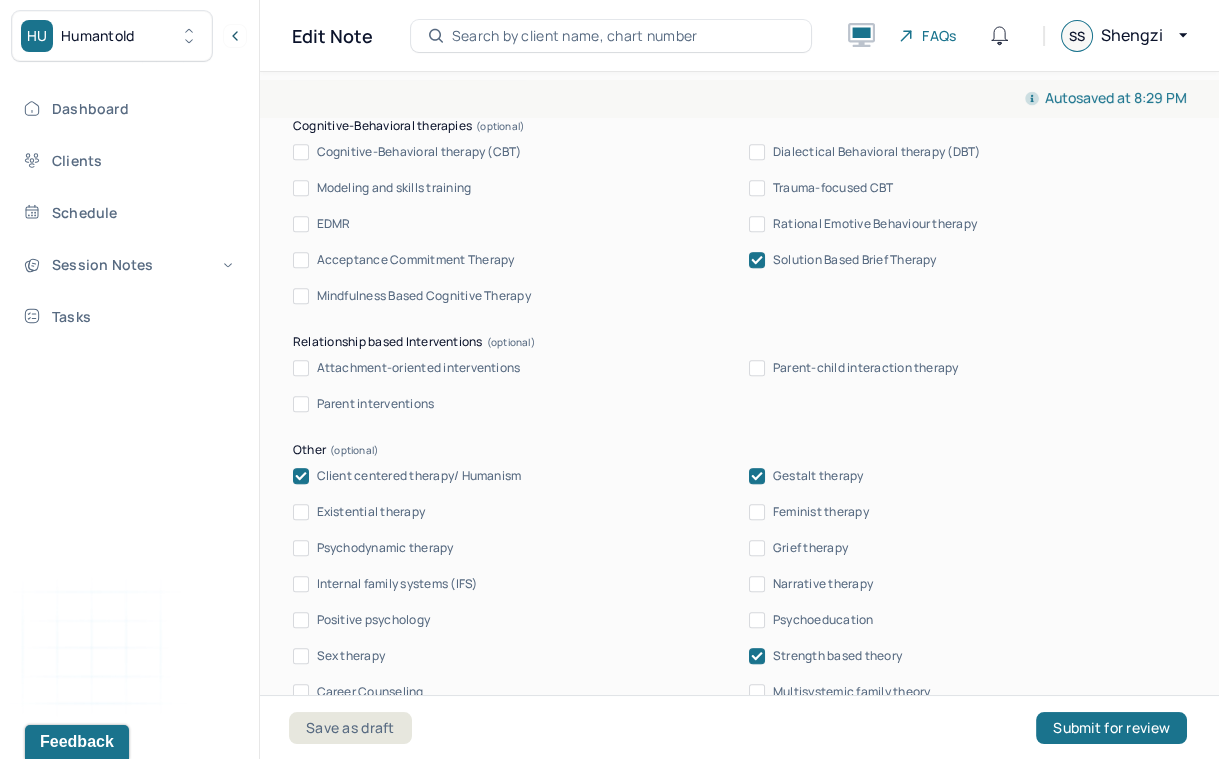 click on "Psychodynamic therapy" at bounding box center (301, 548) 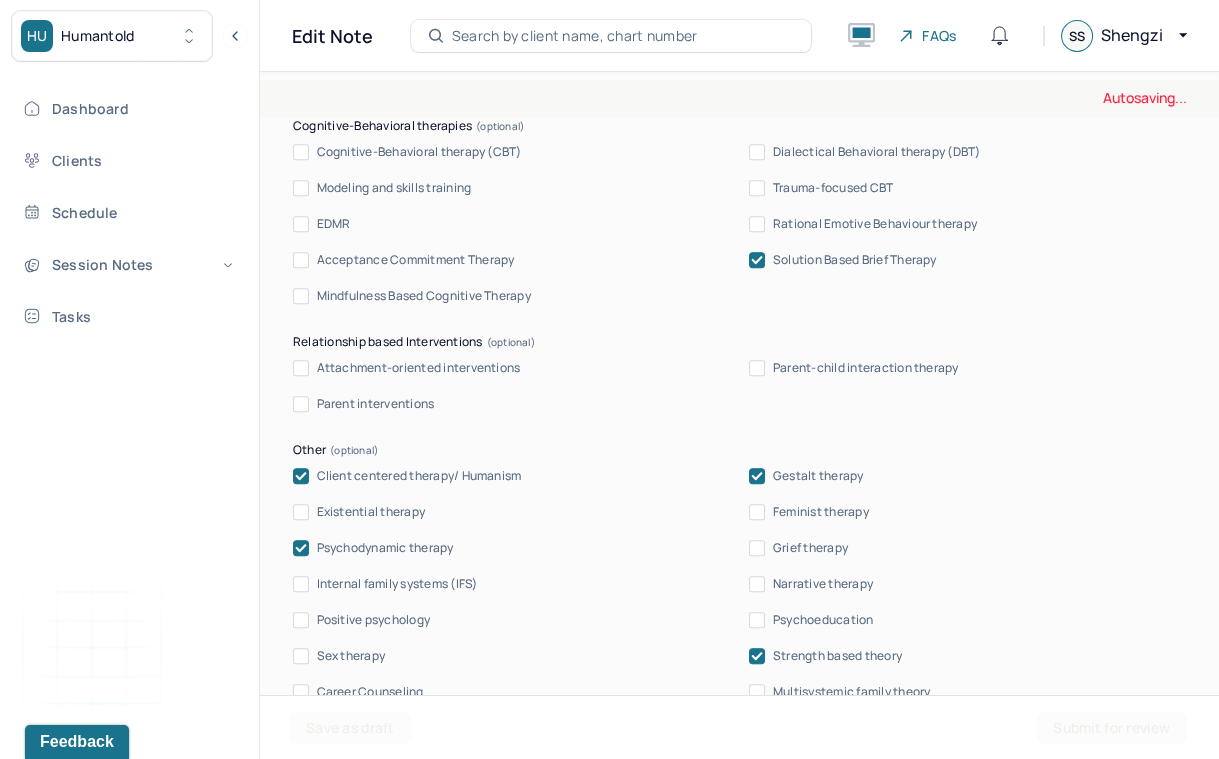 scroll, scrollTop: 2238, scrollLeft: 0, axis: vertical 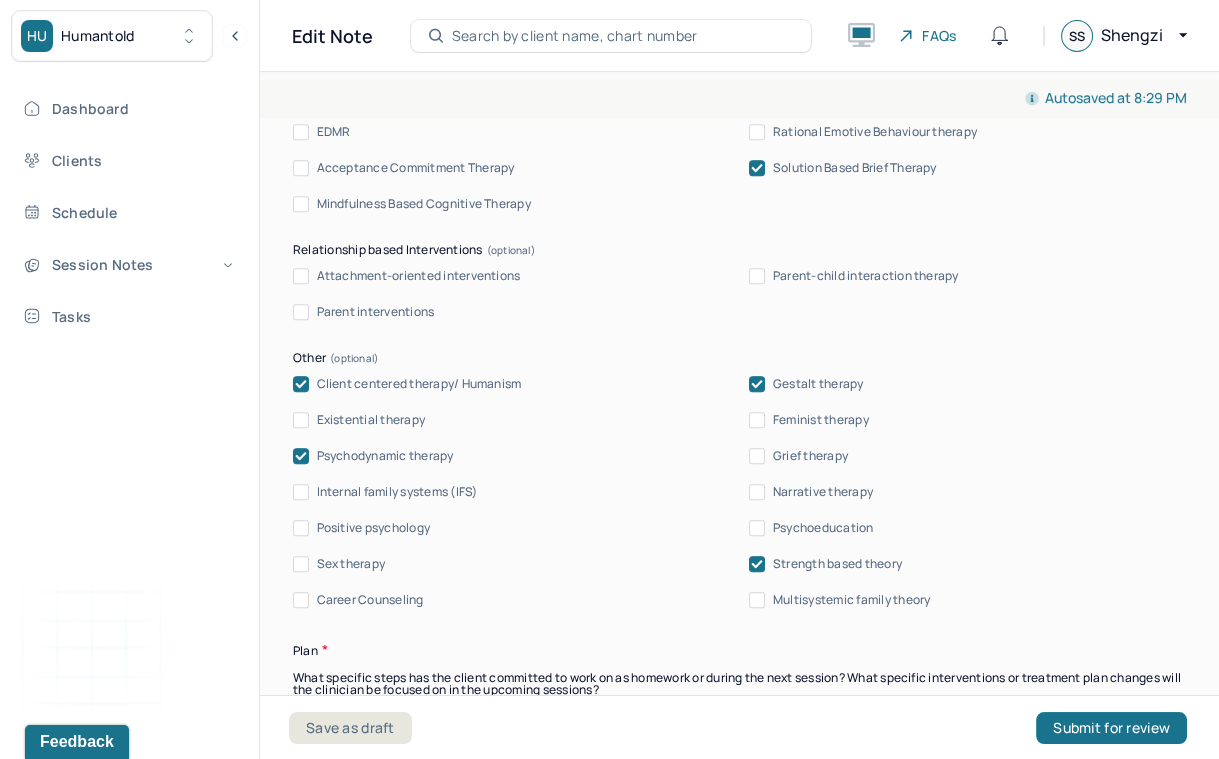 click 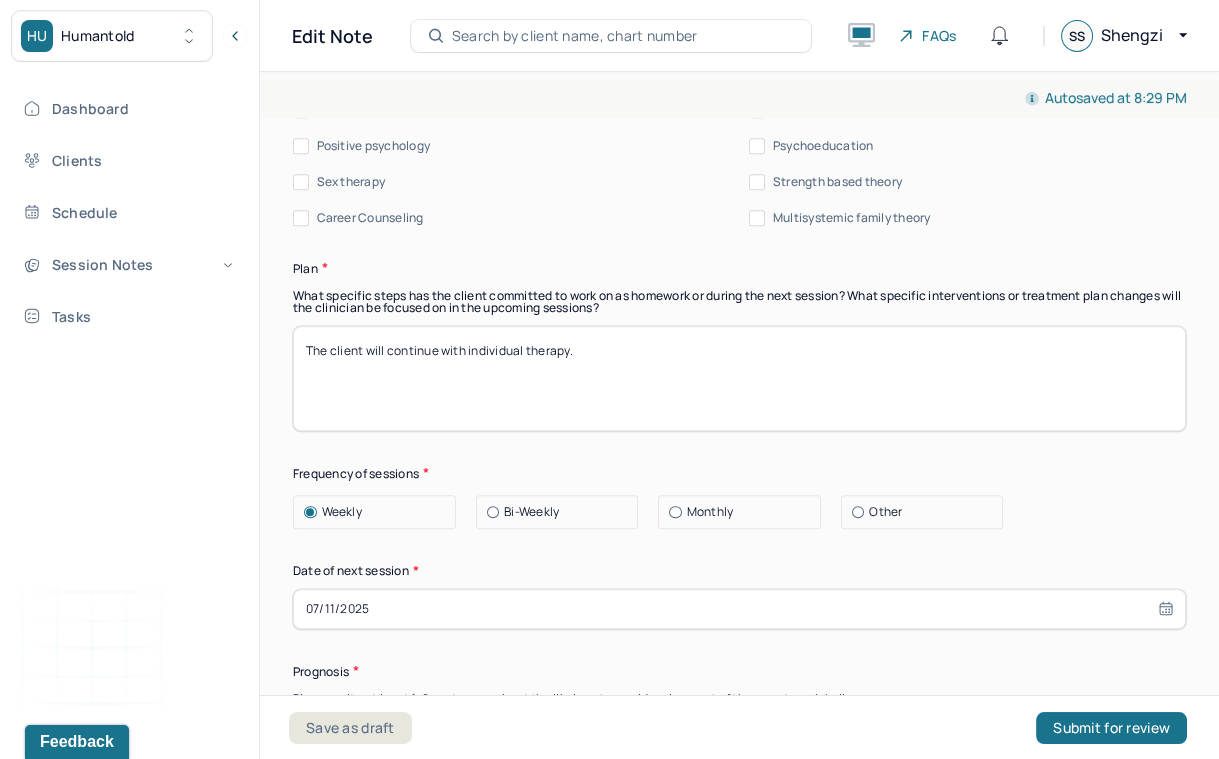 scroll, scrollTop: 2652, scrollLeft: 0, axis: vertical 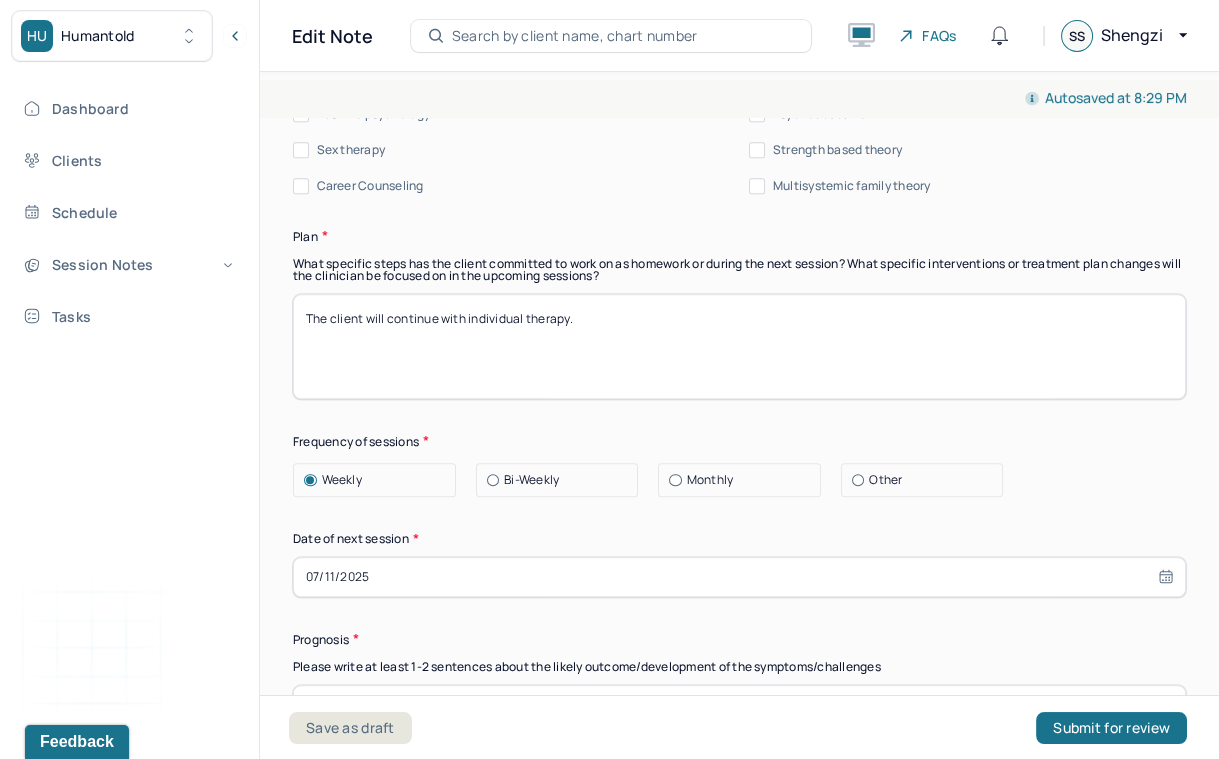 click on "Strength based theory" at bounding box center [757, 150] 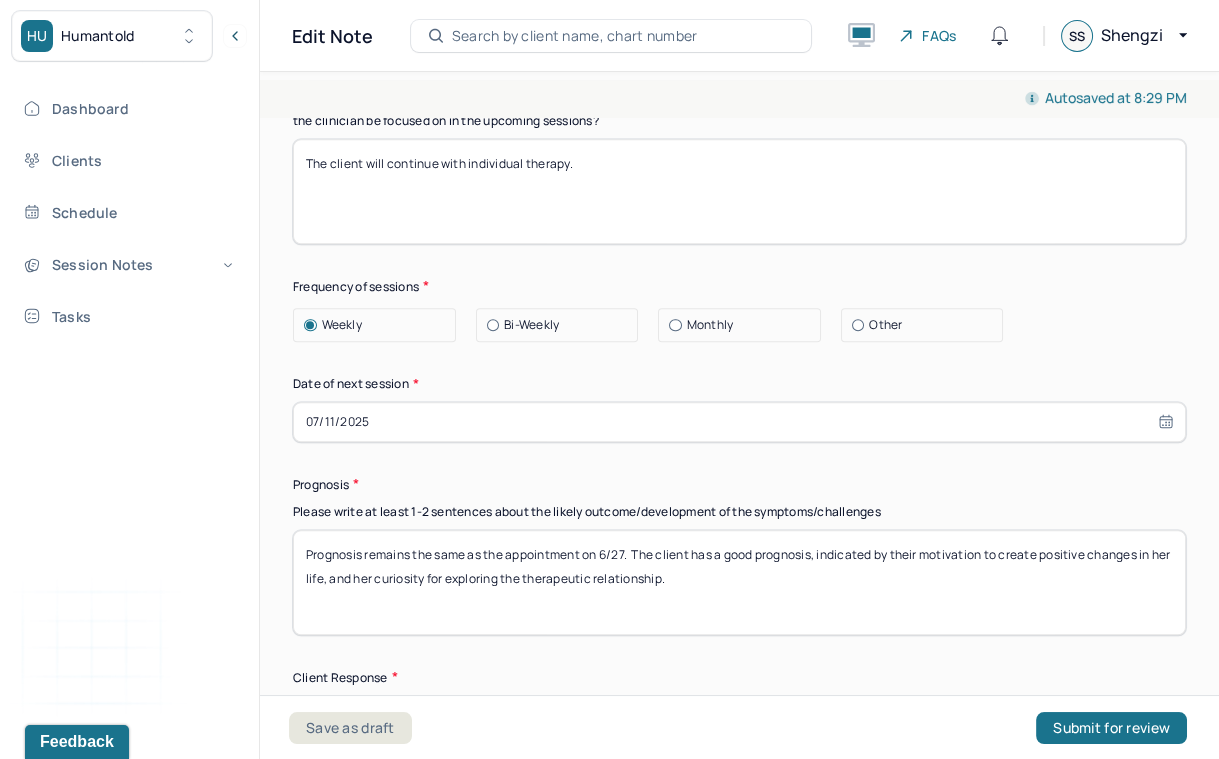 scroll, scrollTop: 2817, scrollLeft: 0, axis: vertical 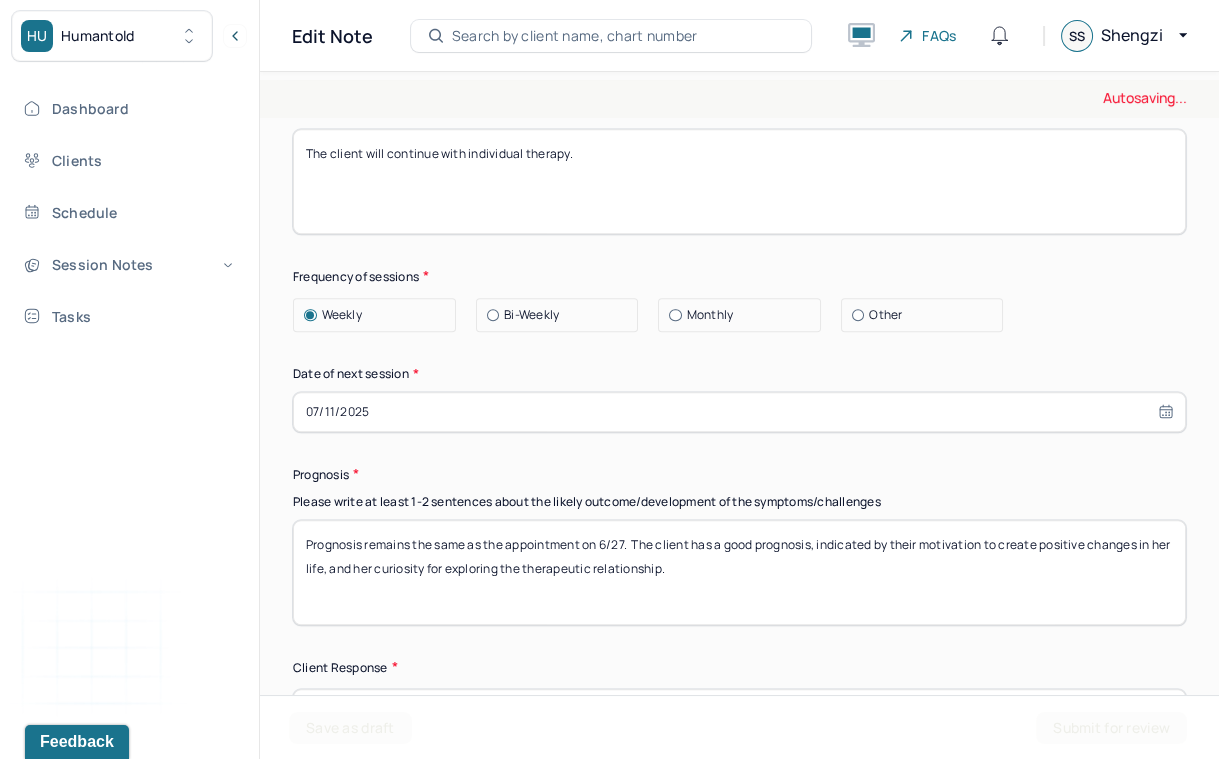click on "07/11/2025" at bounding box center (739, 412) 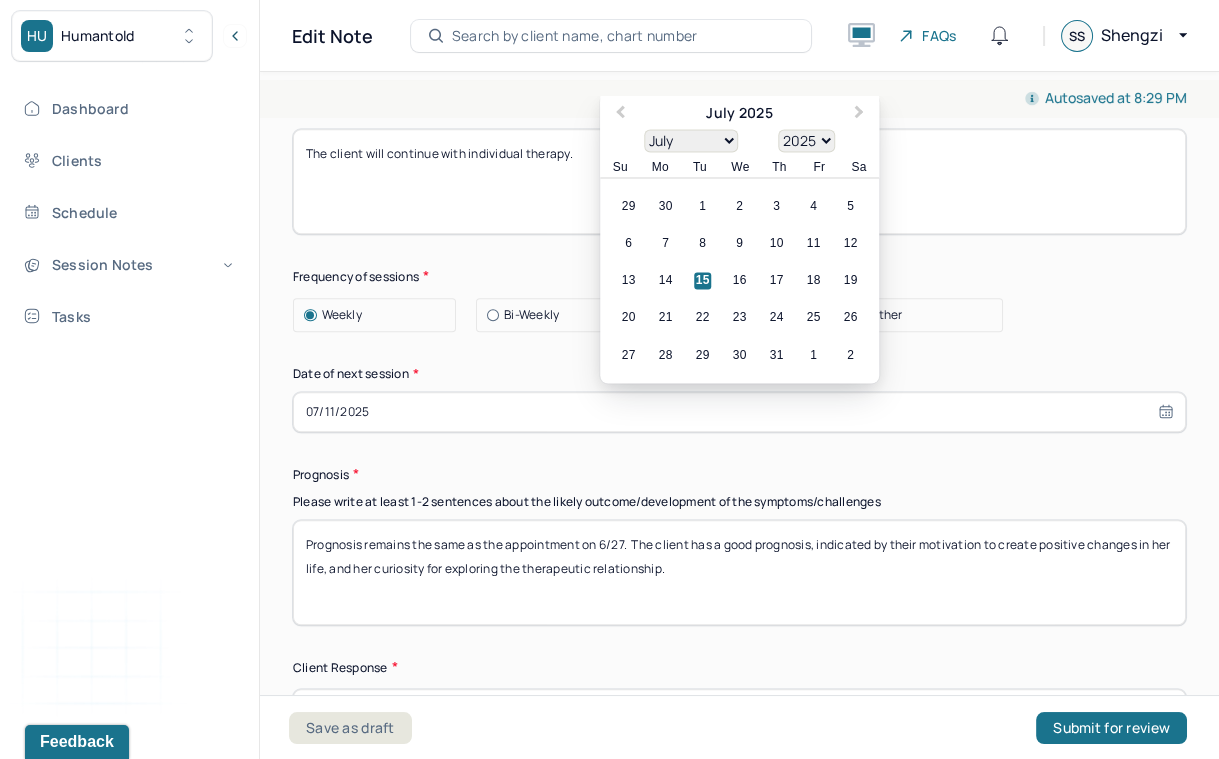 click on "Weekly Bi-Weekly Monthly Other" at bounding box center [739, 315] 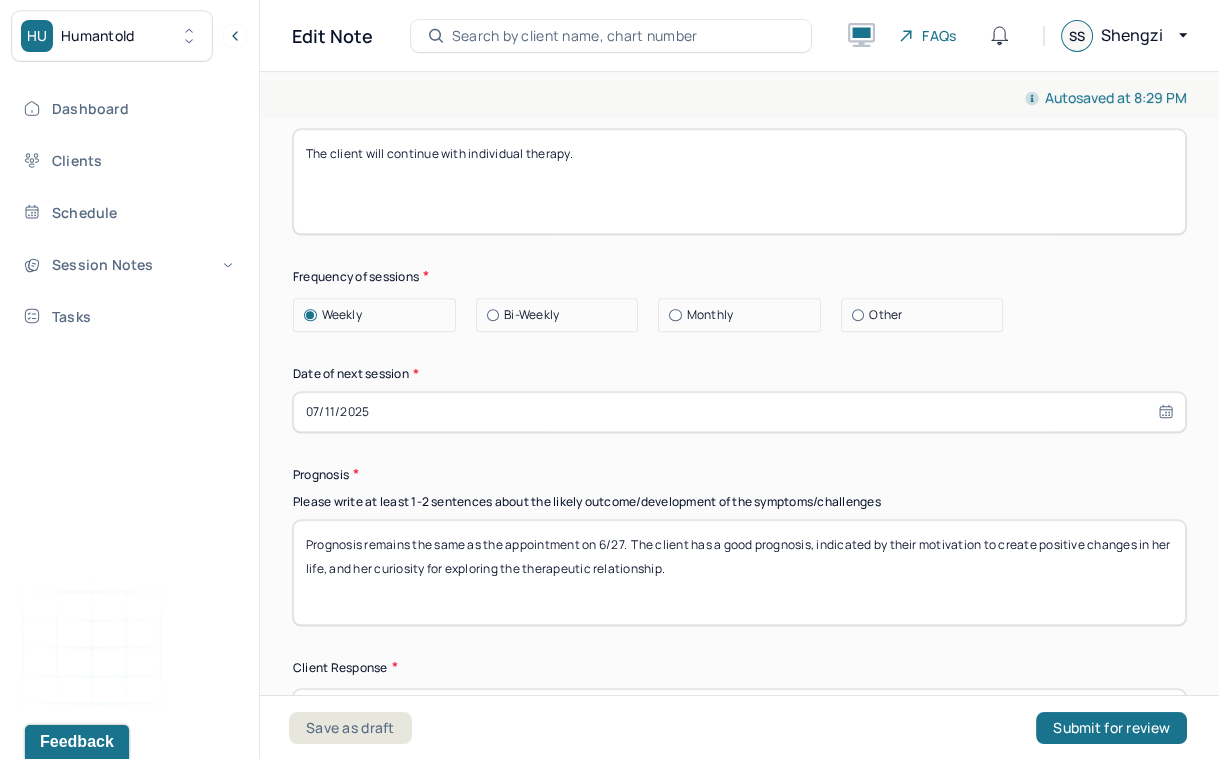 click on "Other" at bounding box center (927, 315) 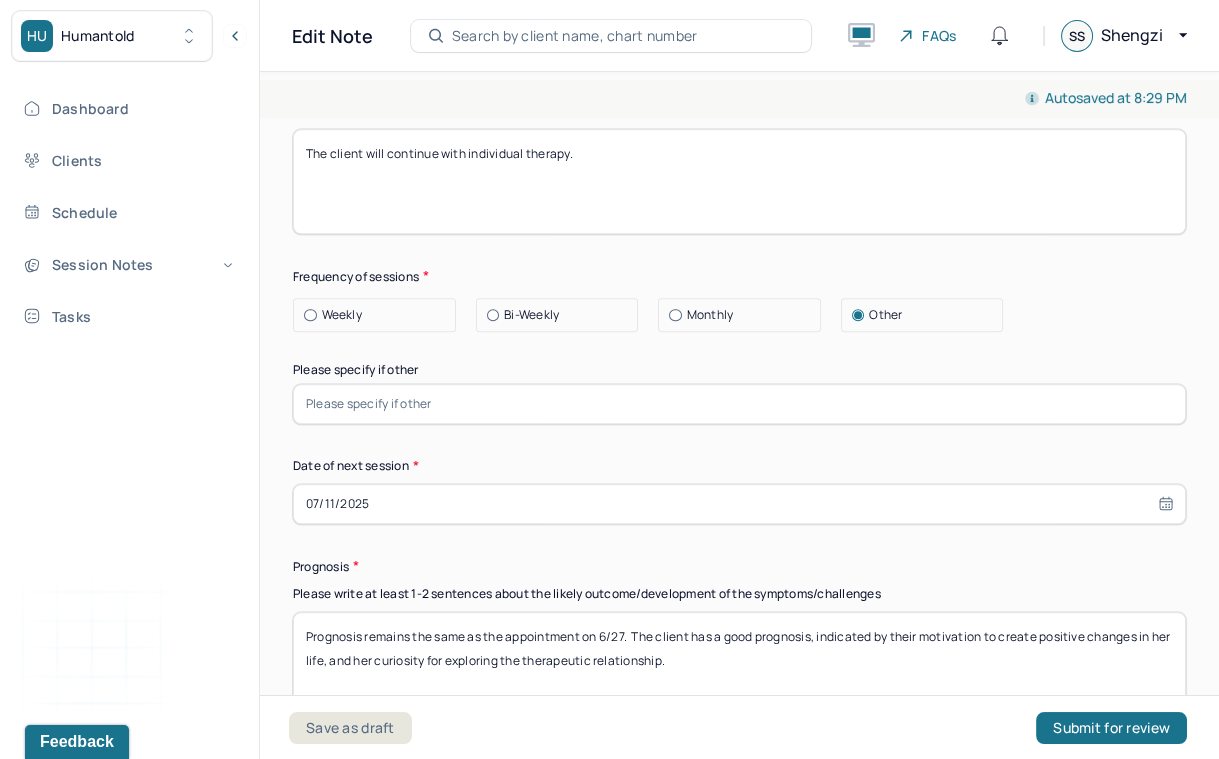 click at bounding box center [739, 404] 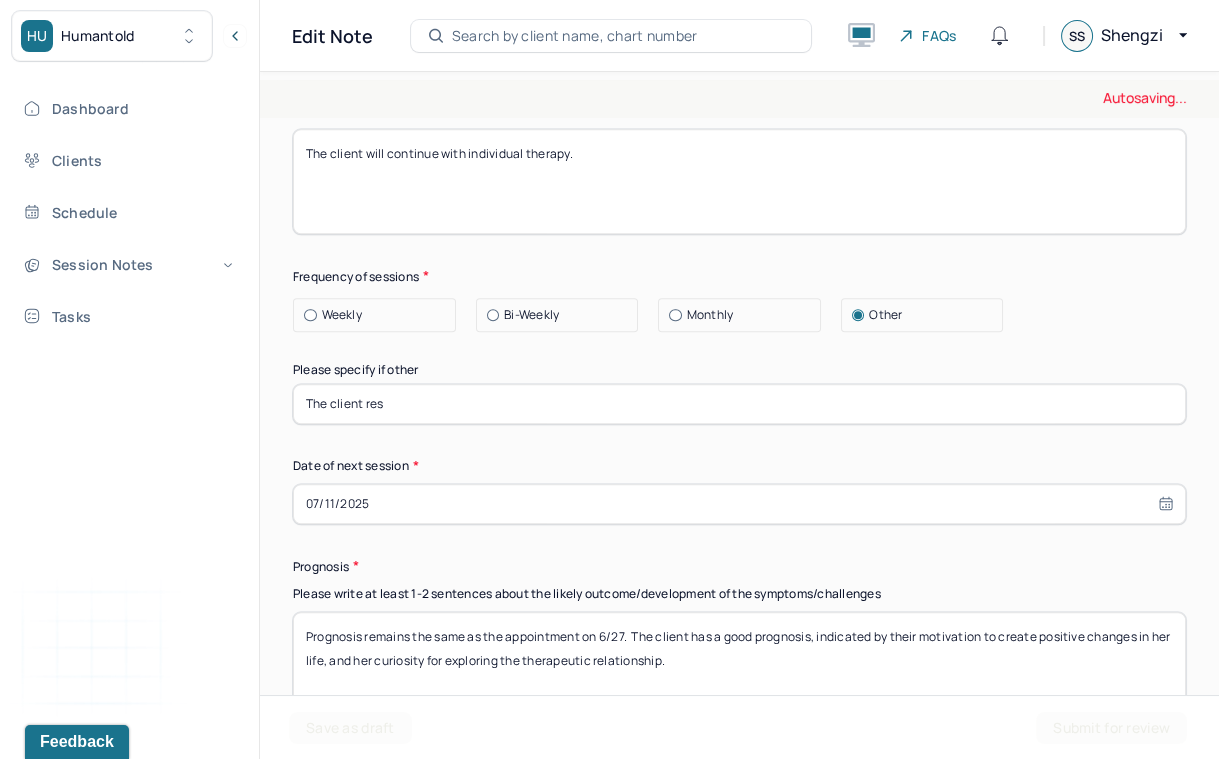 click on "The client res" at bounding box center [739, 404] 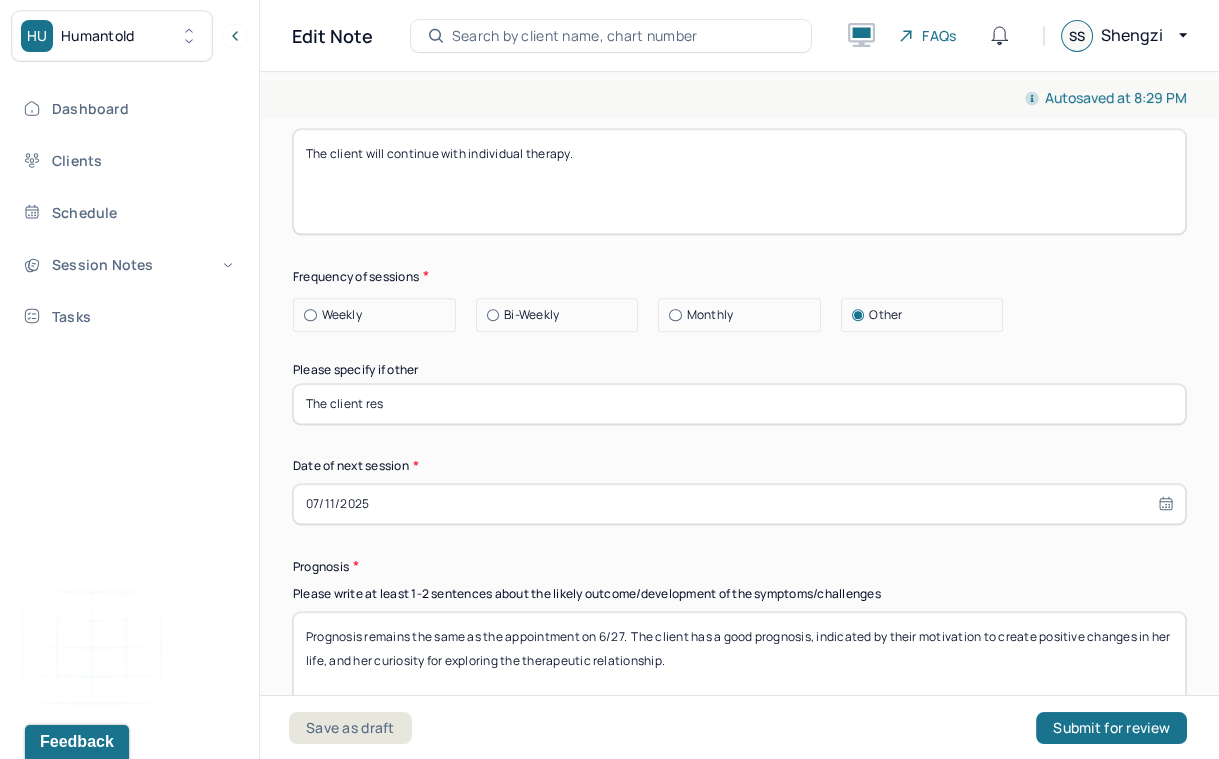type on "The client res" 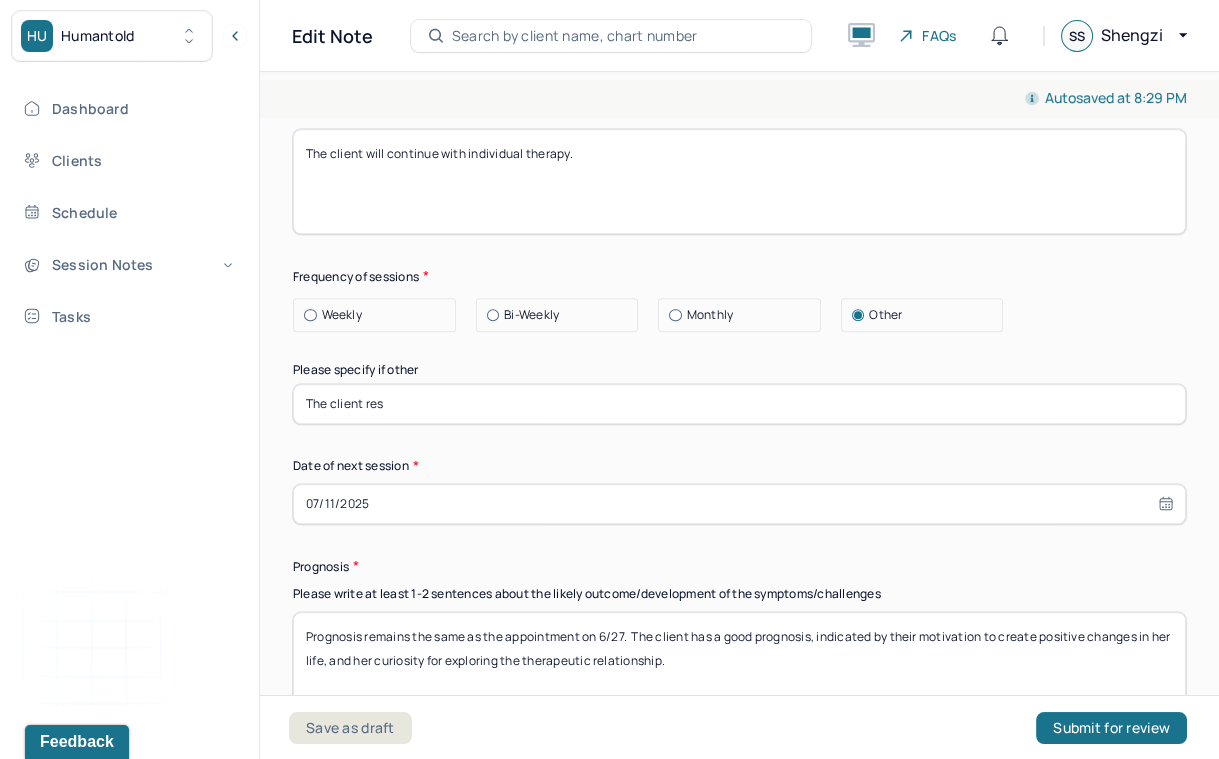 select on "6" 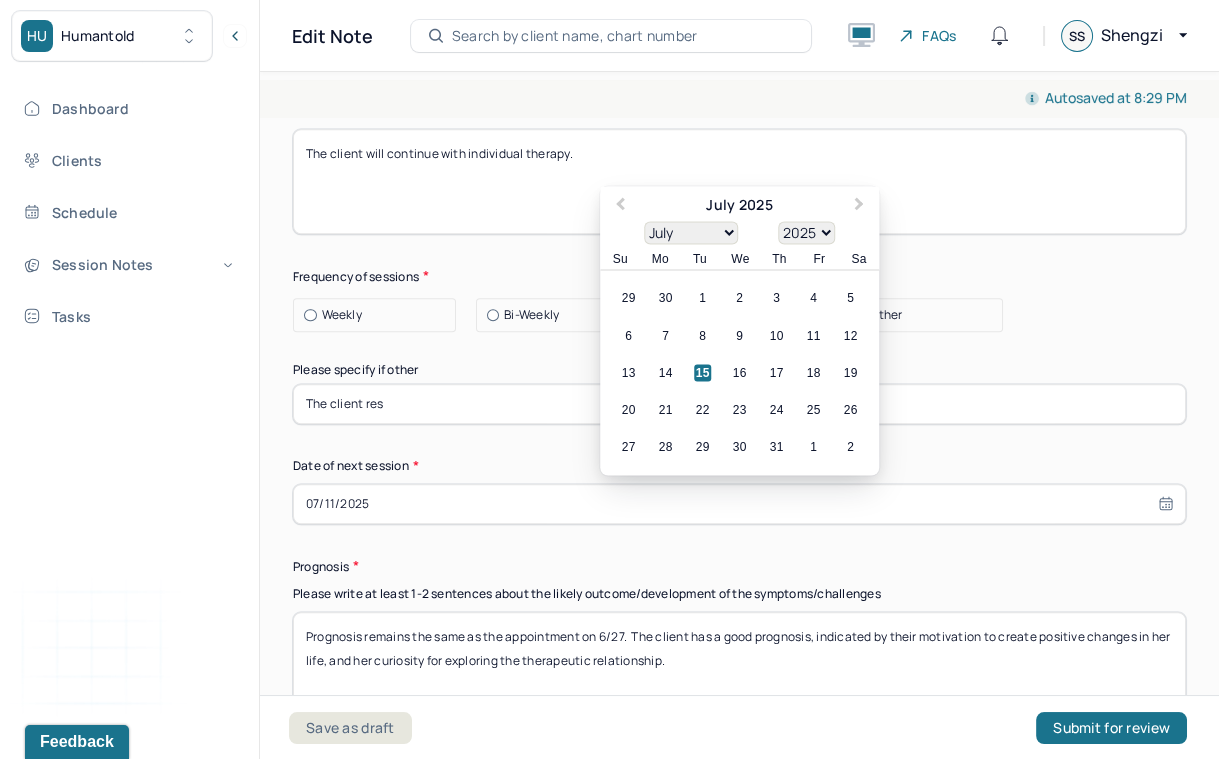 click on "07/11/2025" at bounding box center (739, 504) 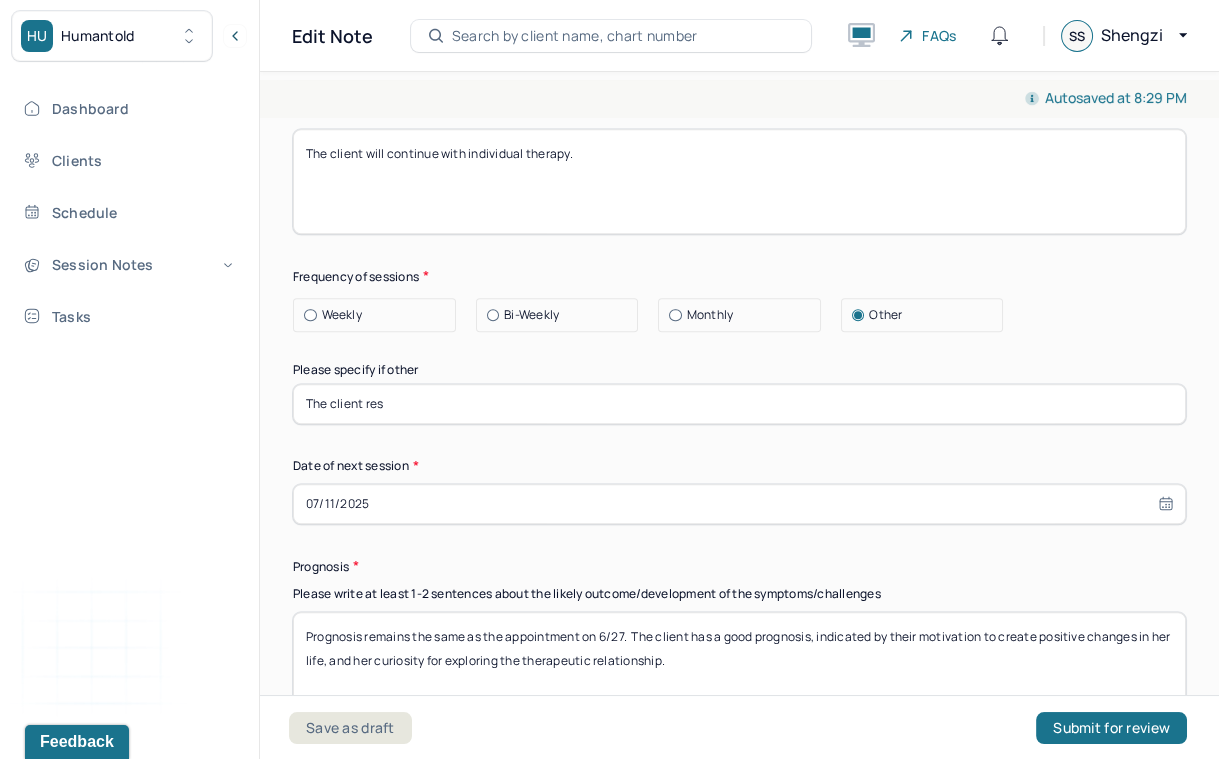 click on "The client res" at bounding box center [739, 404] 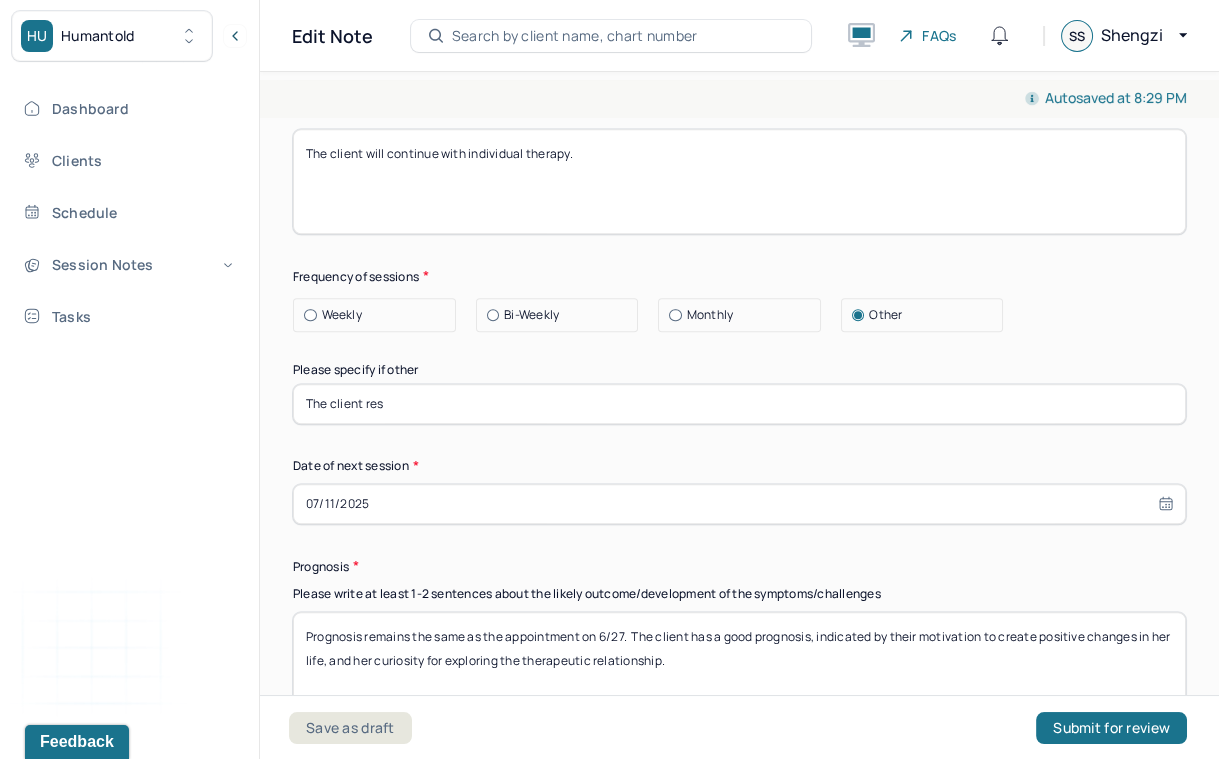 type on "The client rescheduled the future sessions." 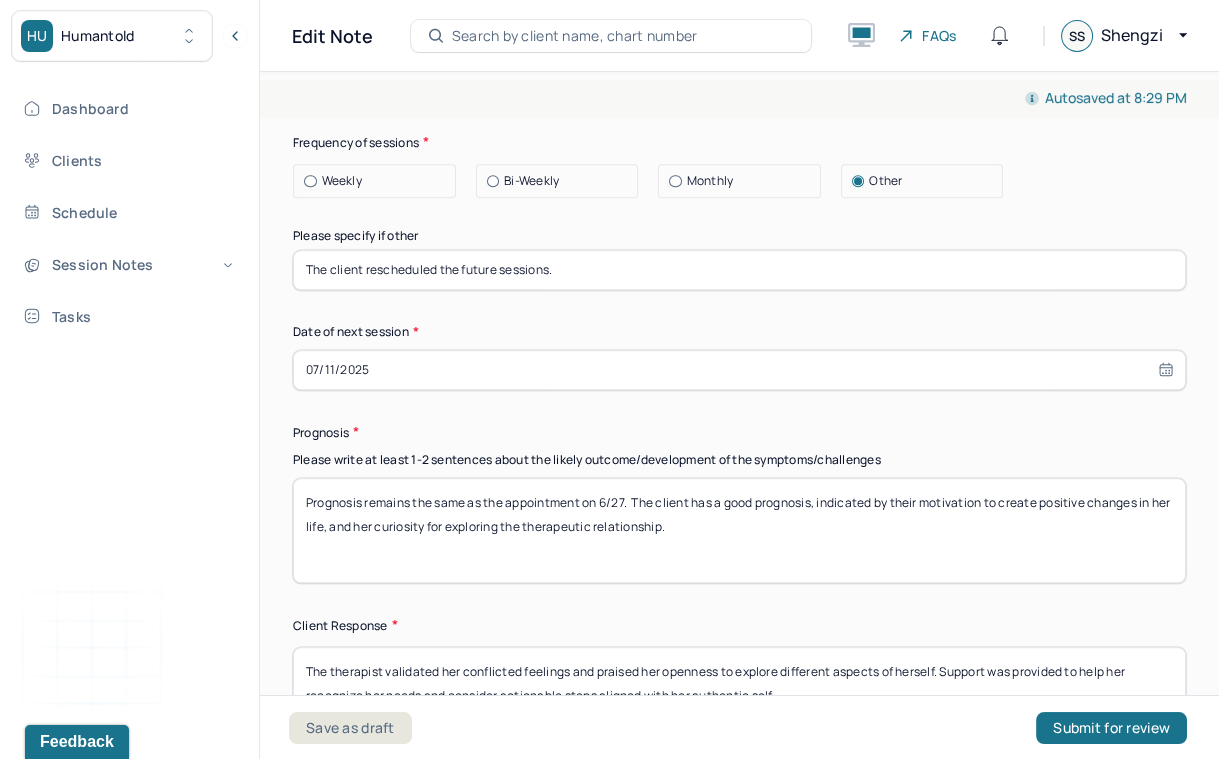 scroll, scrollTop: 2964, scrollLeft: 0, axis: vertical 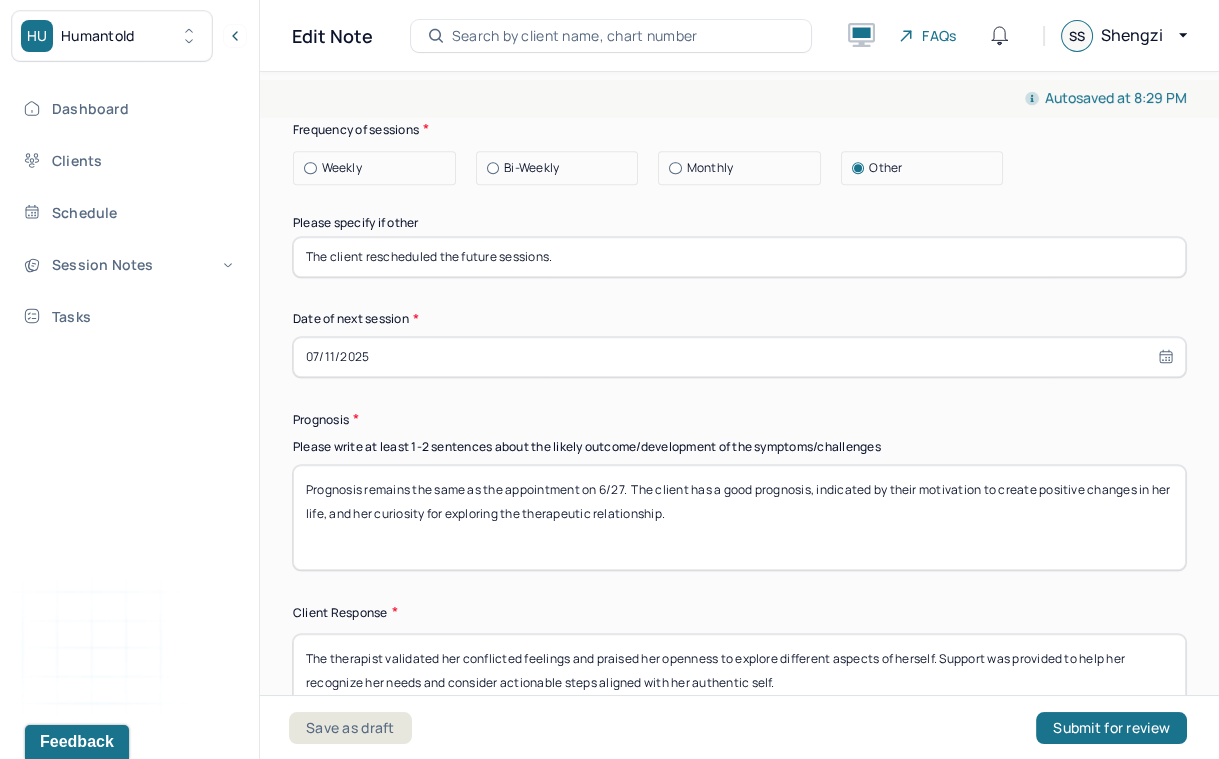 select on "6" 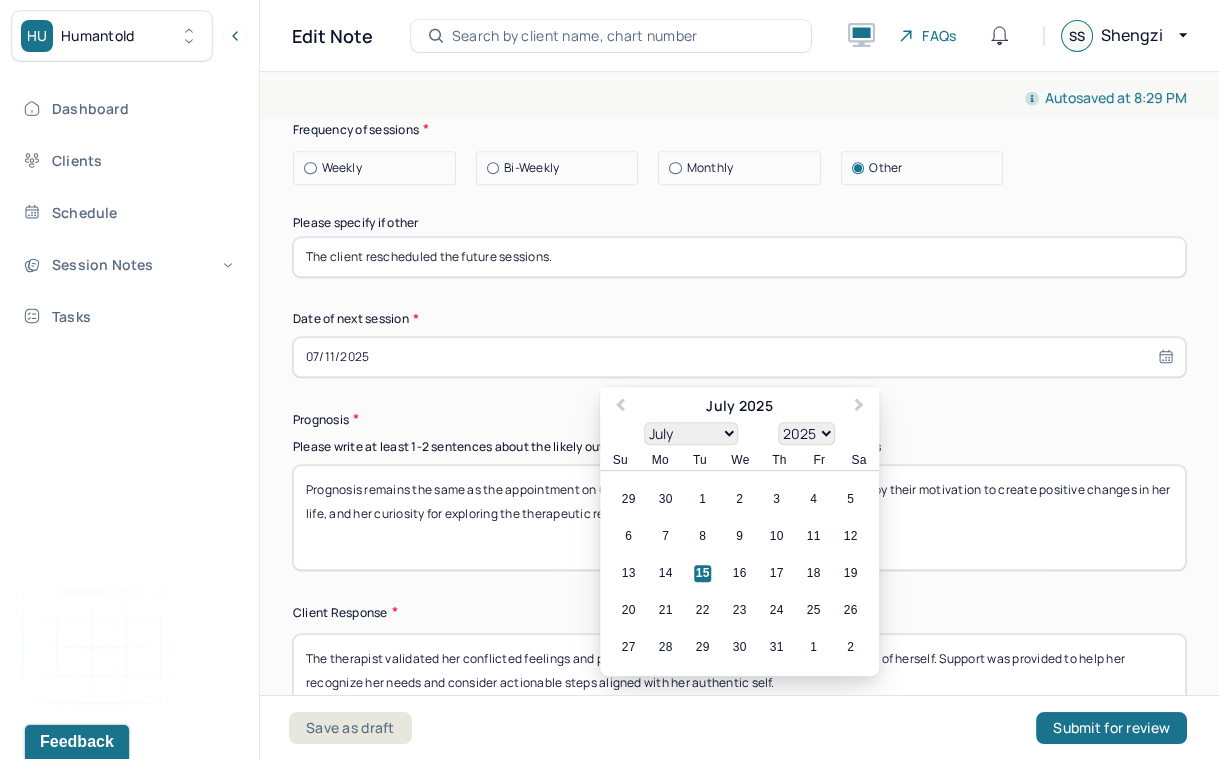 click on "07/11/2025" at bounding box center [739, 357] 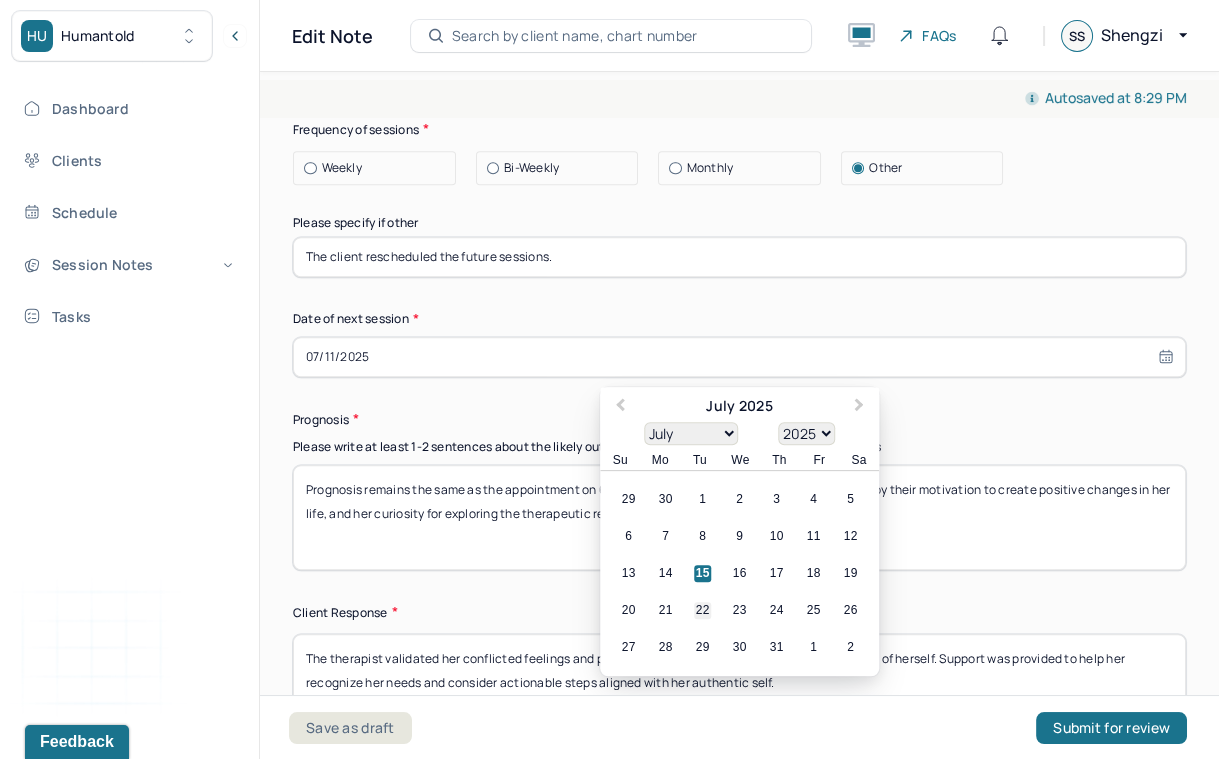 click on "22" at bounding box center (702, 610) 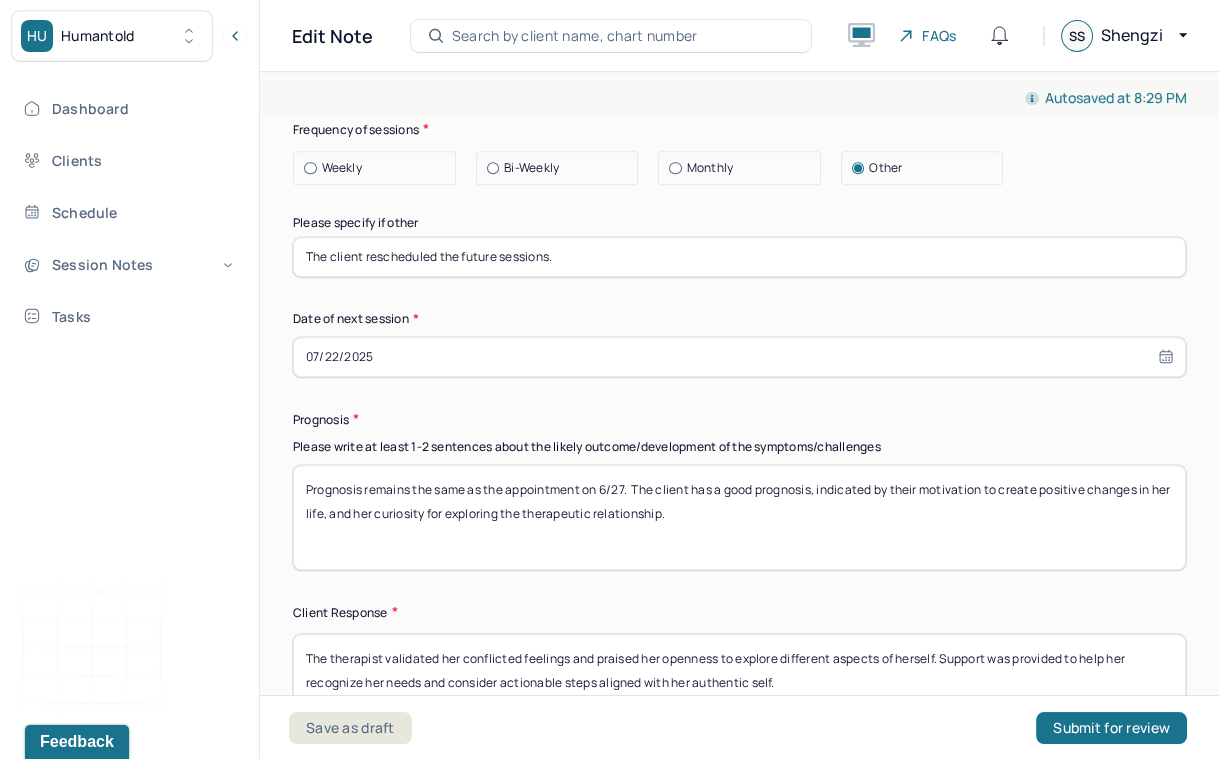 scroll, scrollTop: 3018, scrollLeft: 0, axis: vertical 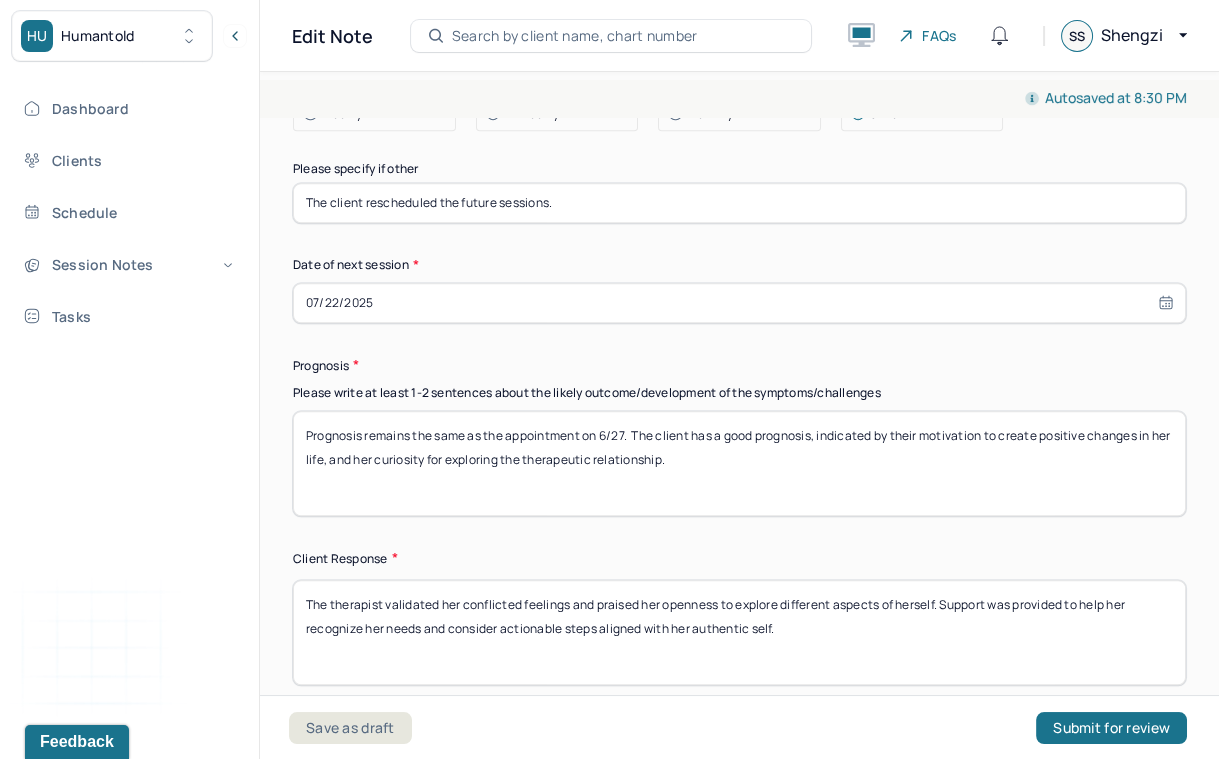 select on "6" 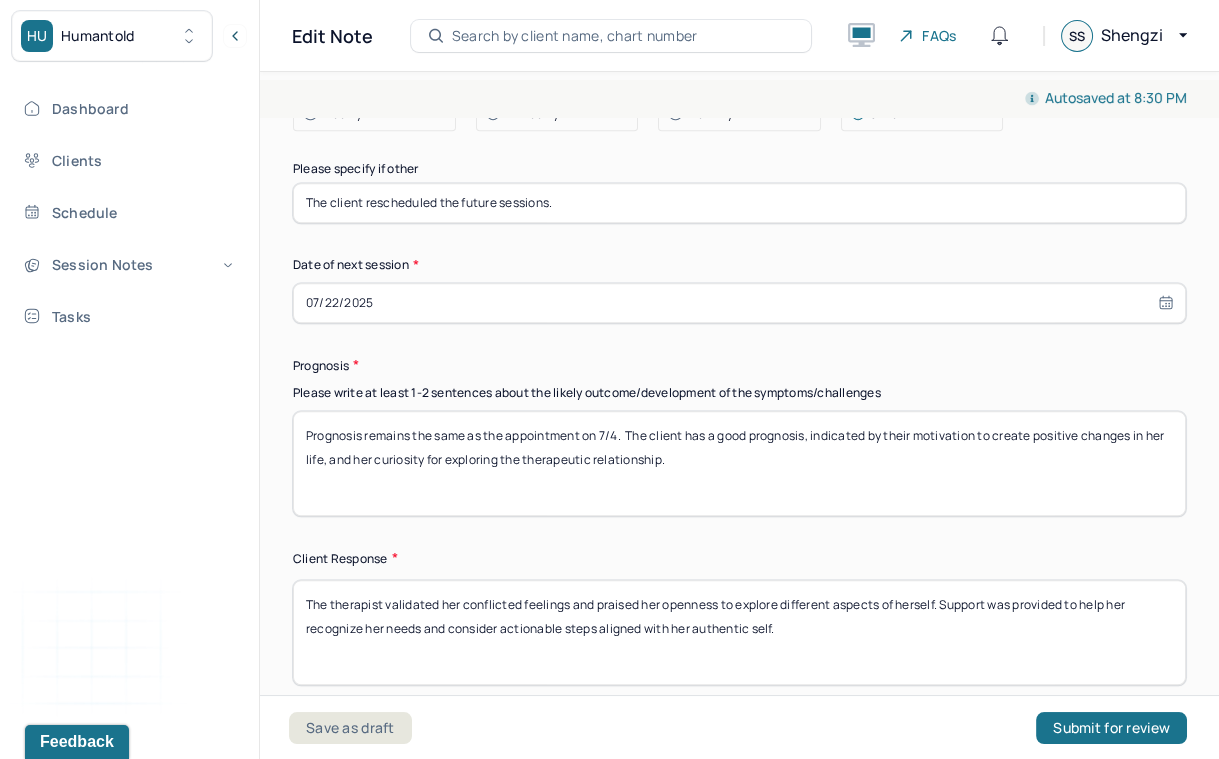 type on "Prognosis remains the same as the appointment on 7/4.  The client has a good prognosis, indicated by their motivation to create positive changes in her life, and her curiosity for exploring the therapeutic relationship." 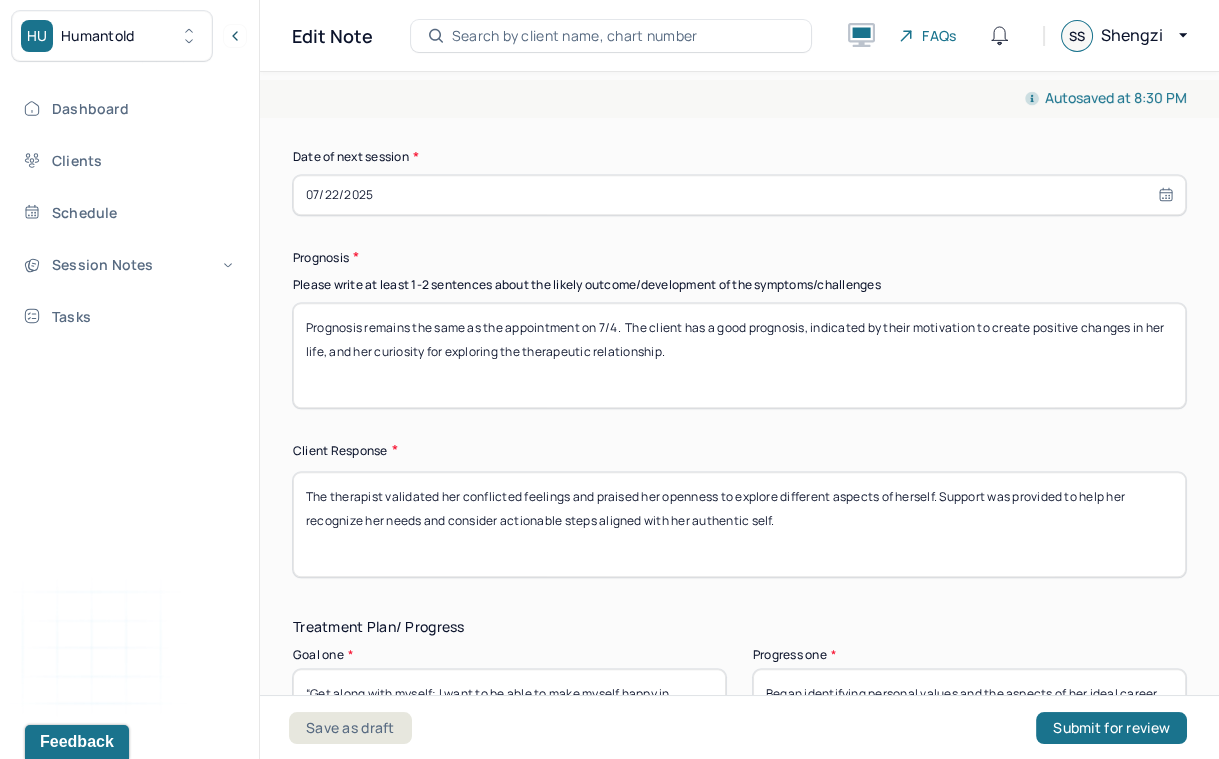 scroll, scrollTop: 3161, scrollLeft: 0, axis: vertical 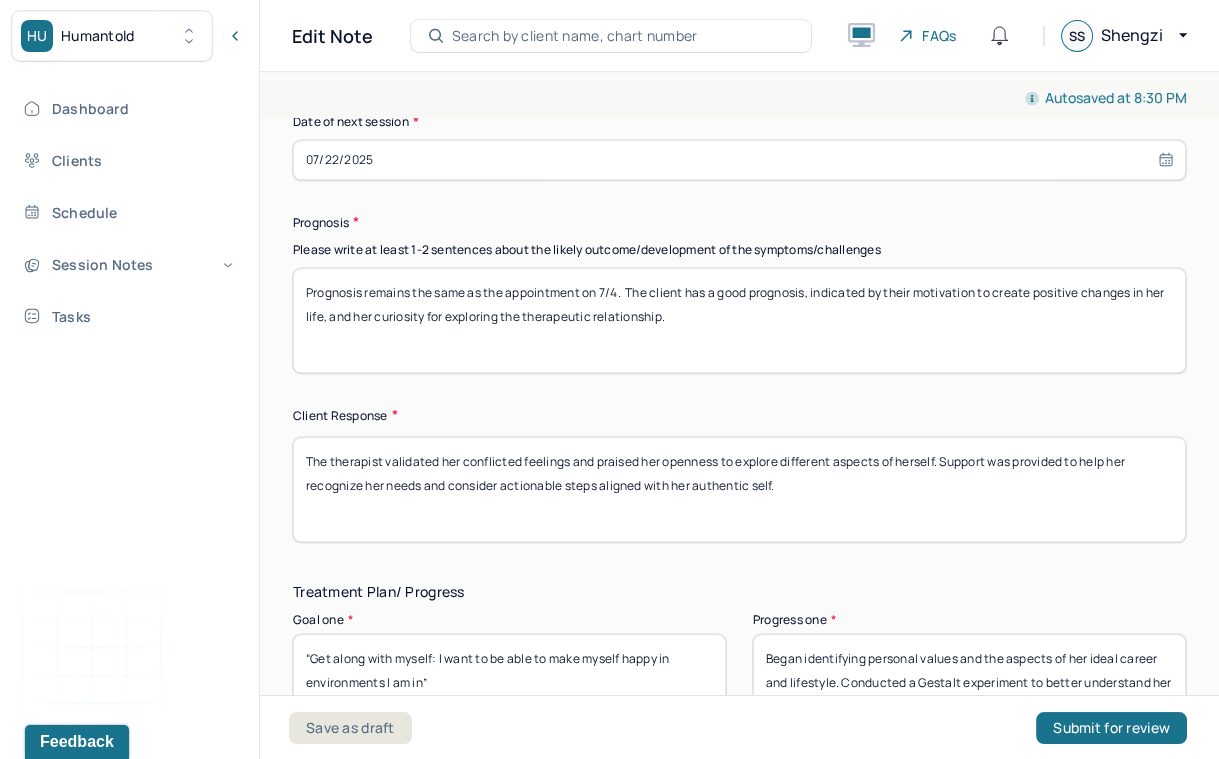 click on "The therapist validated her conflicted feelings and praised her openness to explore different aspects of herself. Support was provided to help her recognize her needs and consider actionable steps aligned with her authentic self." at bounding box center (739, 489) 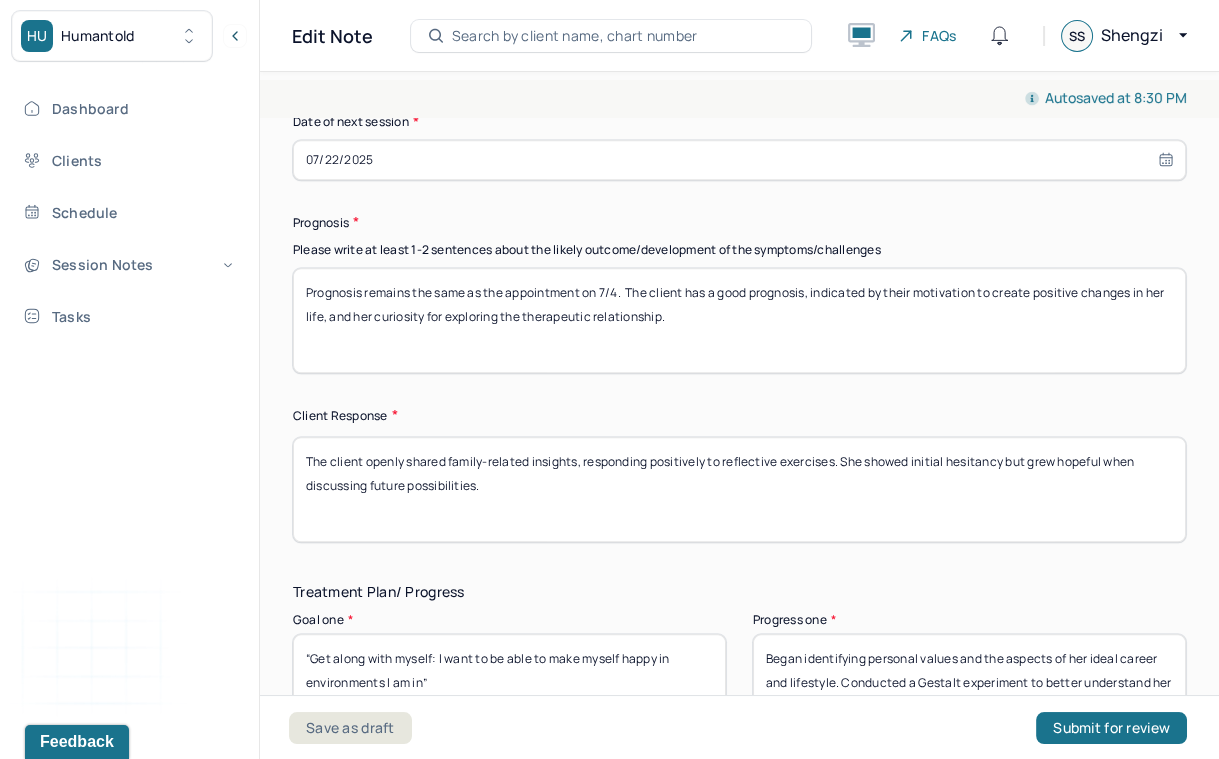 click on "The therapist validated her conflicted feelings and praised her openness to explore different aspects of herself. Support was provided to help her recognize her needs and consider actionable steps aligned with her authentic self." at bounding box center (739, 489) 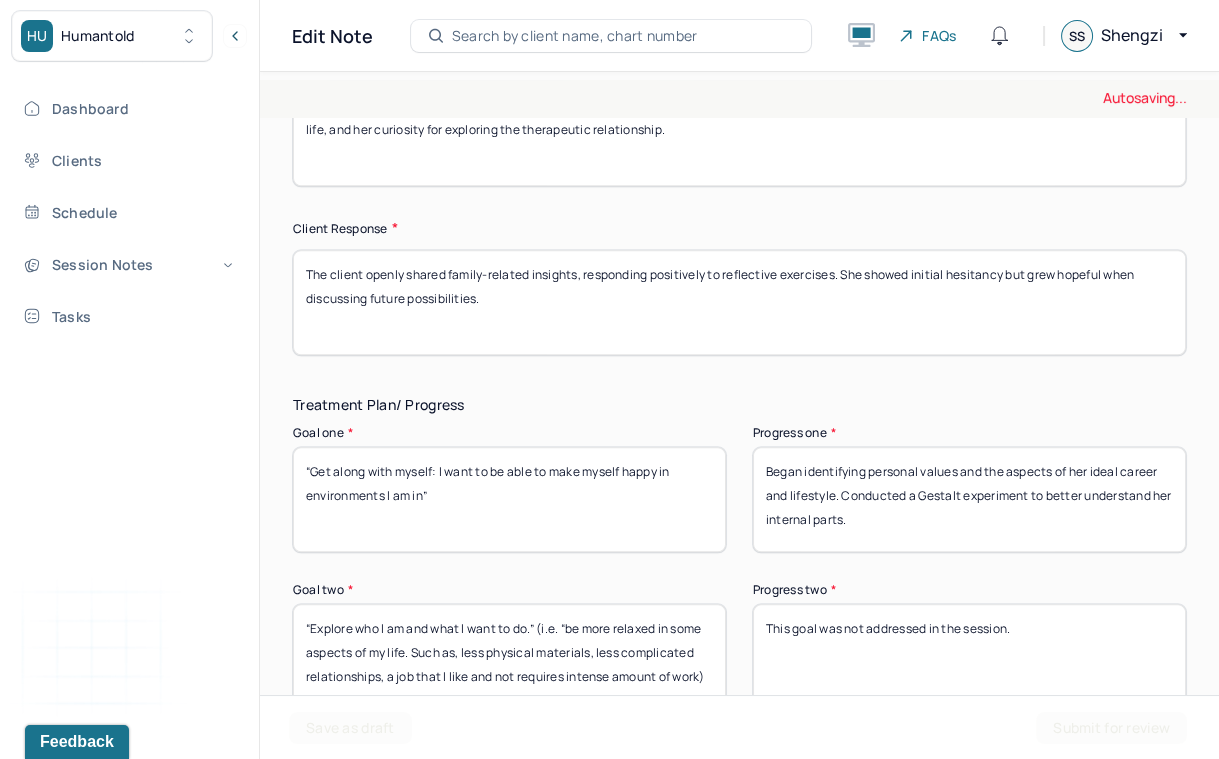 scroll, scrollTop: 3430, scrollLeft: 0, axis: vertical 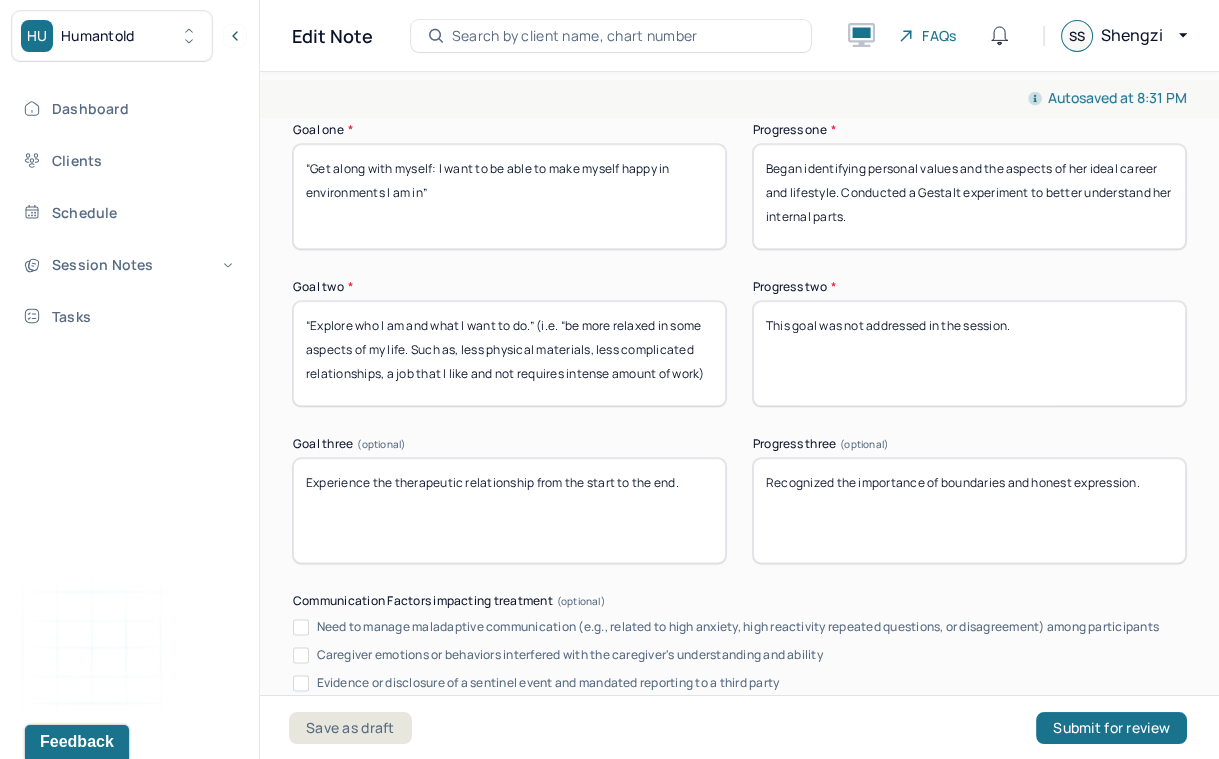 type on "The client openly shared family-related insights, responding positively to reflective exercises. She showed initial hesitancy but grew hopeful when discussing future possibilities." 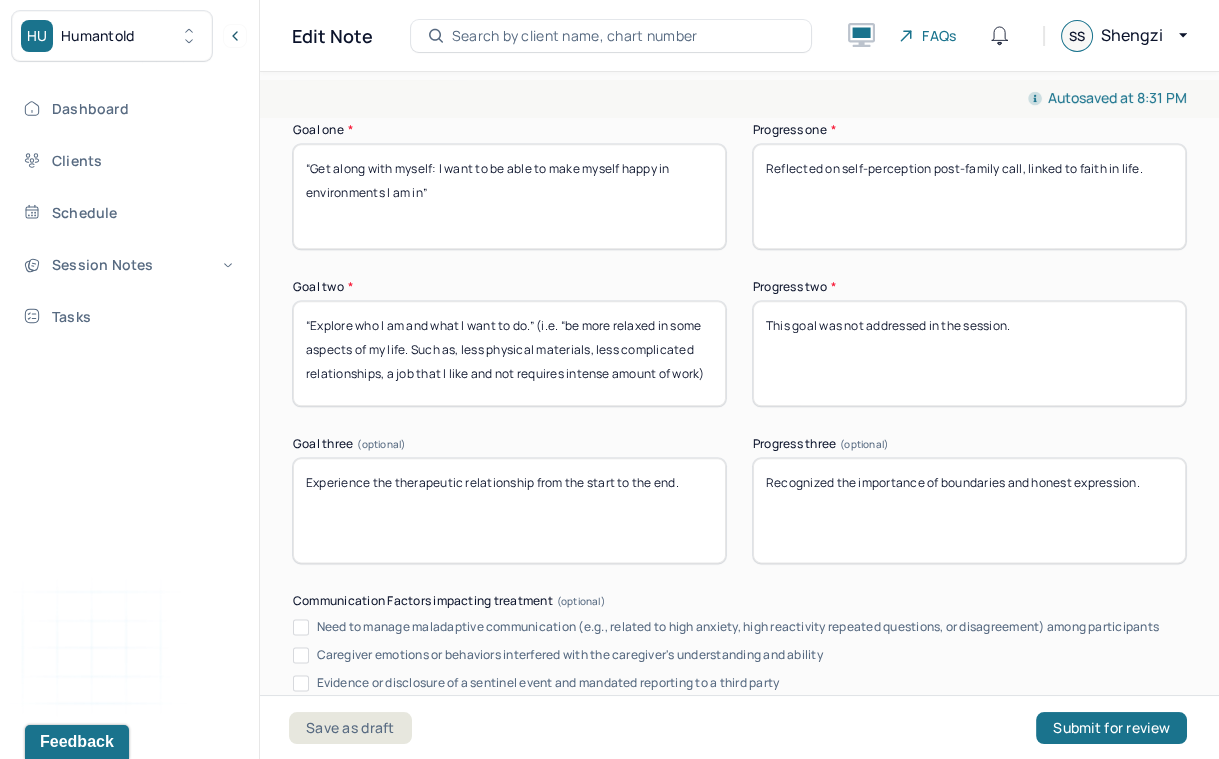 type on "Reflected on self-perception post-family call, linked to faith in life." 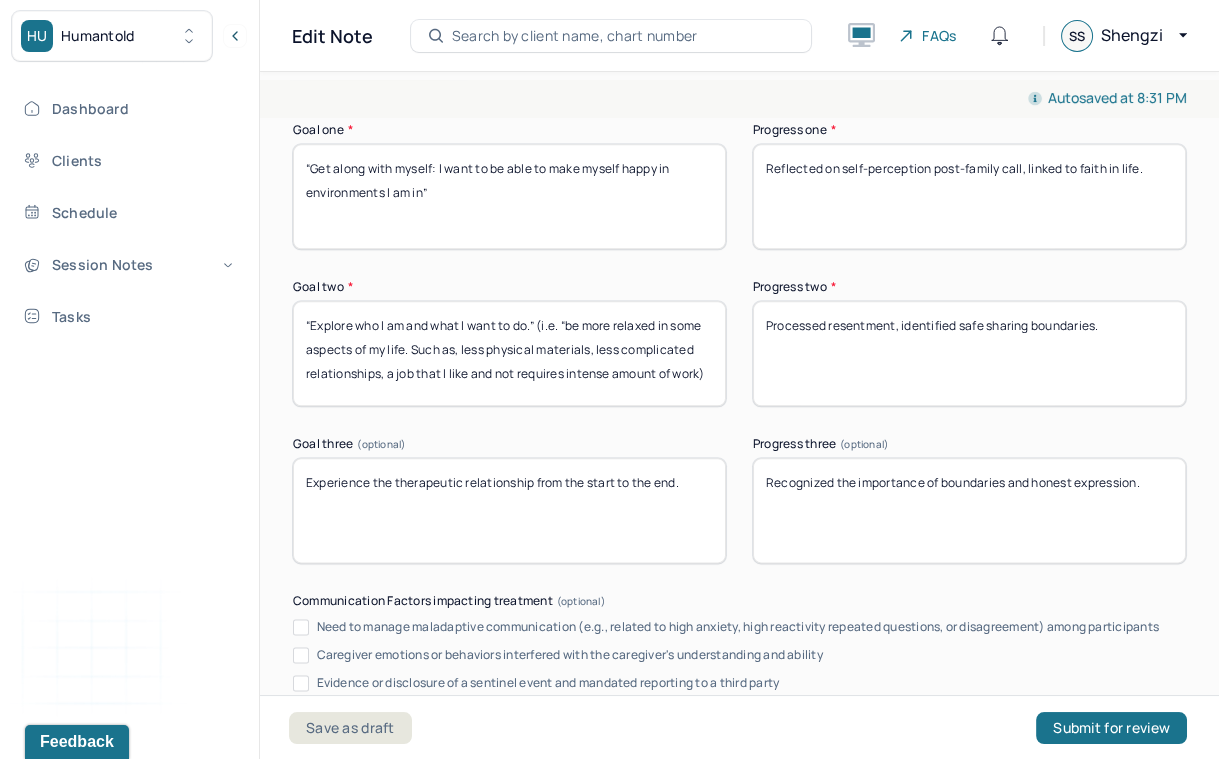 type on "Processed resentment, identified safe sharing boundaries." 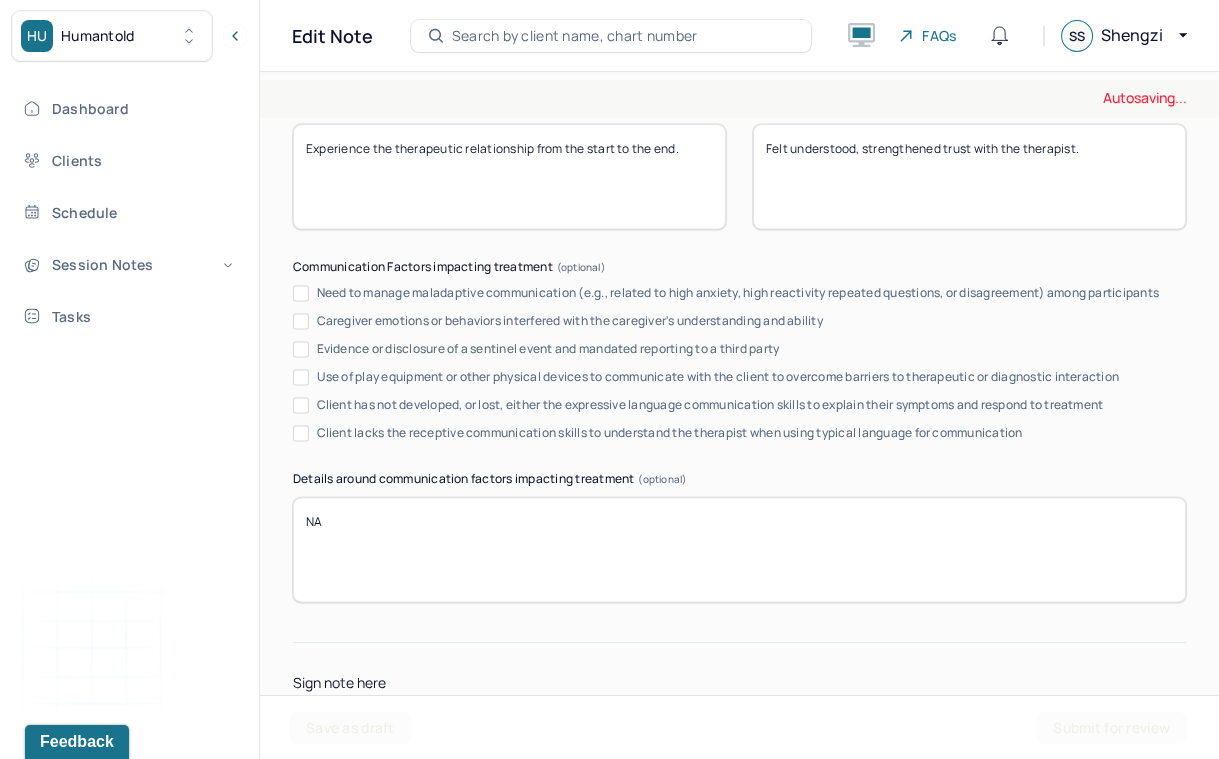 scroll, scrollTop: 4174, scrollLeft: 0, axis: vertical 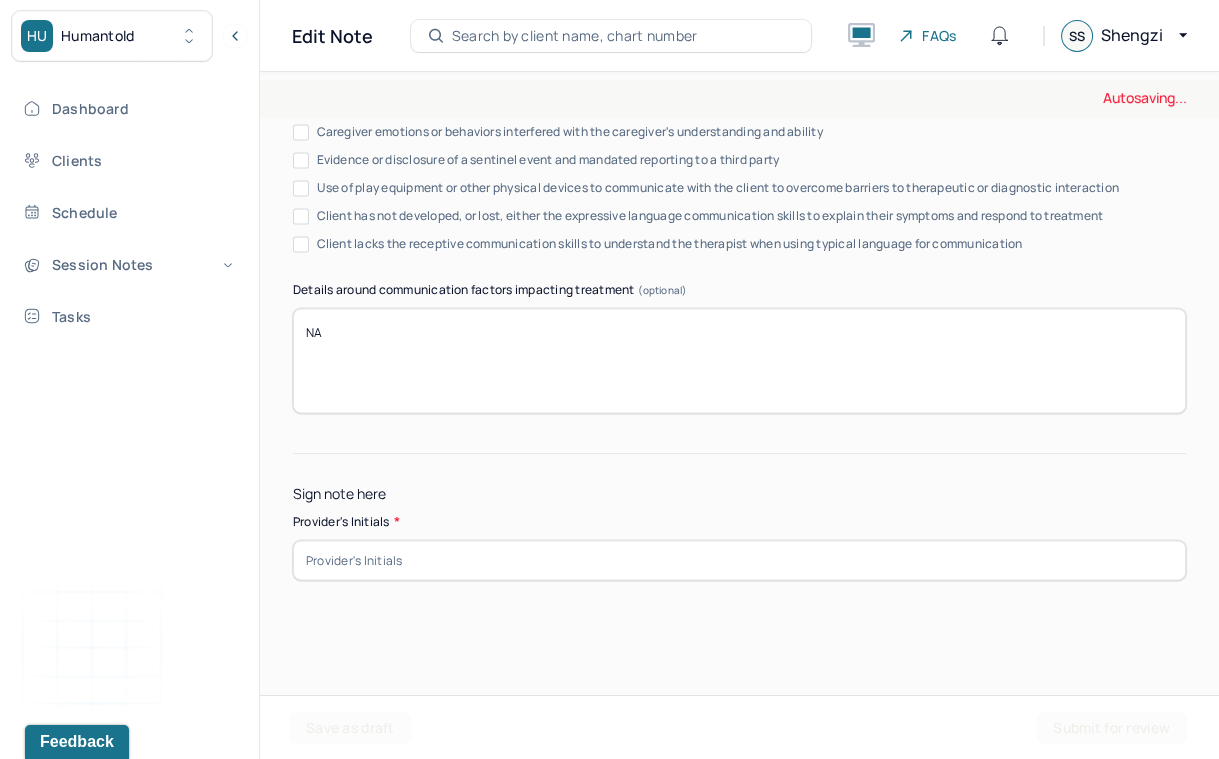 type on "Felt understood, strengthened trust with the therapist." 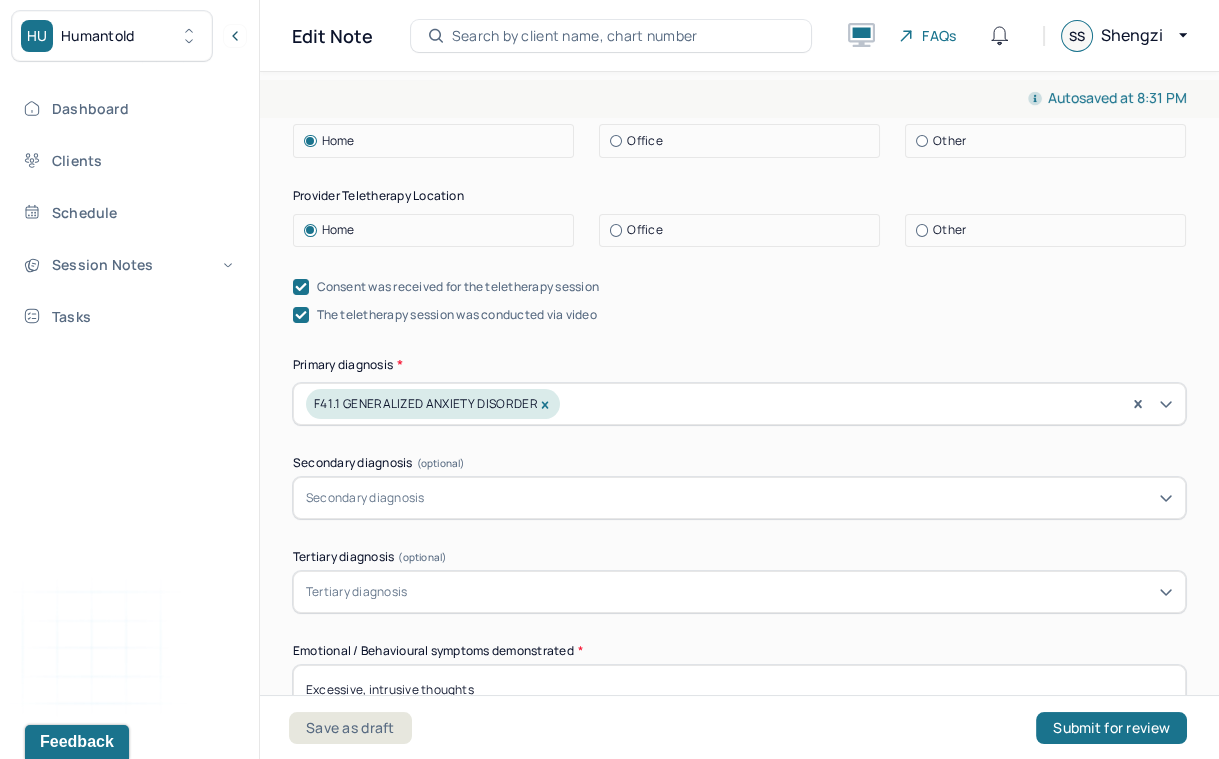 scroll, scrollTop: 0, scrollLeft: 0, axis: both 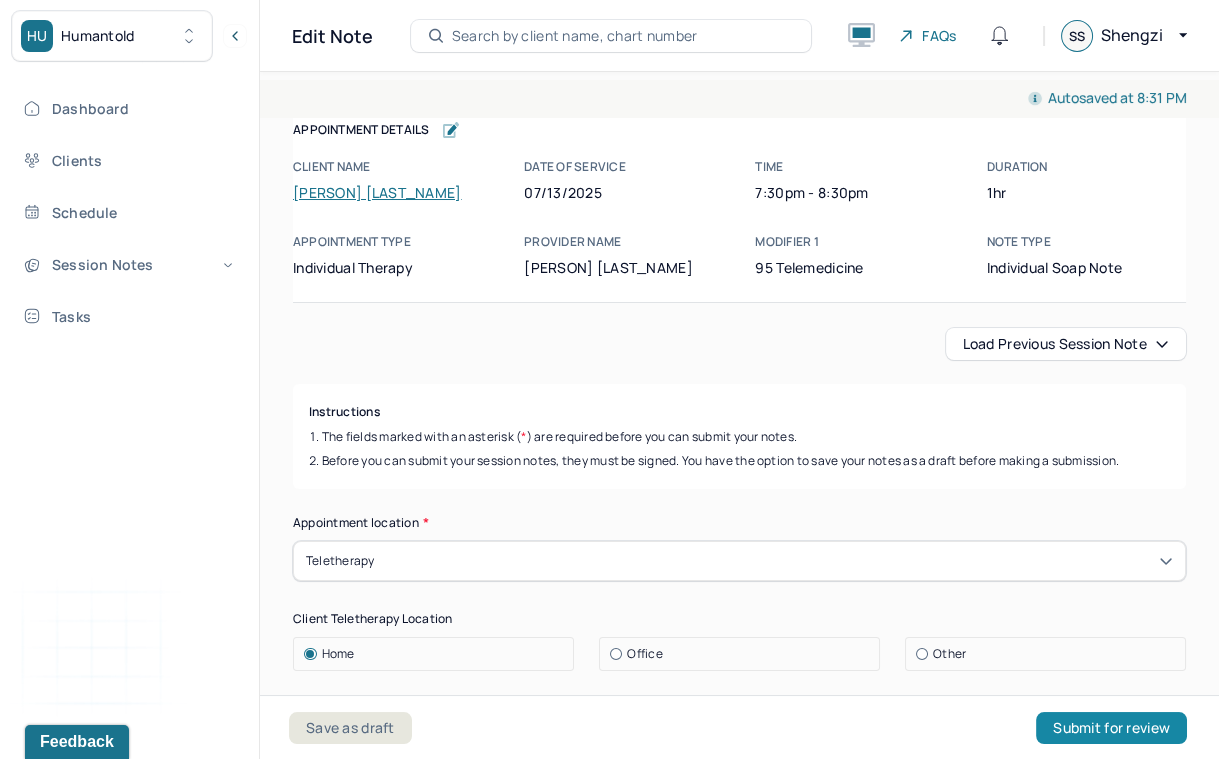 type on "ss" 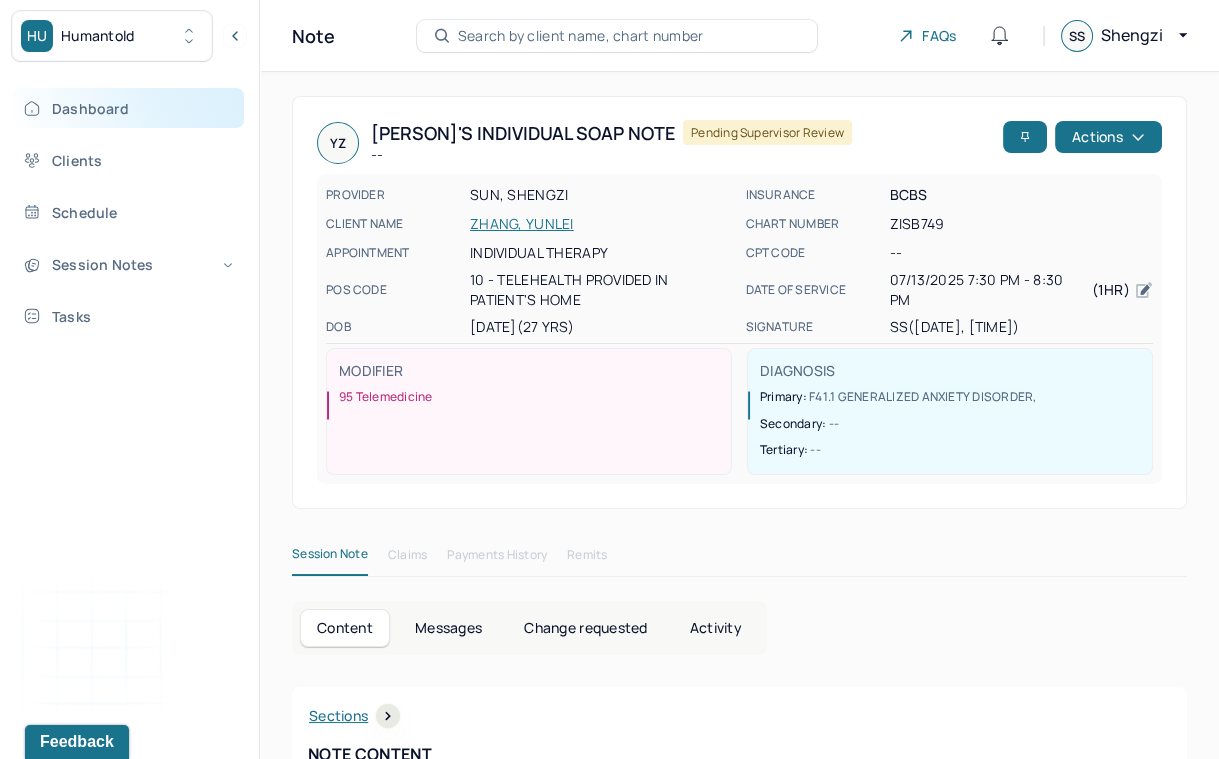 click on "Dashboard" at bounding box center [128, 108] 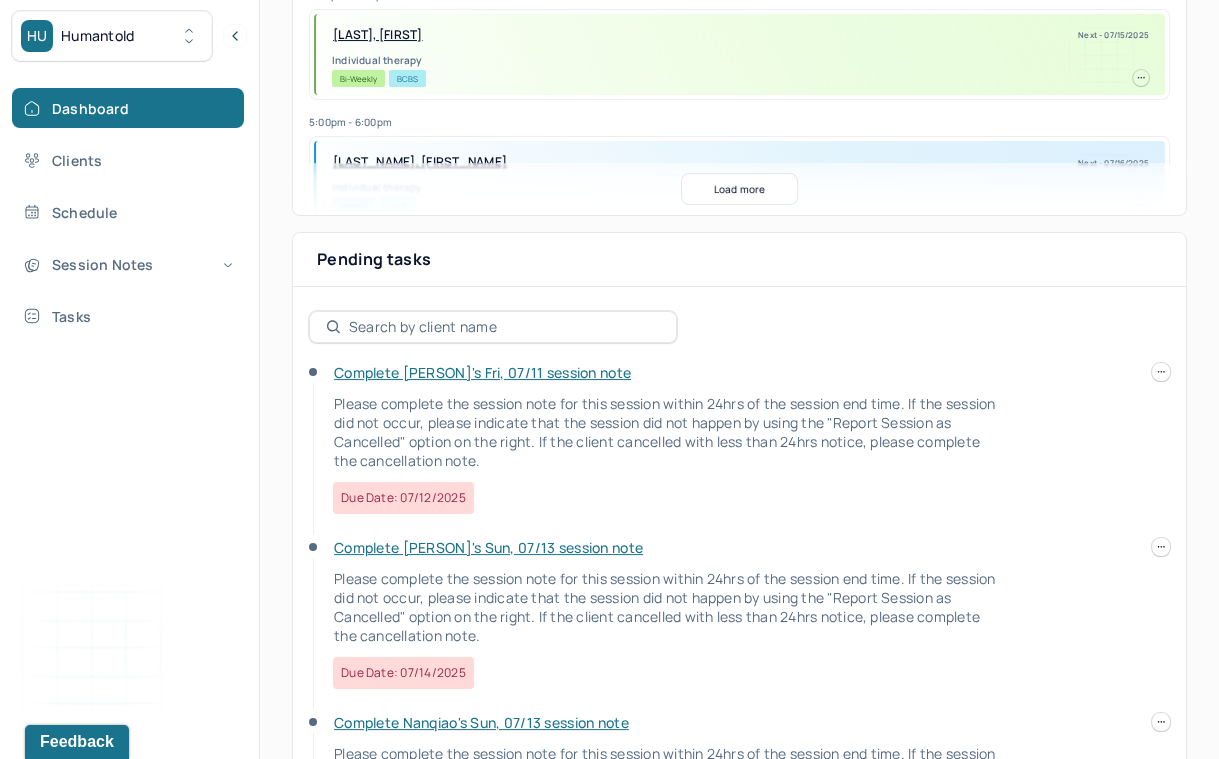 scroll, scrollTop: 545, scrollLeft: 0, axis: vertical 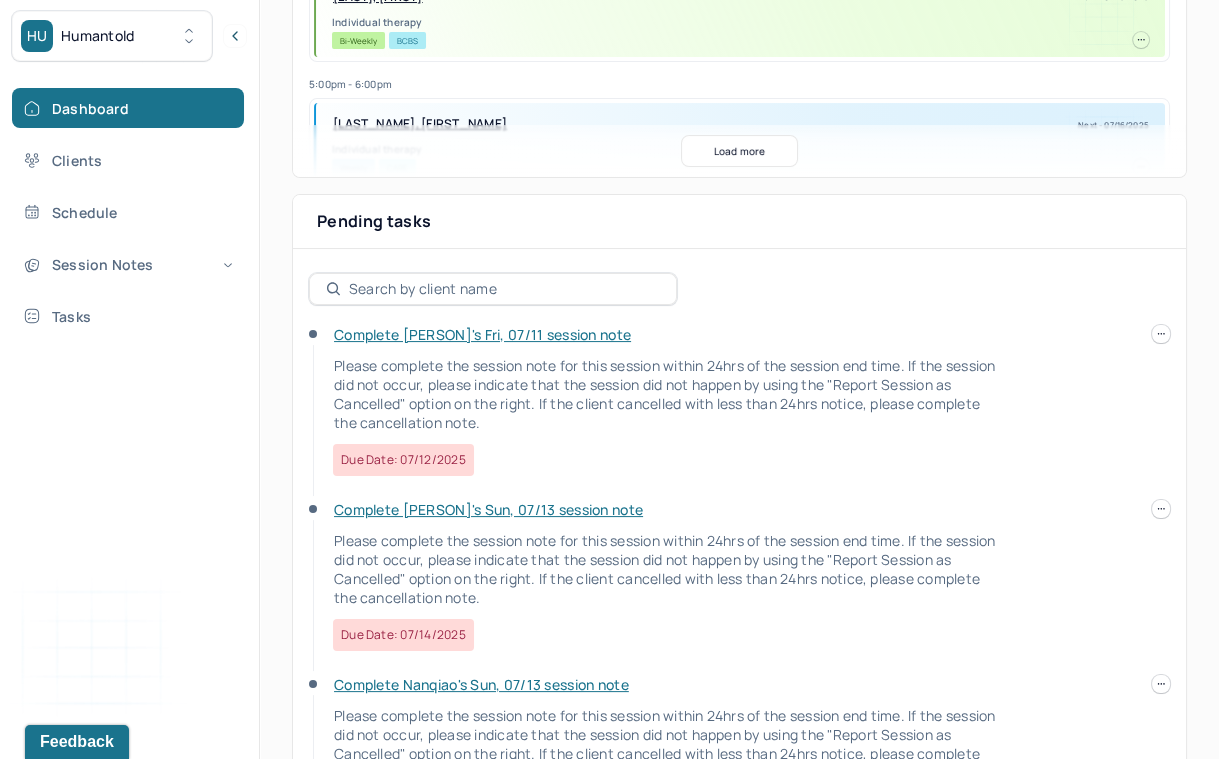 click on "Complete [PERSON]'s Fri, 07/11 session note" at bounding box center [482, 334] 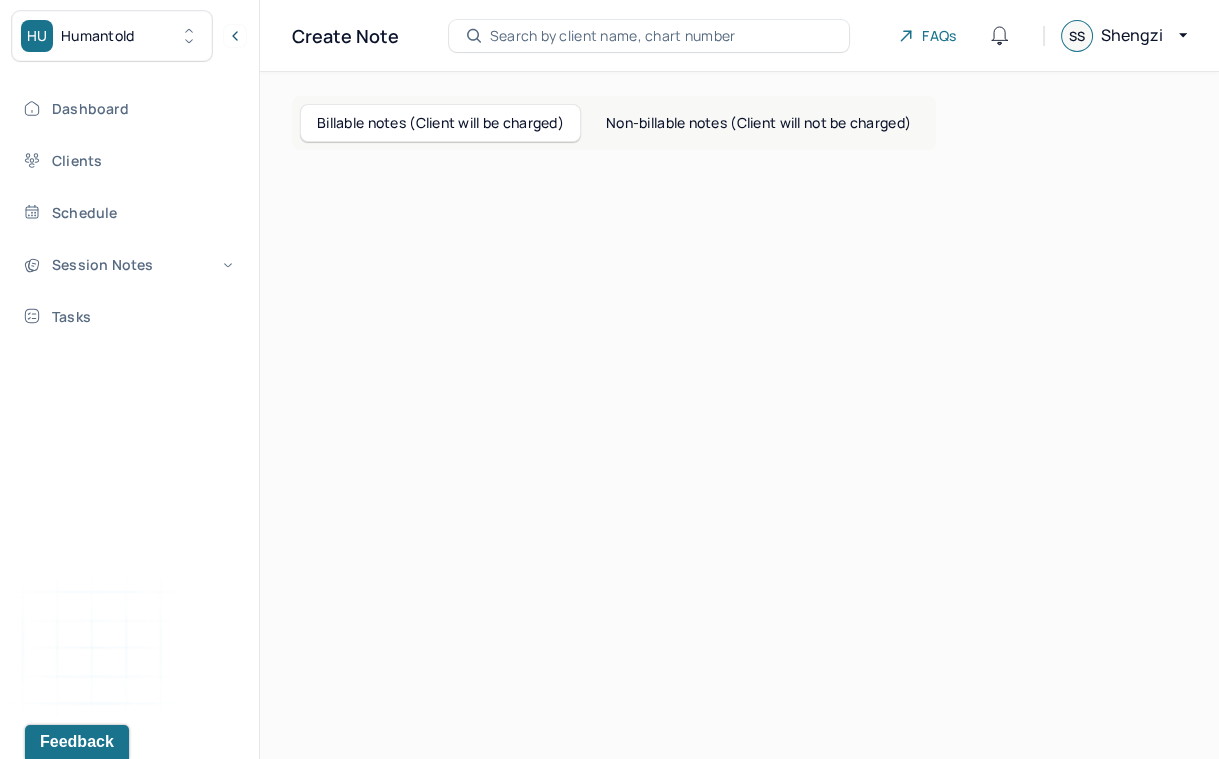 scroll, scrollTop: 0, scrollLeft: 0, axis: both 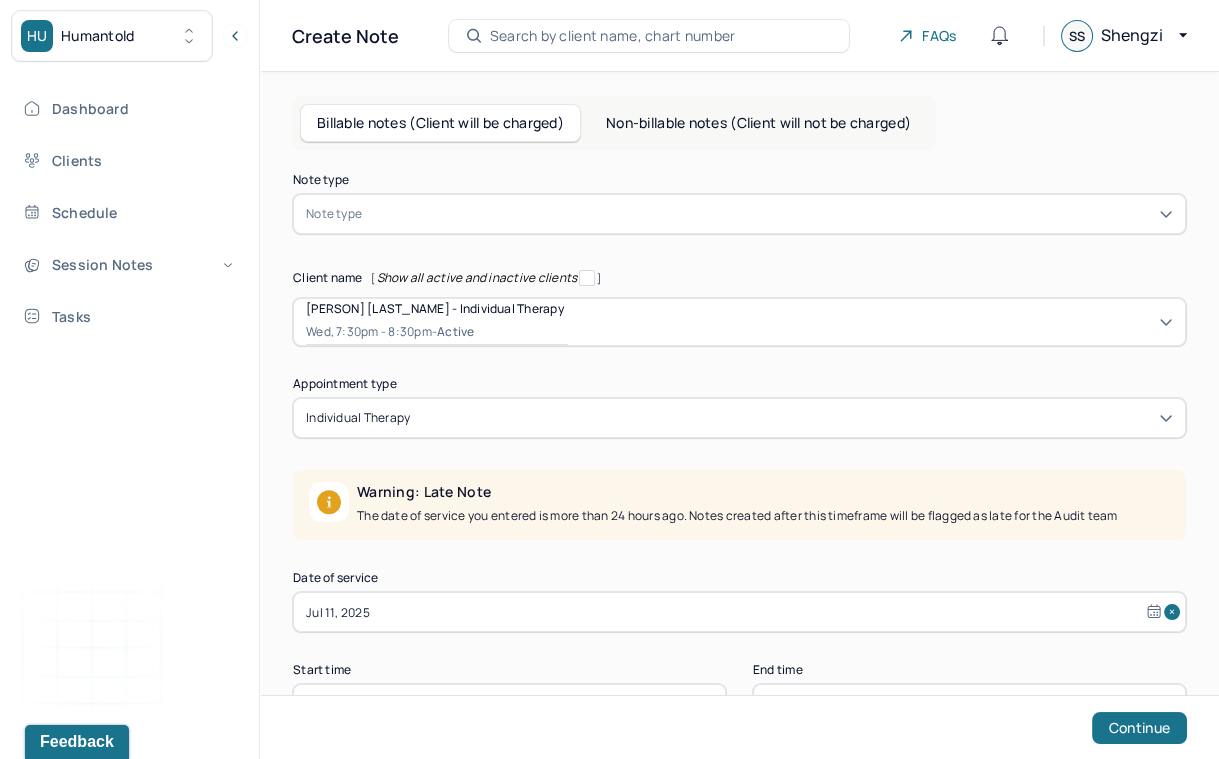 click at bounding box center (769, 214) 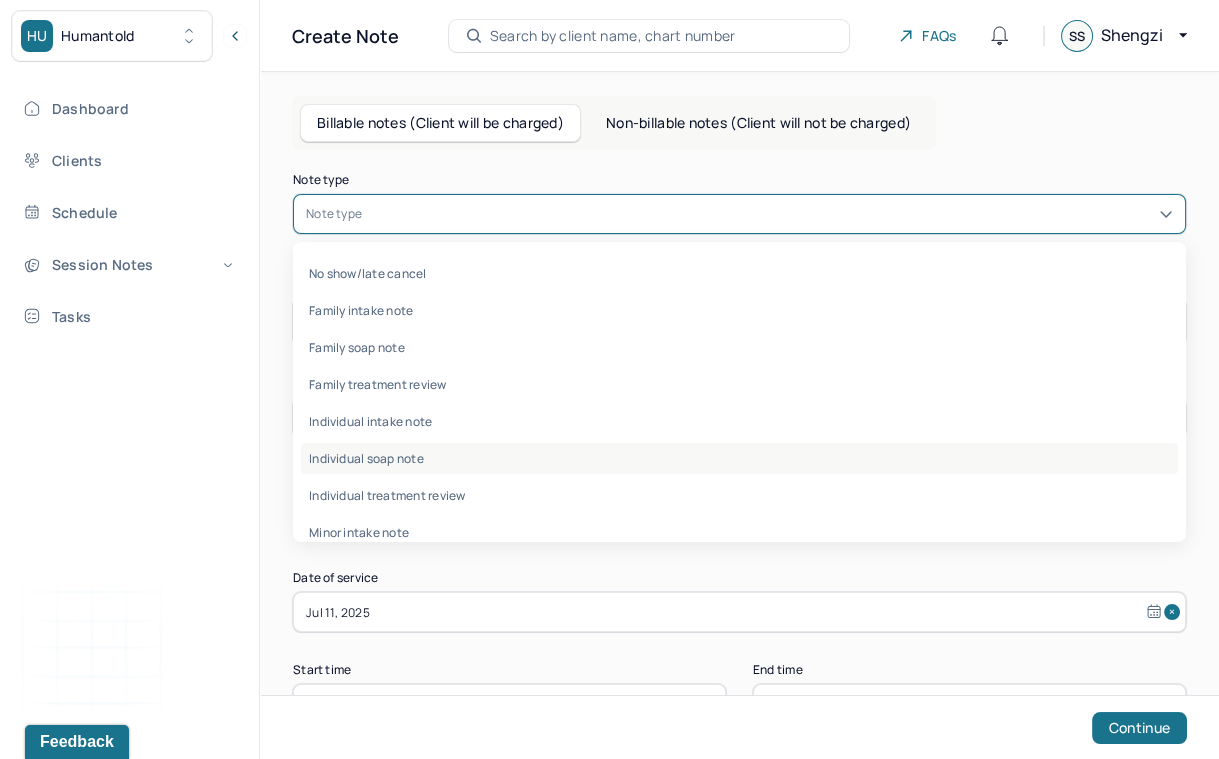 click on "Individual soap note" at bounding box center (739, 458) 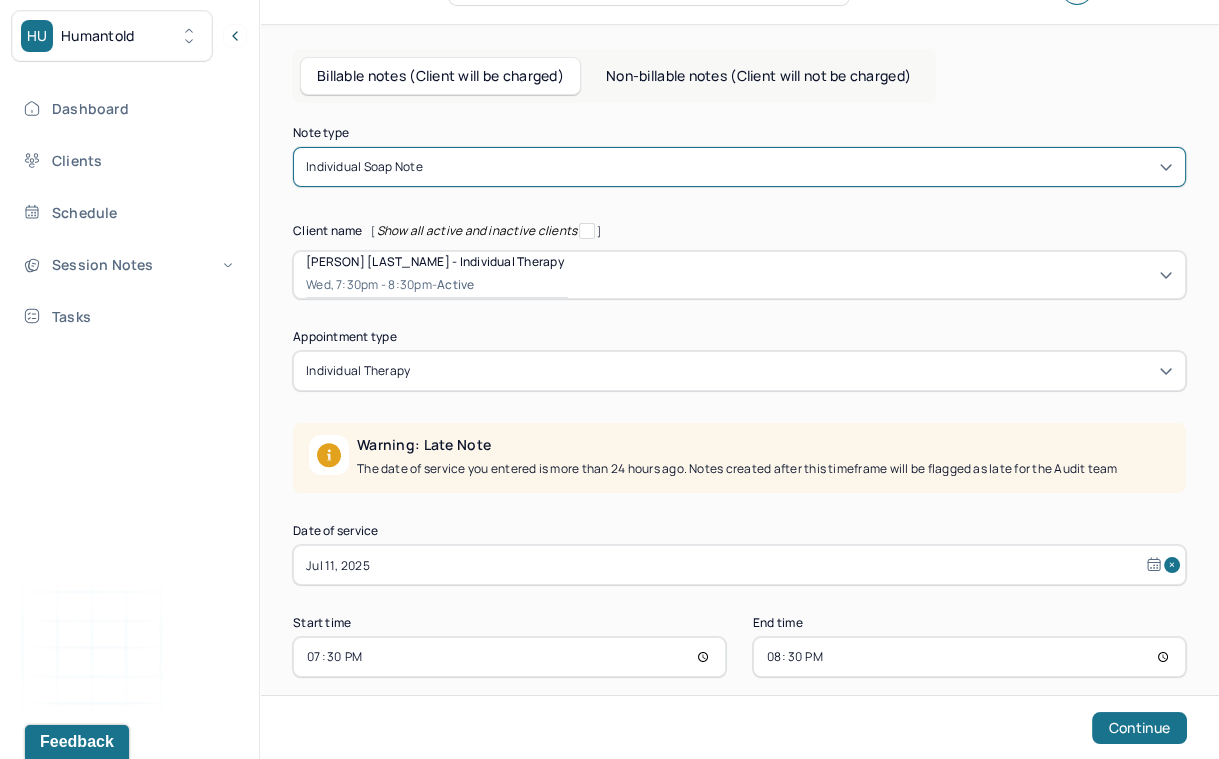 scroll, scrollTop: 70, scrollLeft: 0, axis: vertical 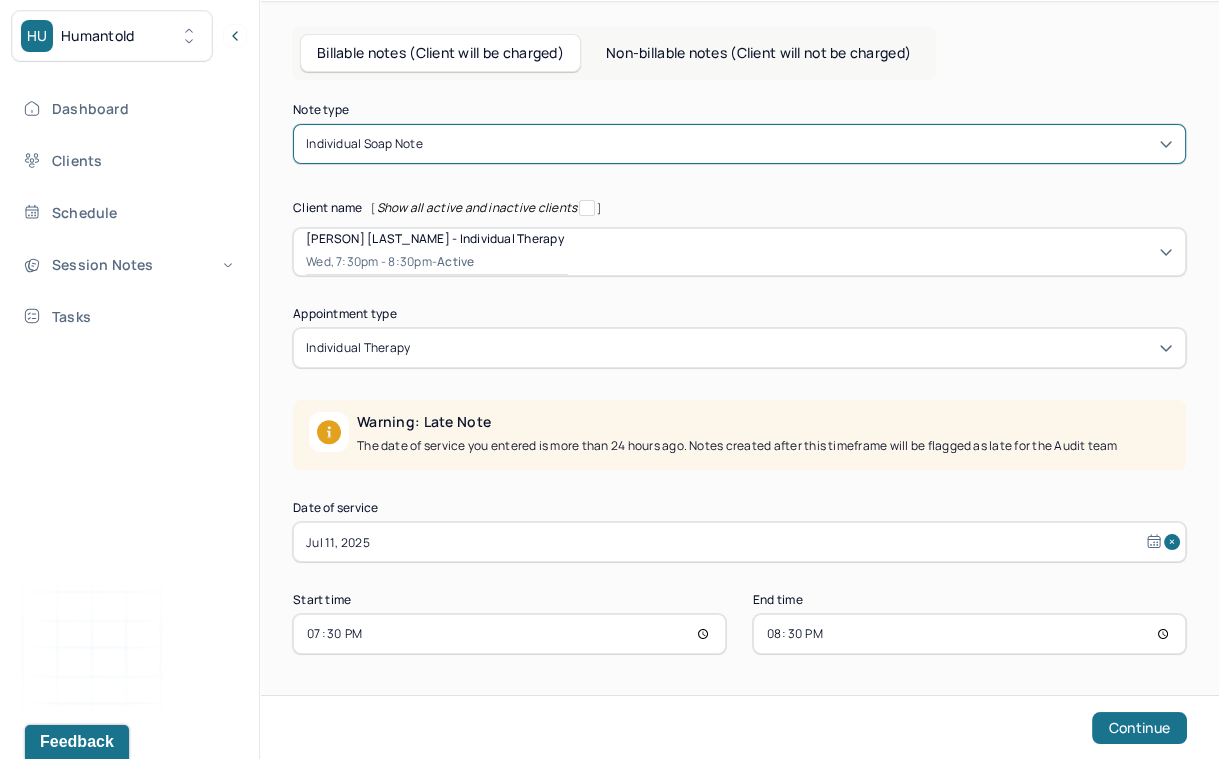 click on "Jul 11, 2025" at bounding box center (739, 542) 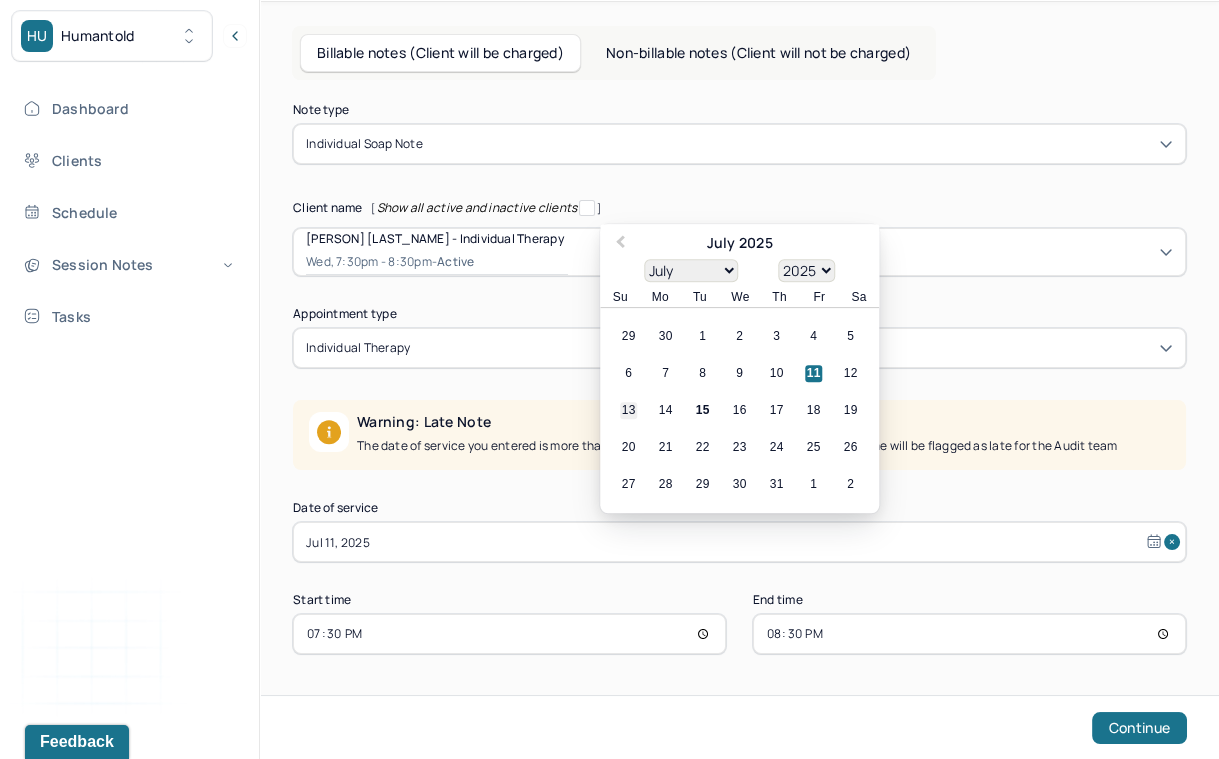 click on "13" at bounding box center [628, 411] 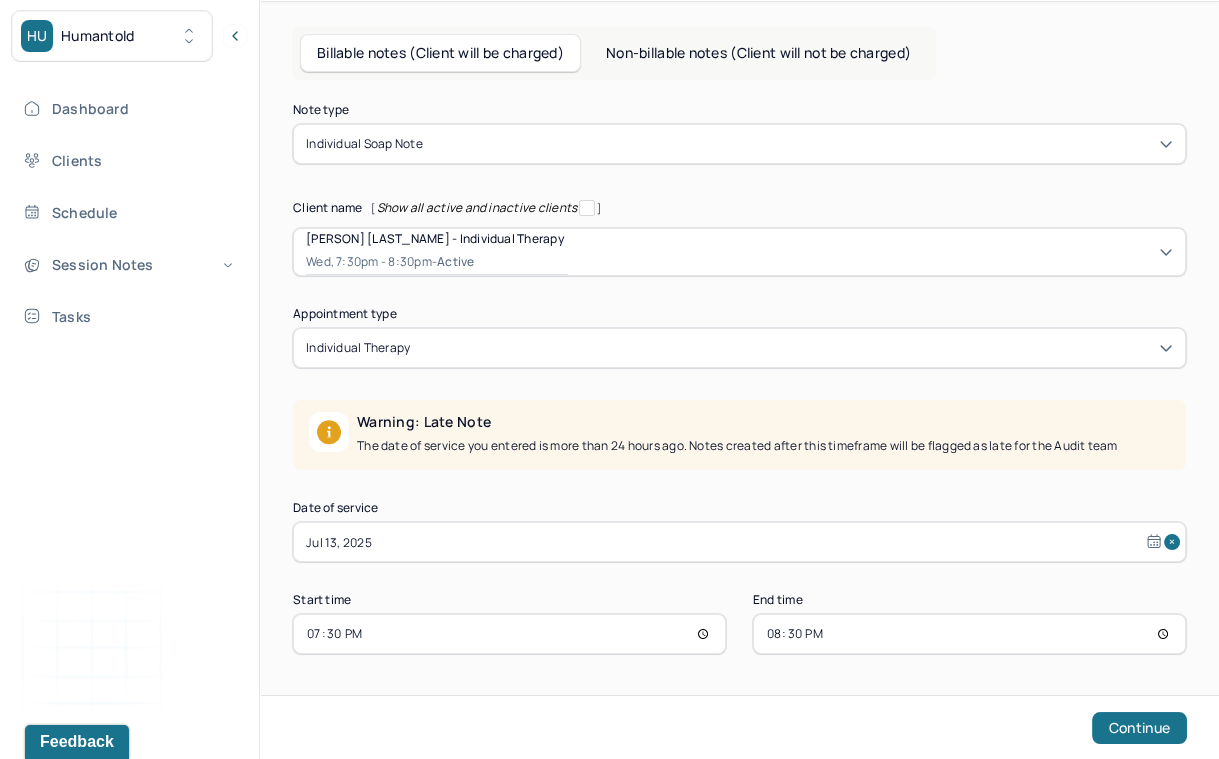click on "19:30" at bounding box center [509, 634] 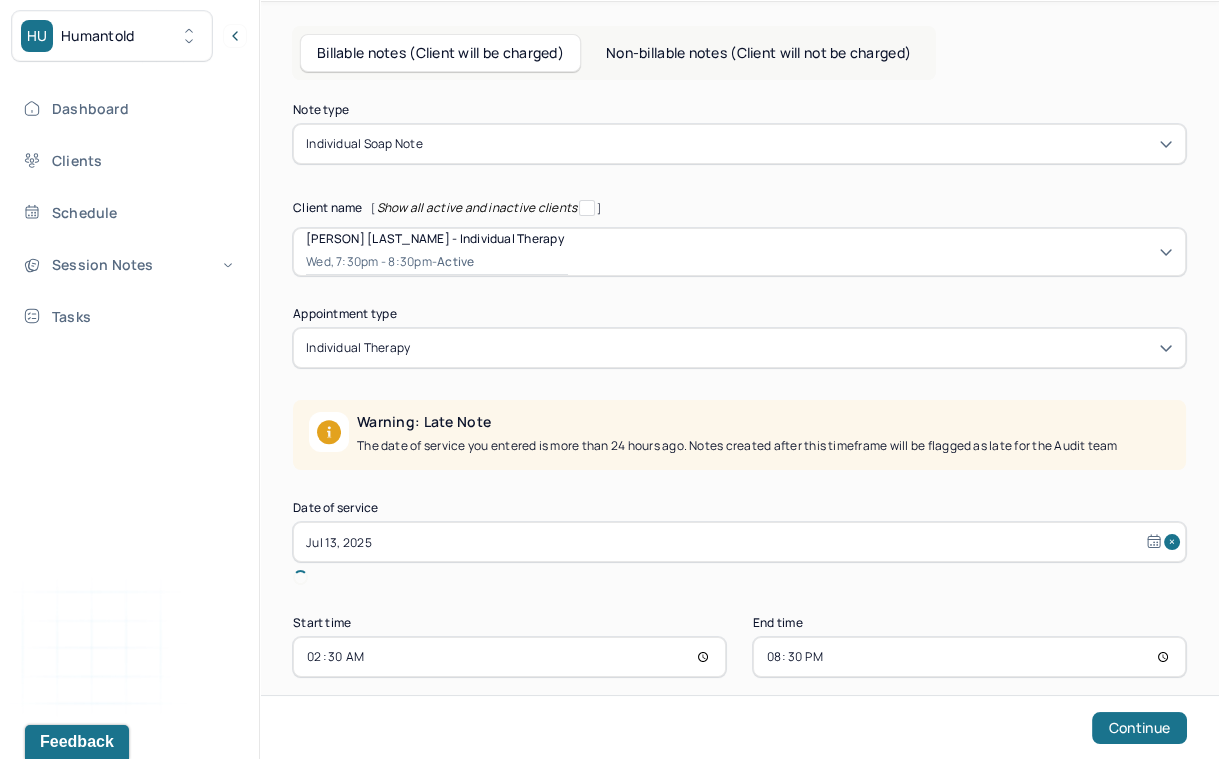 type on "20:30" 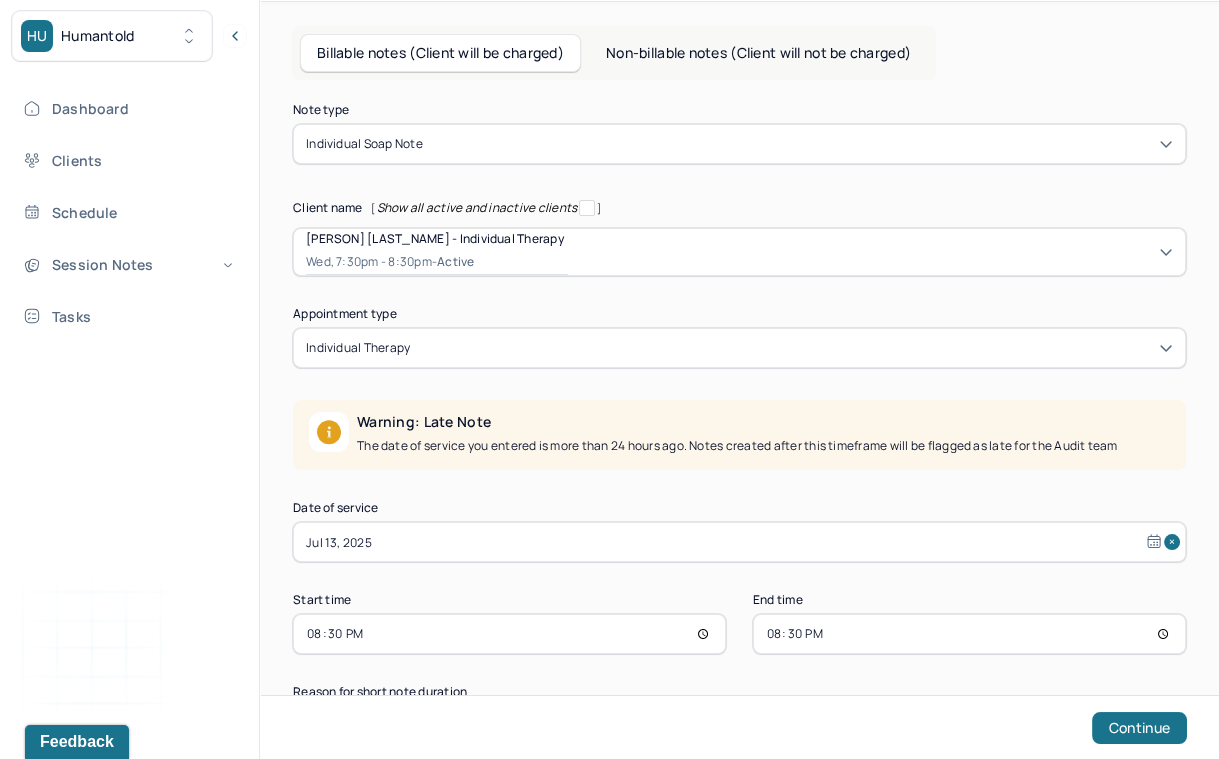 click on "20:30" at bounding box center [969, 634] 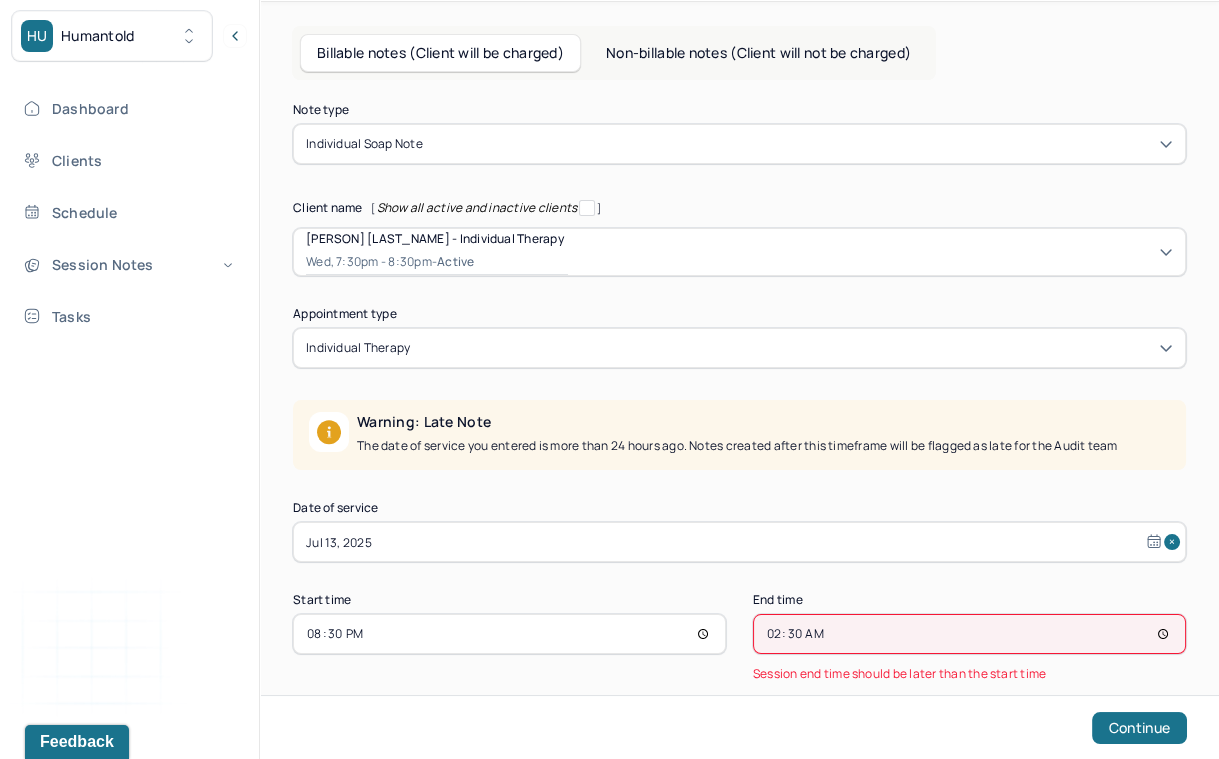 type on "21:30" 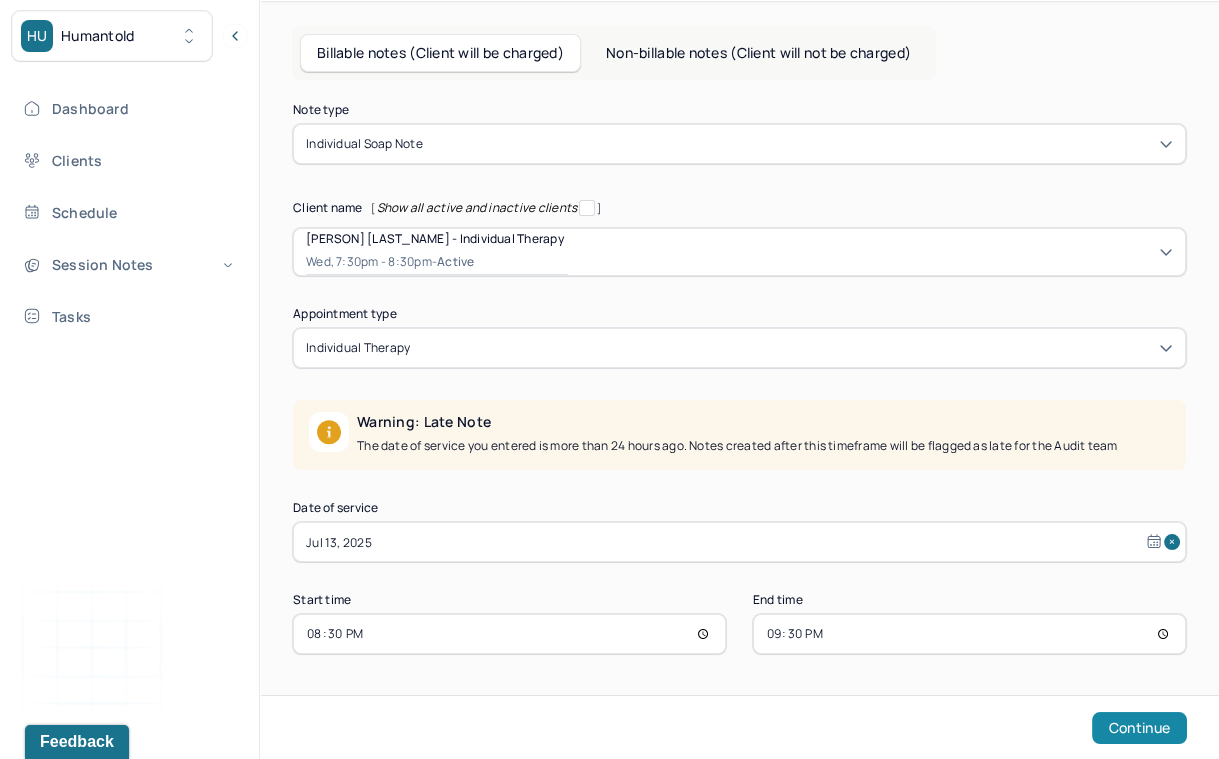 click on "Continue" at bounding box center [1139, 728] 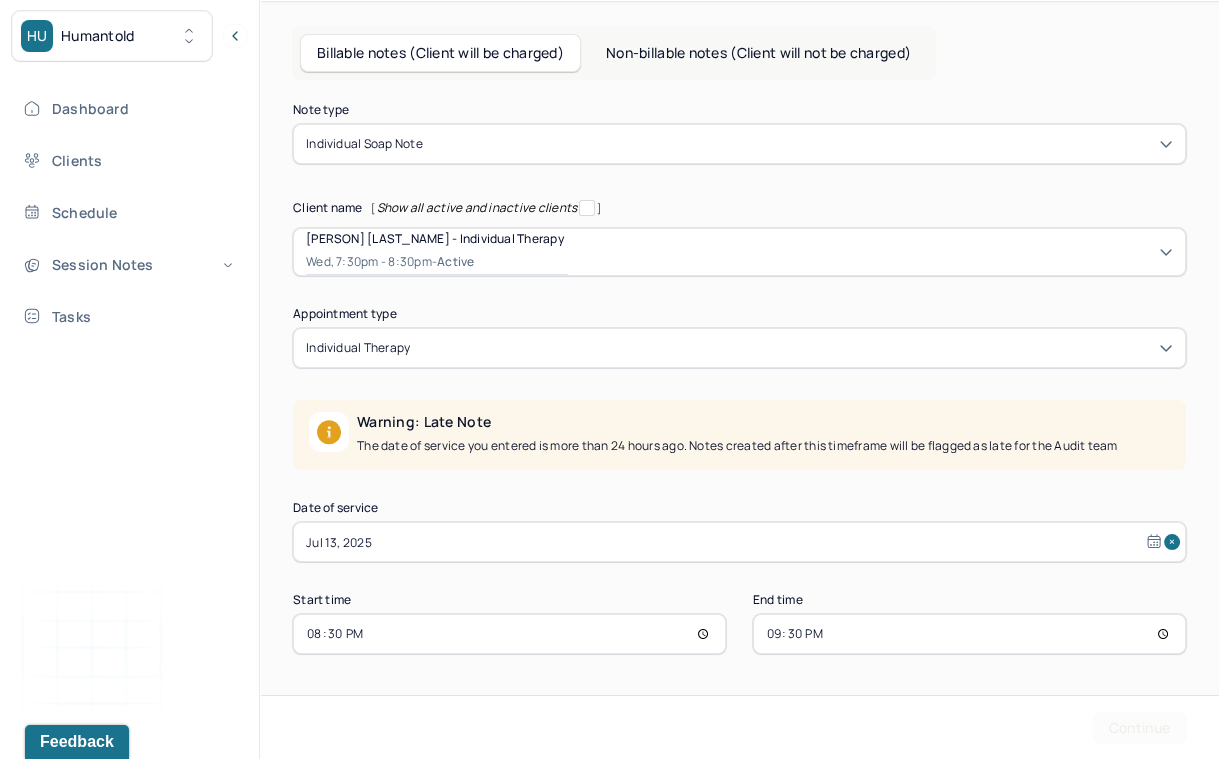 scroll, scrollTop: 0, scrollLeft: 0, axis: both 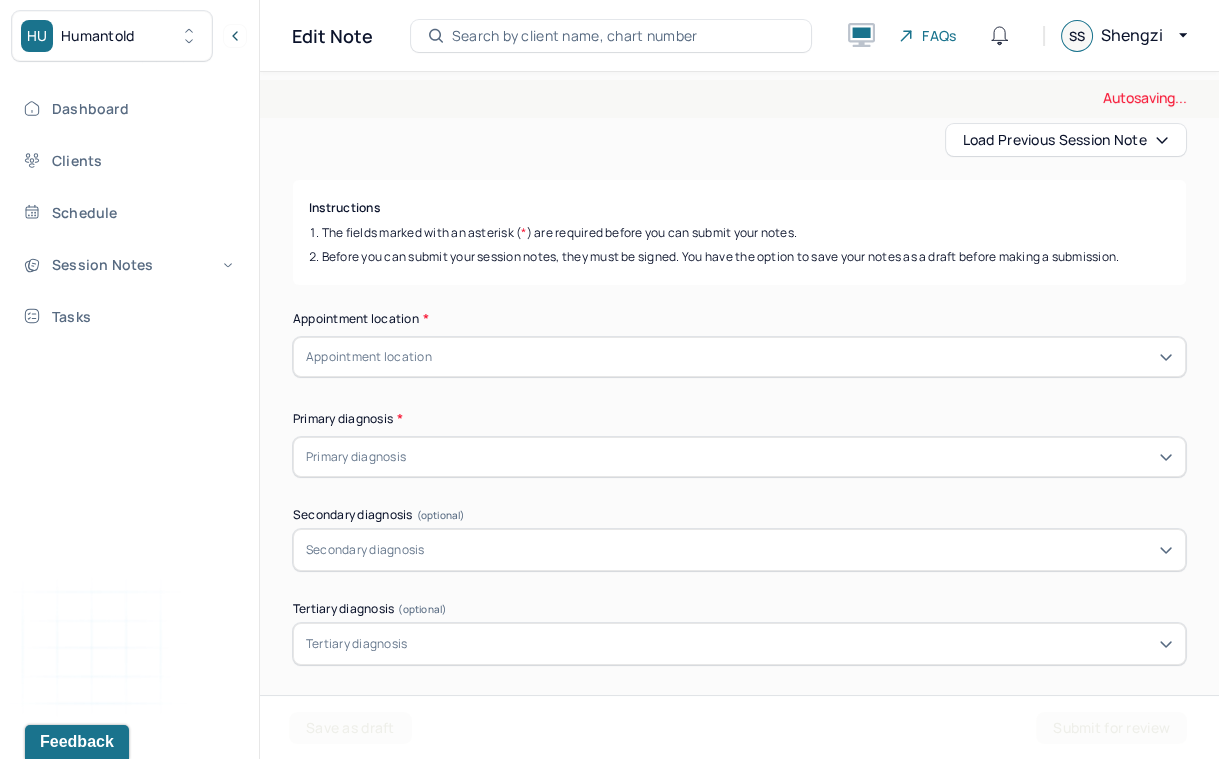 click on "Load previous session note" at bounding box center [1066, 140] 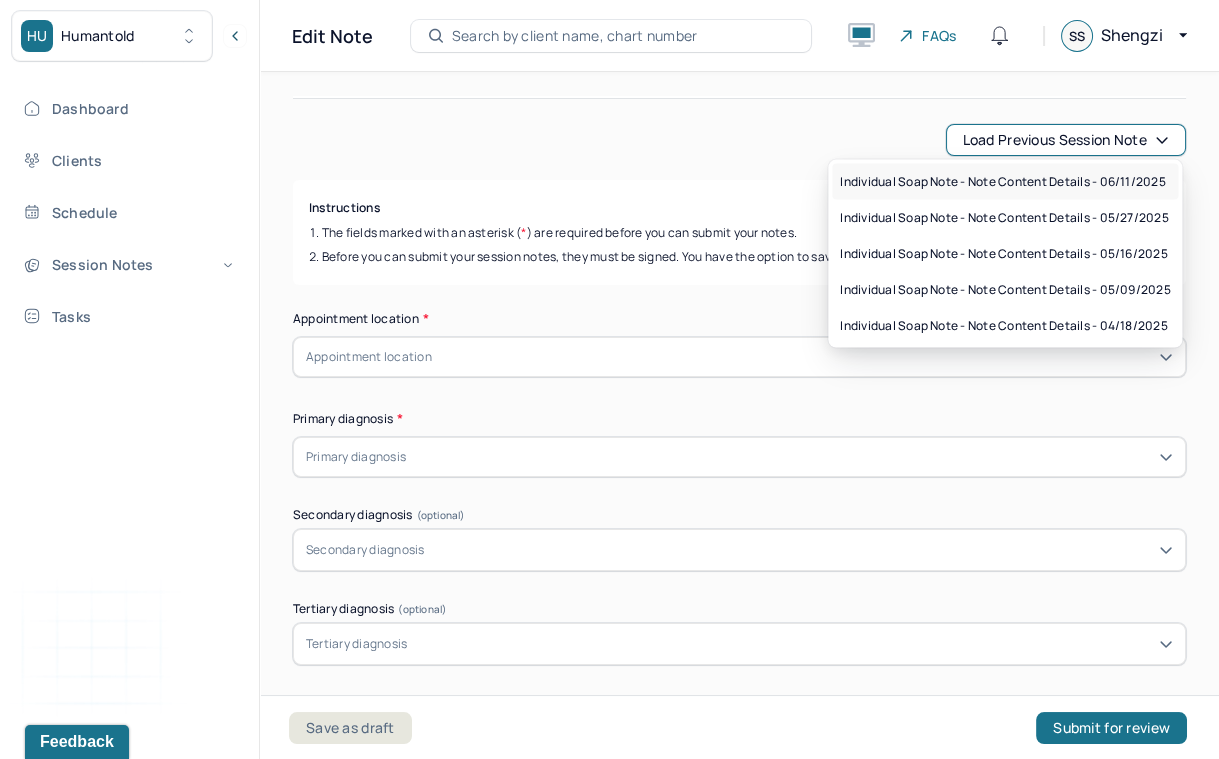 click on "Individual soap note   - Note content Details -   06/11/2025" at bounding box center [1002, 182] 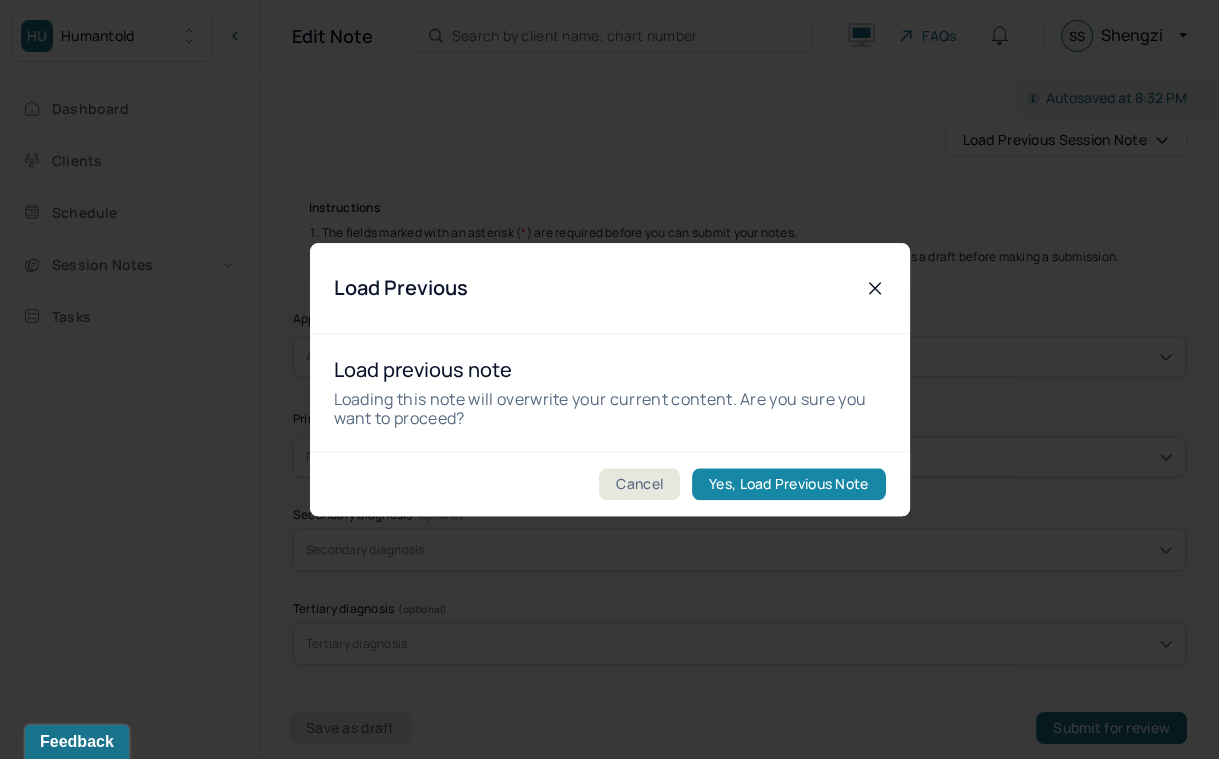 click on "Yes, Load Previous Note" at bounding box center [788, 484] 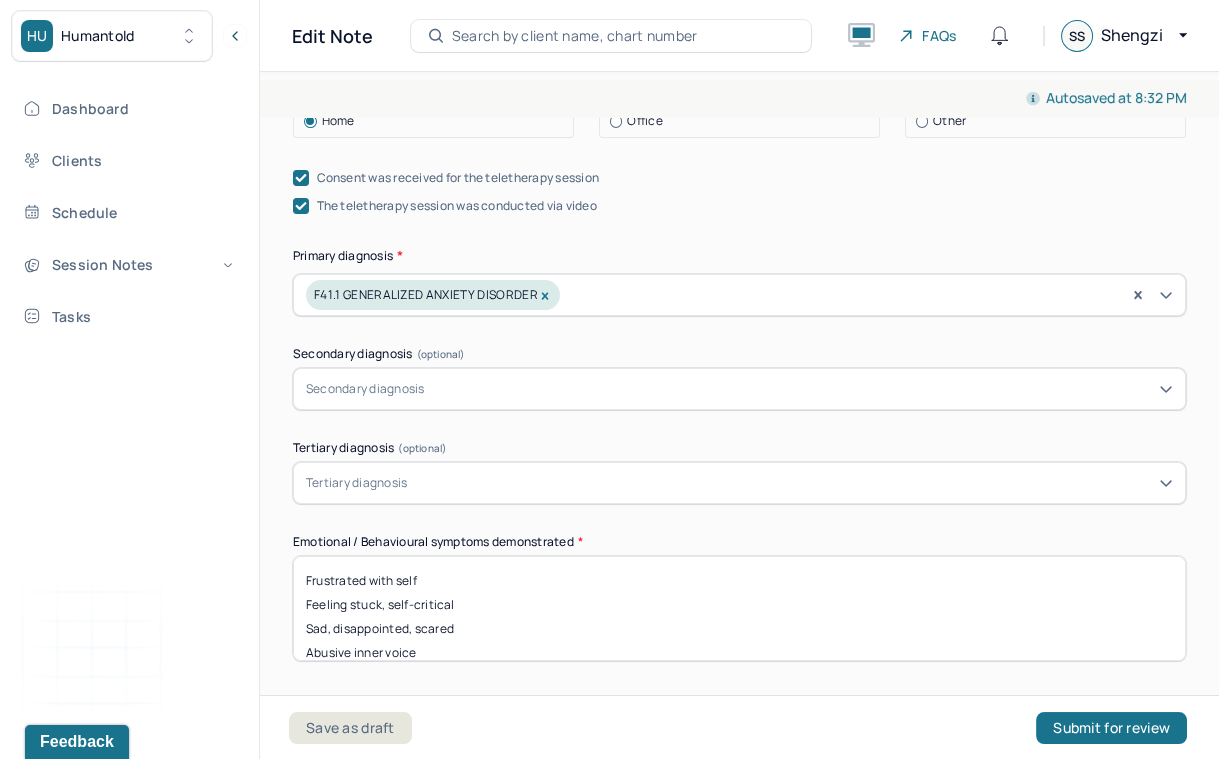 scroll, scrollTop: 654, scrollLeft: 0, axis: vertical 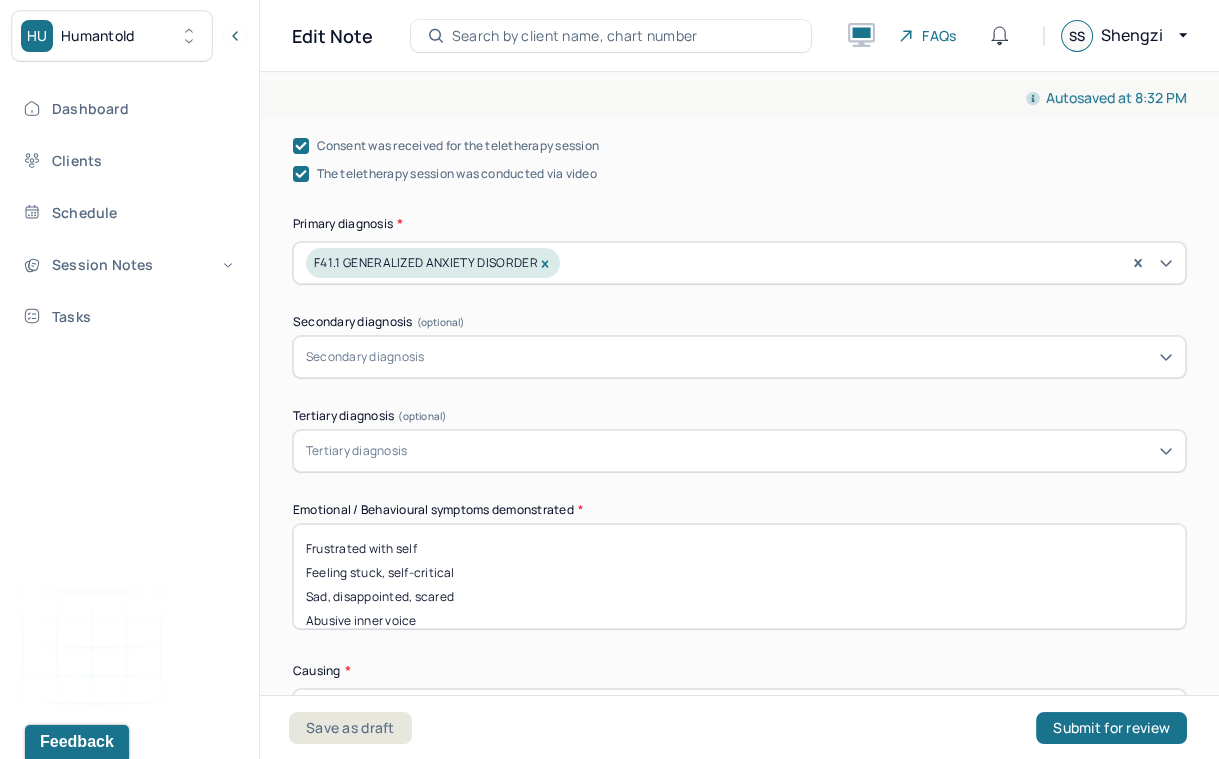 click on "Frustrated with self
Feeling stuck, self-critical
Sad, disappointed, scared
Abusive inner voice
Nightmares about work" at bounding box center [739, 576] 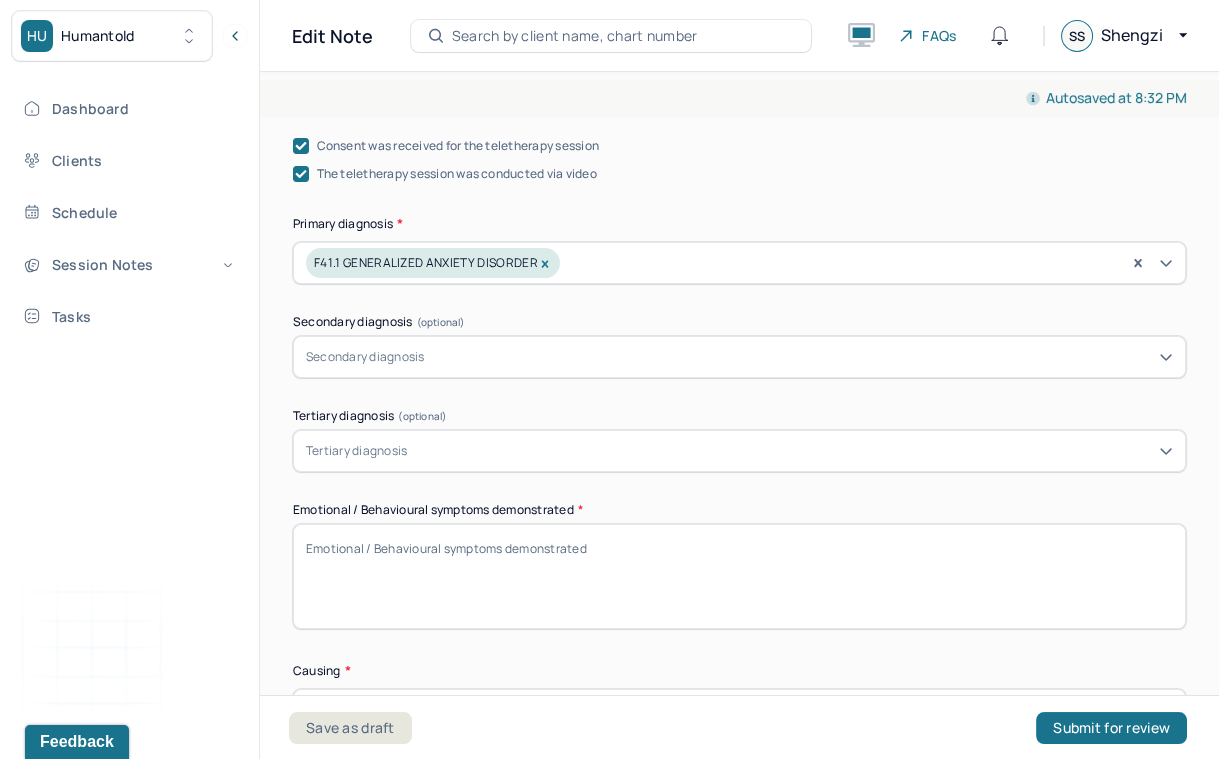 paste on "Feeling tired and fatigued
Difficulties with relaxation
Struggling to detach from work but trying to care less about it" 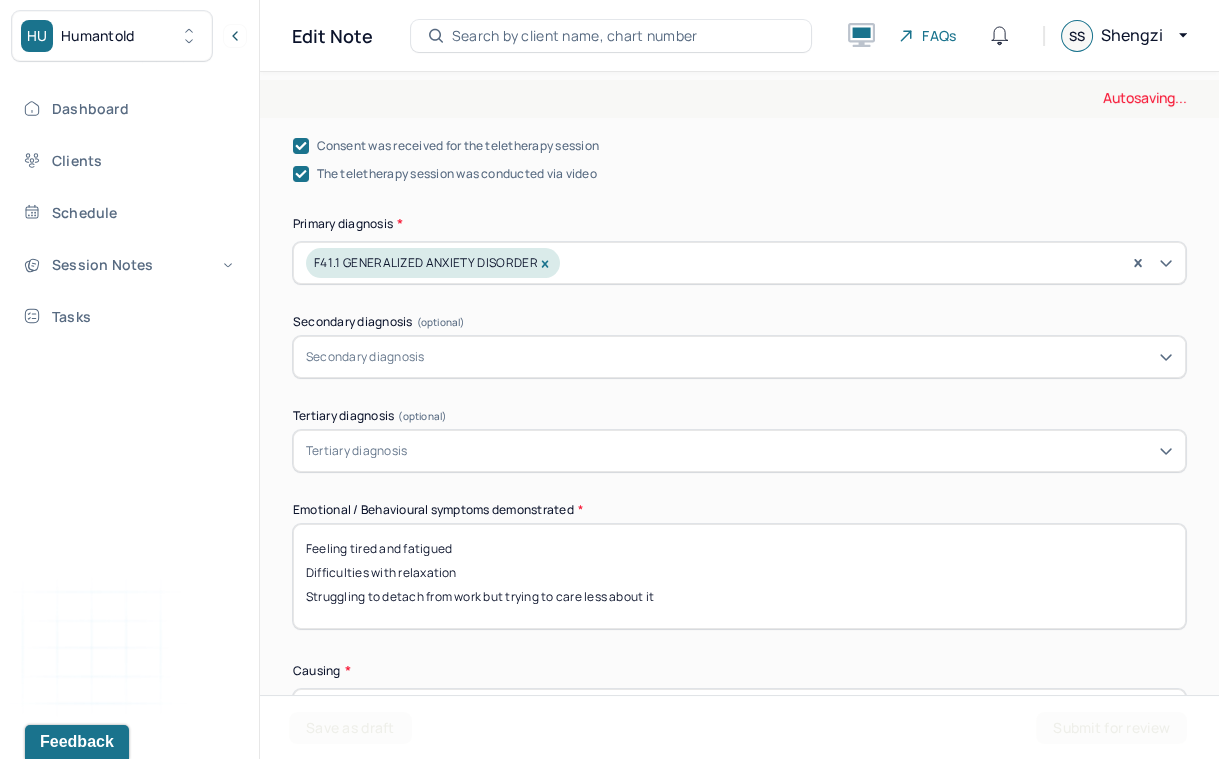 scroll, scrollTop: 0, scrollLeft: 0, axis: both 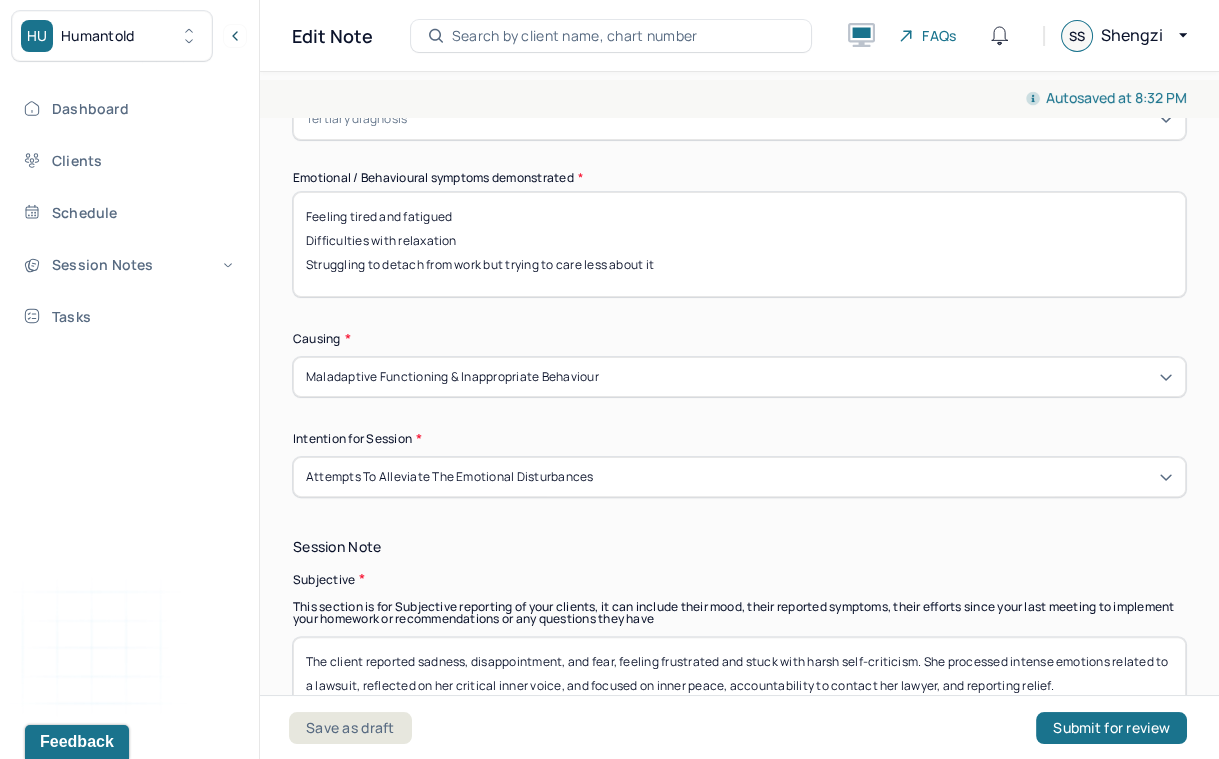 type on "Feeling tired and fatigued
Difficulties with relaxation
Struggling to detach from work but trying to care less about it" 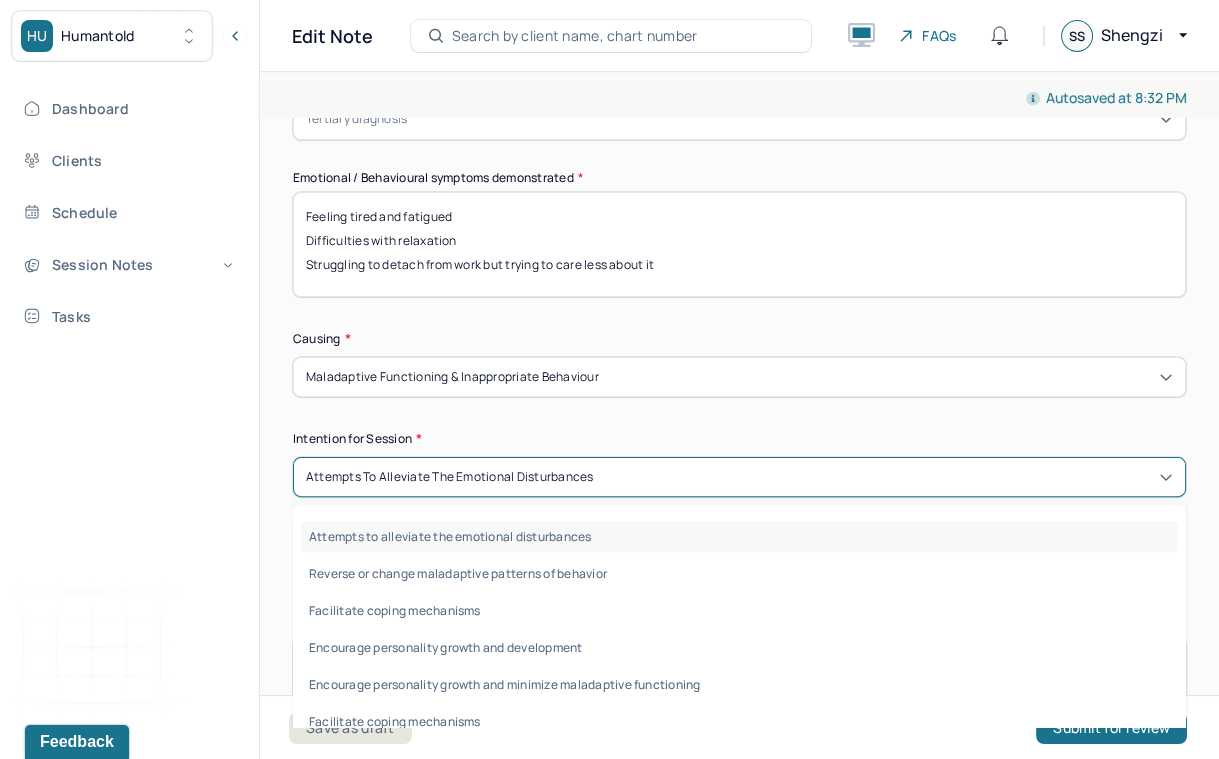 click on "Attempts to alleviate the emotional disturbances" at bounding box center (739, 477) 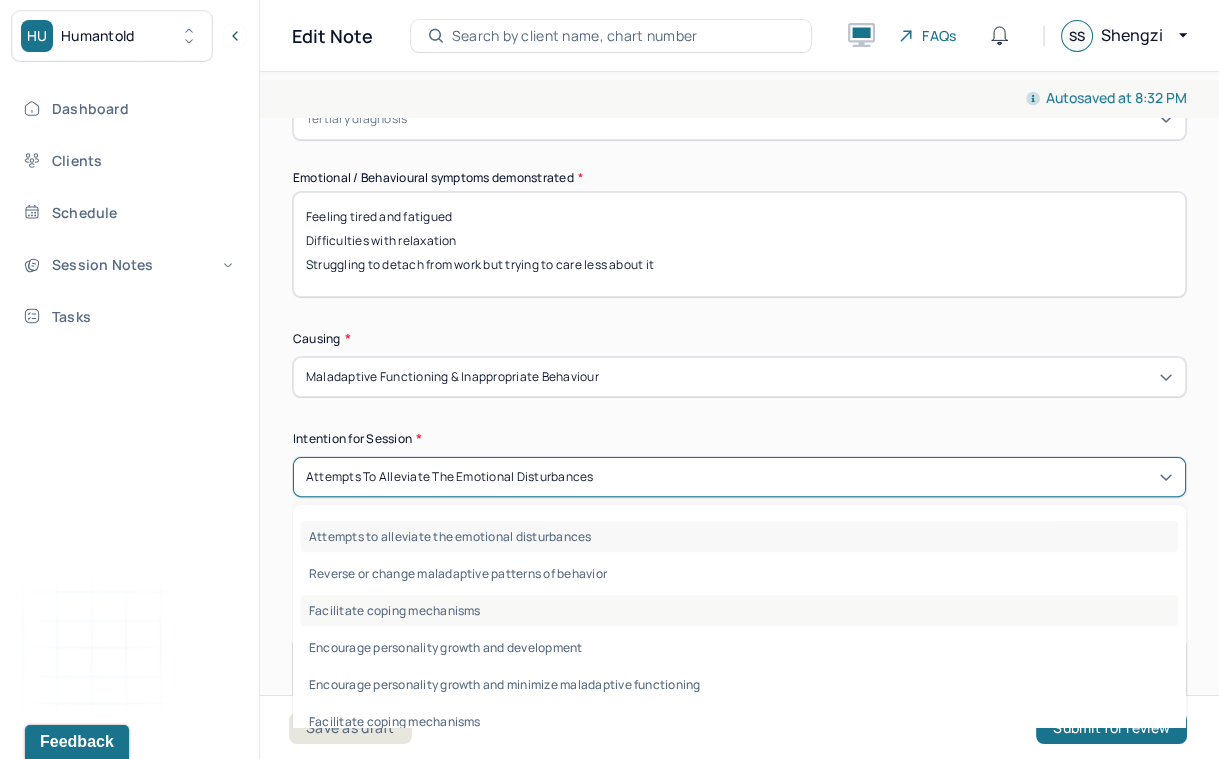 click on "Facilitate coping mechanisms" at bounding box center [739, 610] 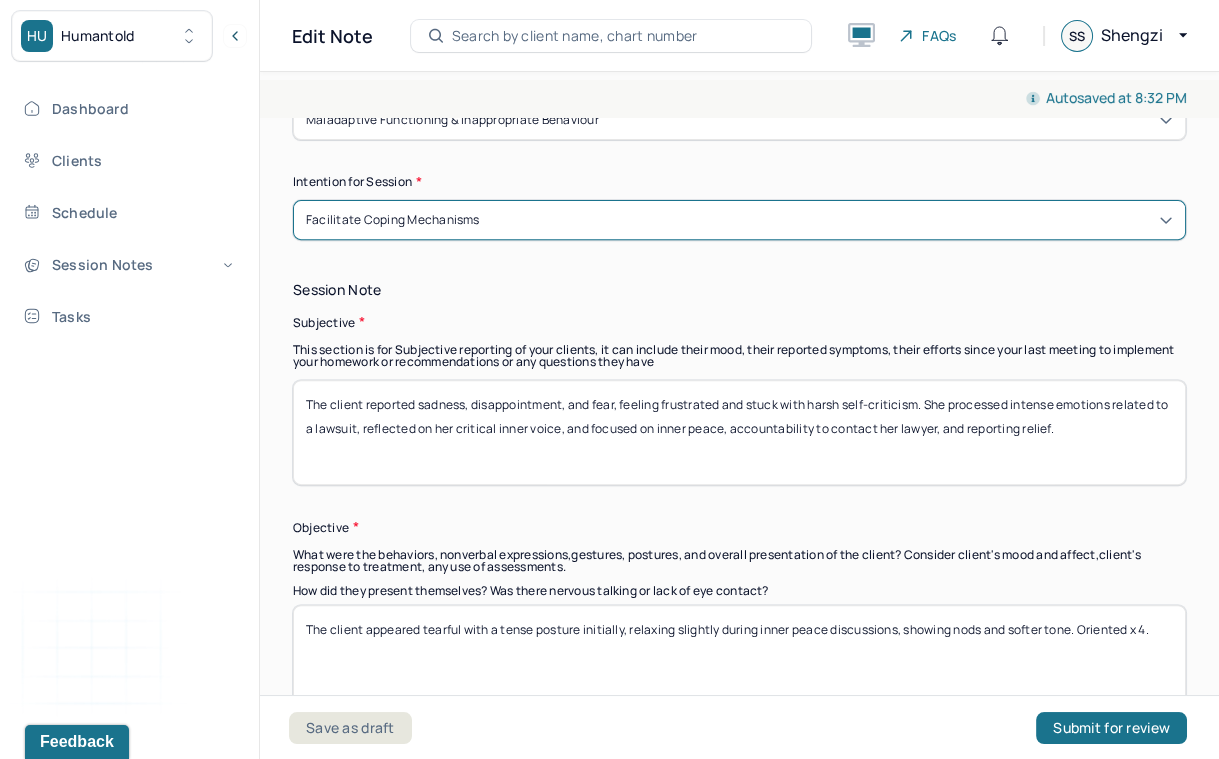 scroll, scrollTop: 1277, scrollLeft: 0, axis: vertical 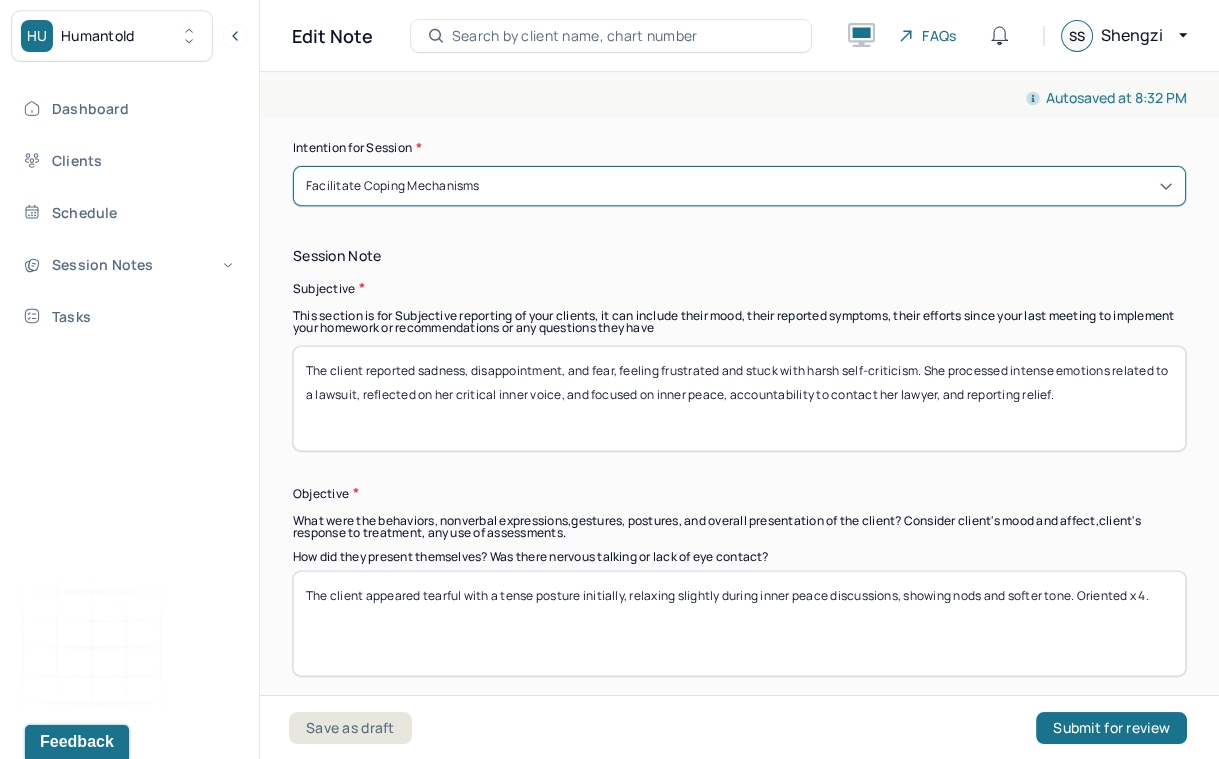 click on "The client reported sadness, disappointment, and fear, feeling frustrated and stuck with harsh self-criticism. She processed intense emotions related to a lawsuit, reflected on her critical inner voice, and focused on inner peace, accountability to contact her lawyer, and reporting relief." at bounding box center (739, 398) 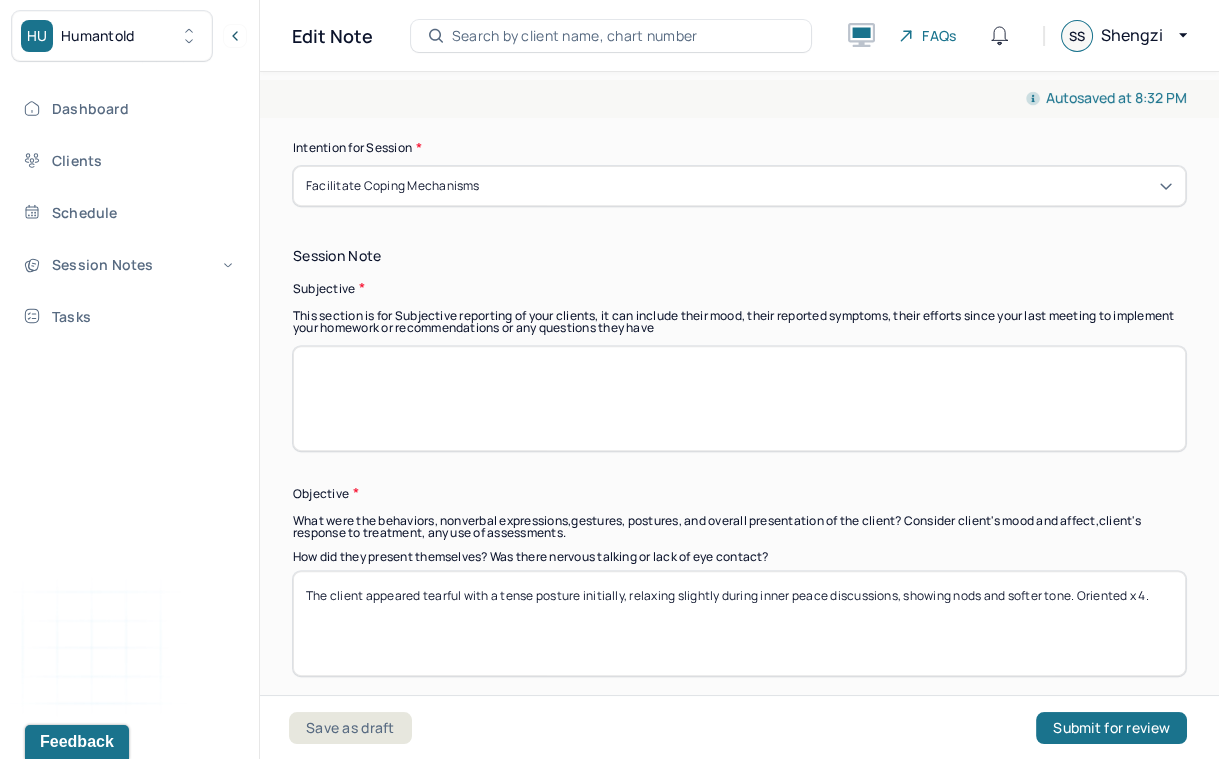 paste on "The client reported feeling better compared to two weeks ago, actively engaging in Pilates, social activities, and health check-ups. Despite these improvements, she found relaxation challenging. The session focused on exploring her difficulties in relaxing, revisiting her prior priorities, reorganizing her professional goals, and cultivating self-awareness and self-affirmation." 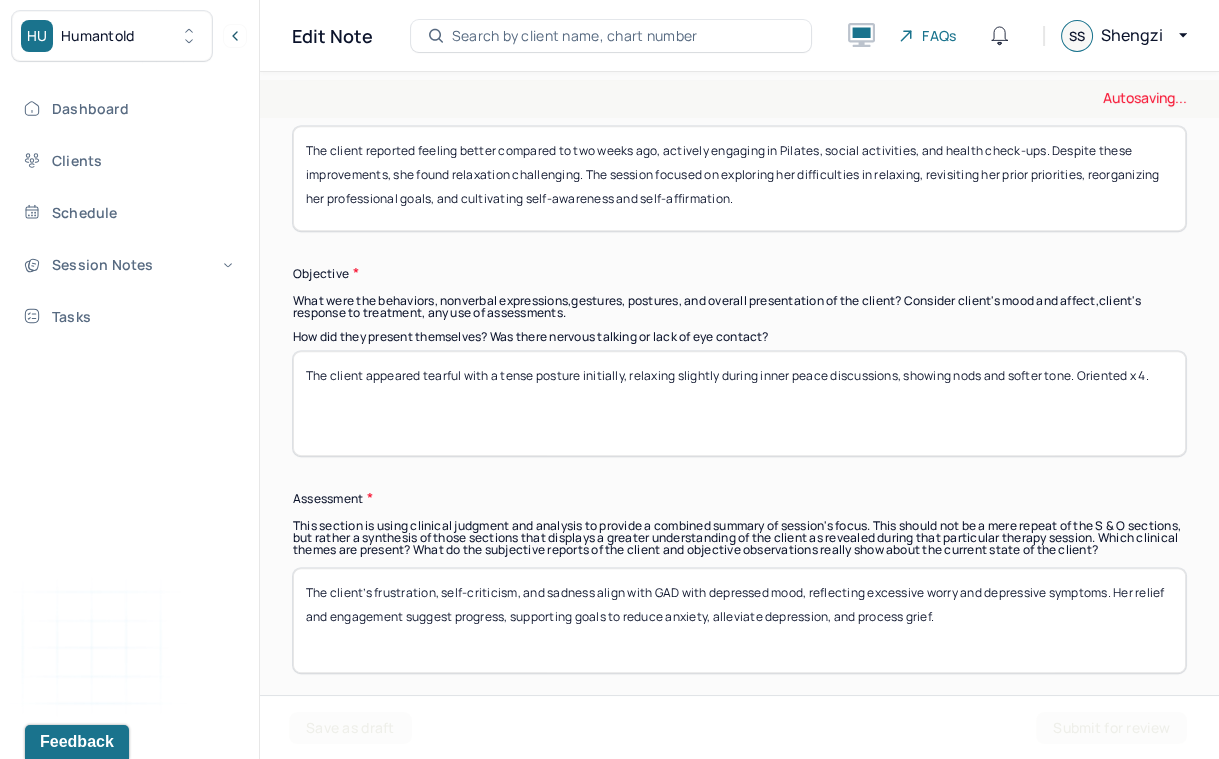 scroll, scrollTop: 1505, scrollLeft: 0, axis: vertical 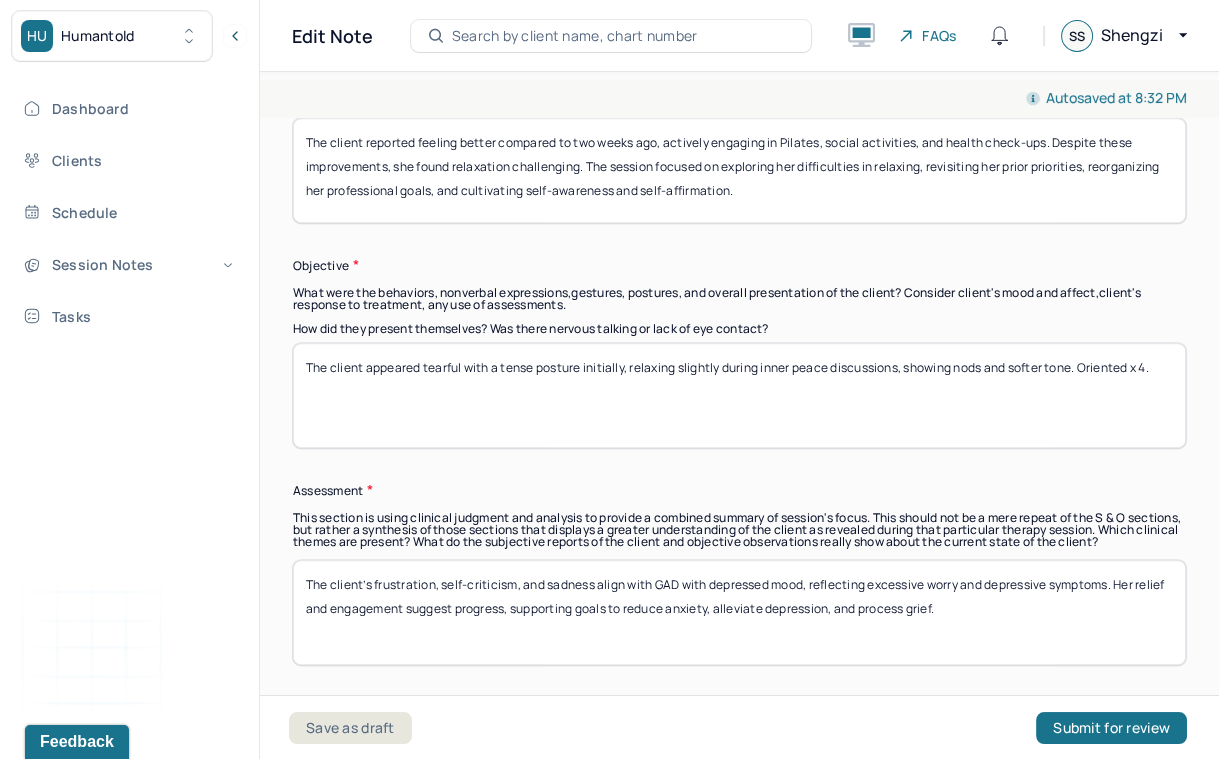 type on "The client reported feeling better compared to two weeks ago, actively engaging in Pilates, social activities, and health check-ups. Despite these improvements, she found relaxation challenging. The session focused on exploring her difficulties in relaxing, revisiting her prior priorities, reorganizing her professional goals, and cultivating self-awareness and self-affirmation." 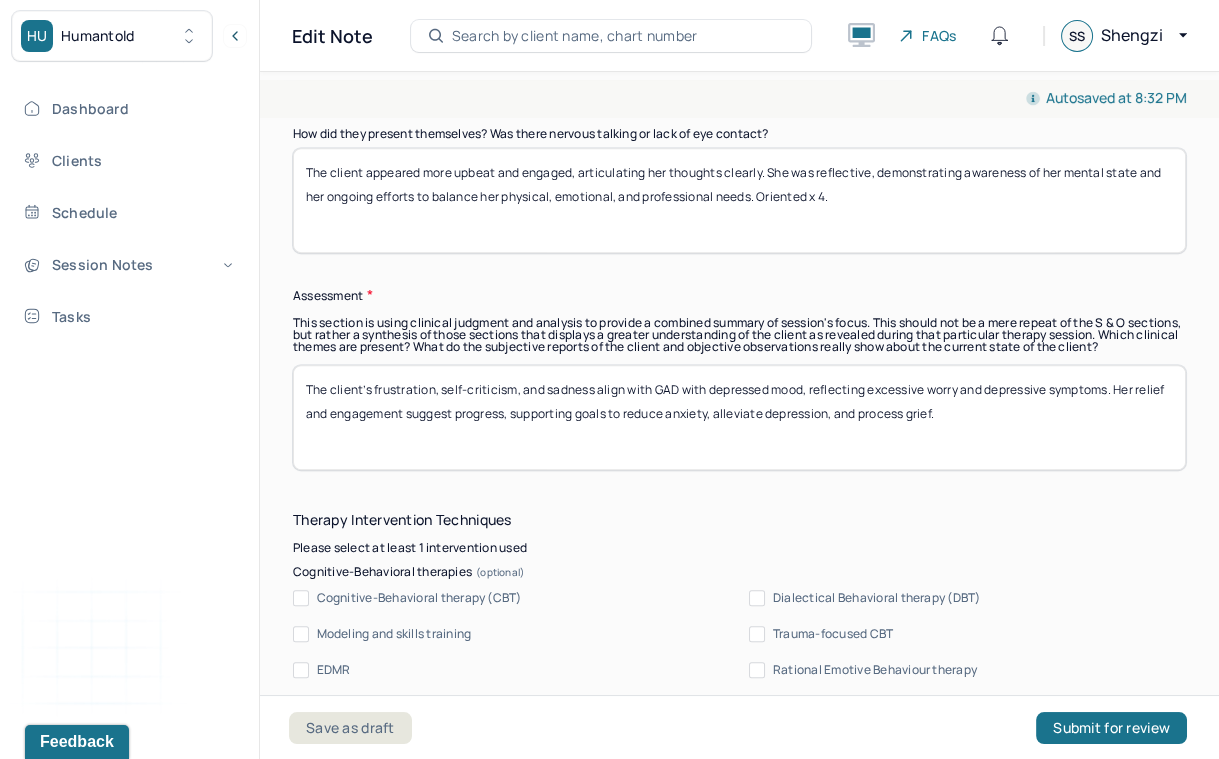 scroll, scrollTop: 1783, scrollLeft: 0, axis: vertical 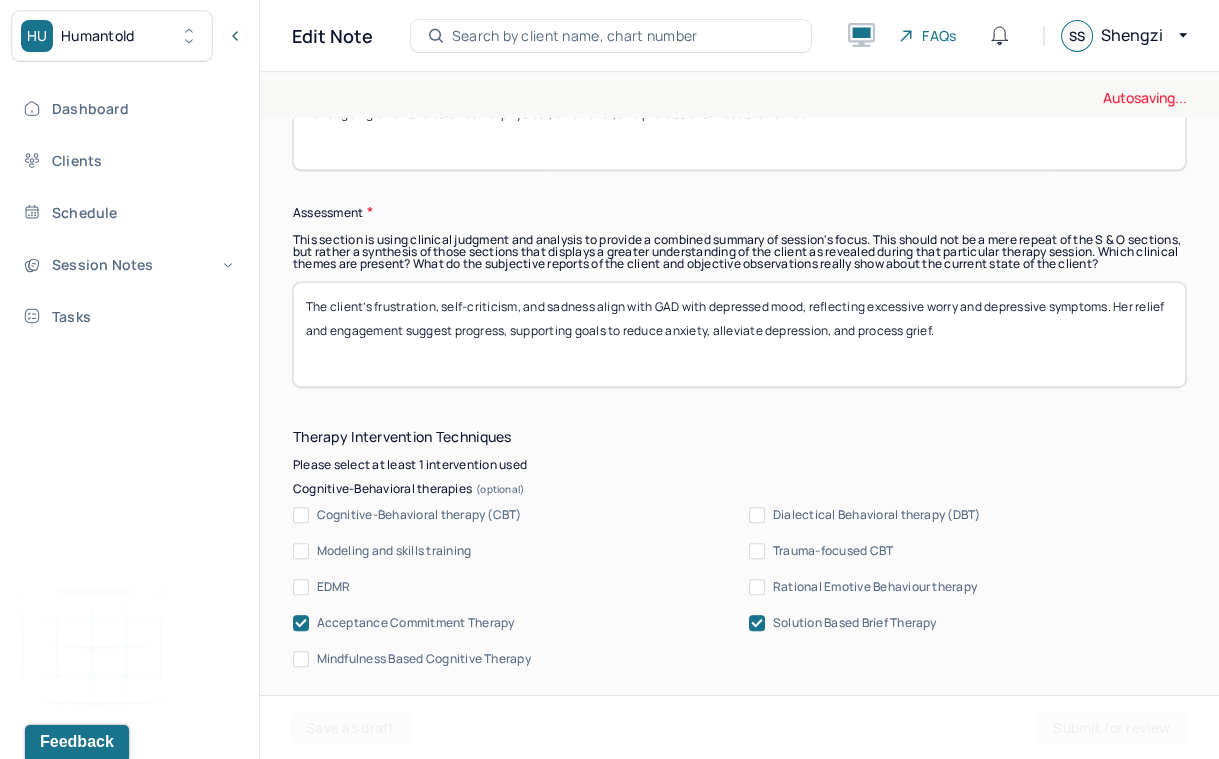 type on "The client appeared more upbeat and engaged, articulating her thoughts clearly. She was reflective, demonstrating awareness of her mental state and her ongoing efforts to balance her physical, emotional, and professional needs. Oriented x 4." 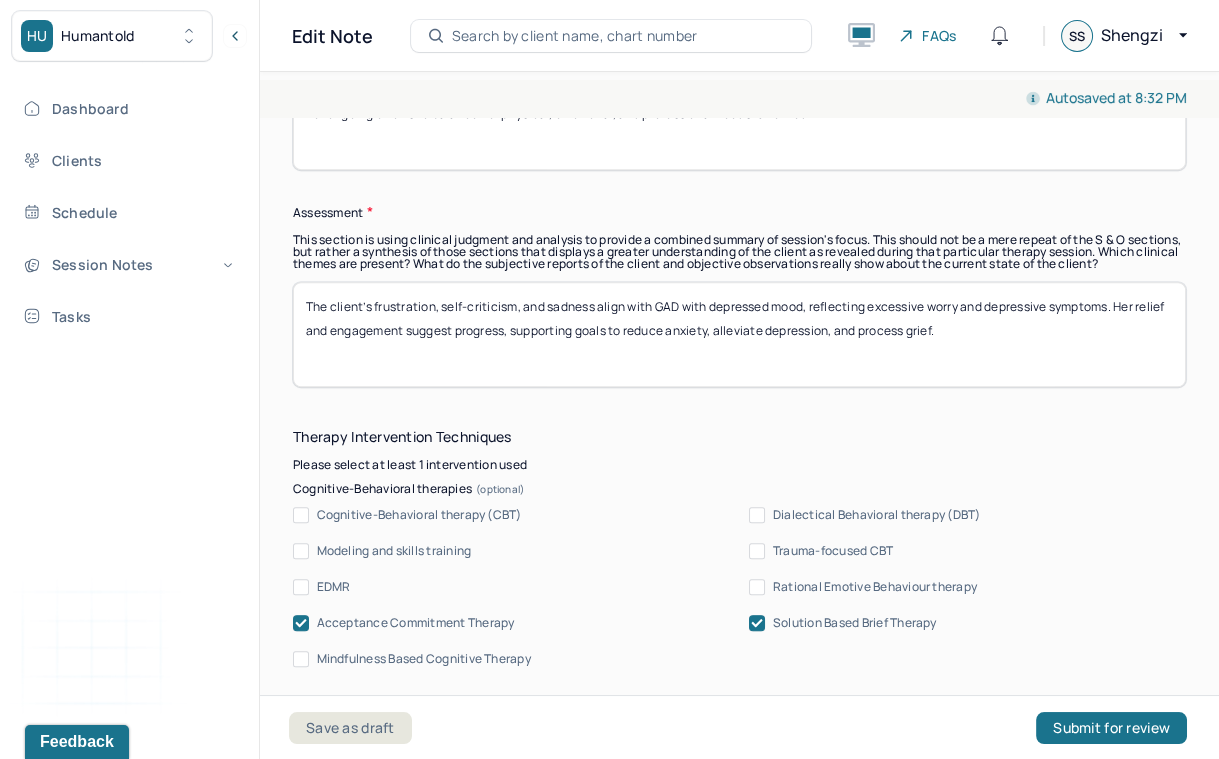 click on "The client’s frustration, self-criticism, and sadness align with GAD with depressed mood, reflecting excessive worry and depressive symptoms. Her relief and engagement suggest progress, supporting goals to reduce anxiety, alleviate depression, and process grief." at bounding box center (739, 334) 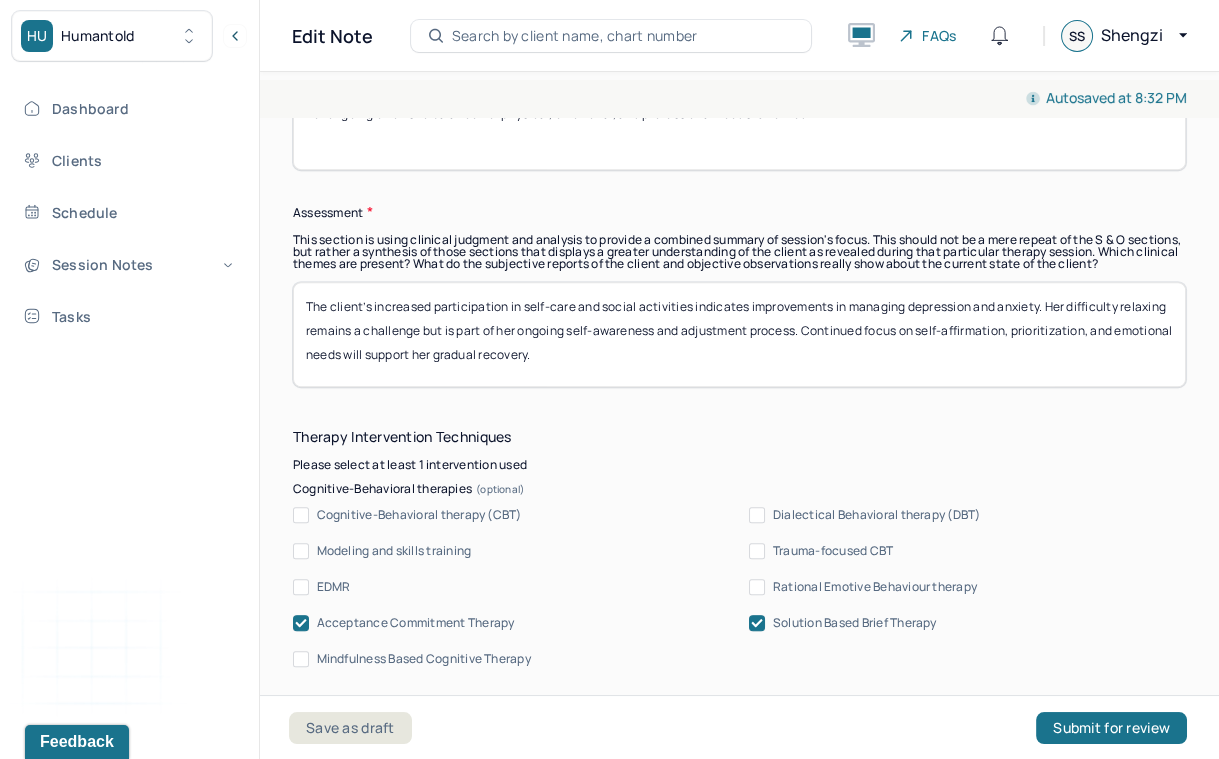 scroll, scrollTop: 16, scrollLeft: 0, axis: vertical 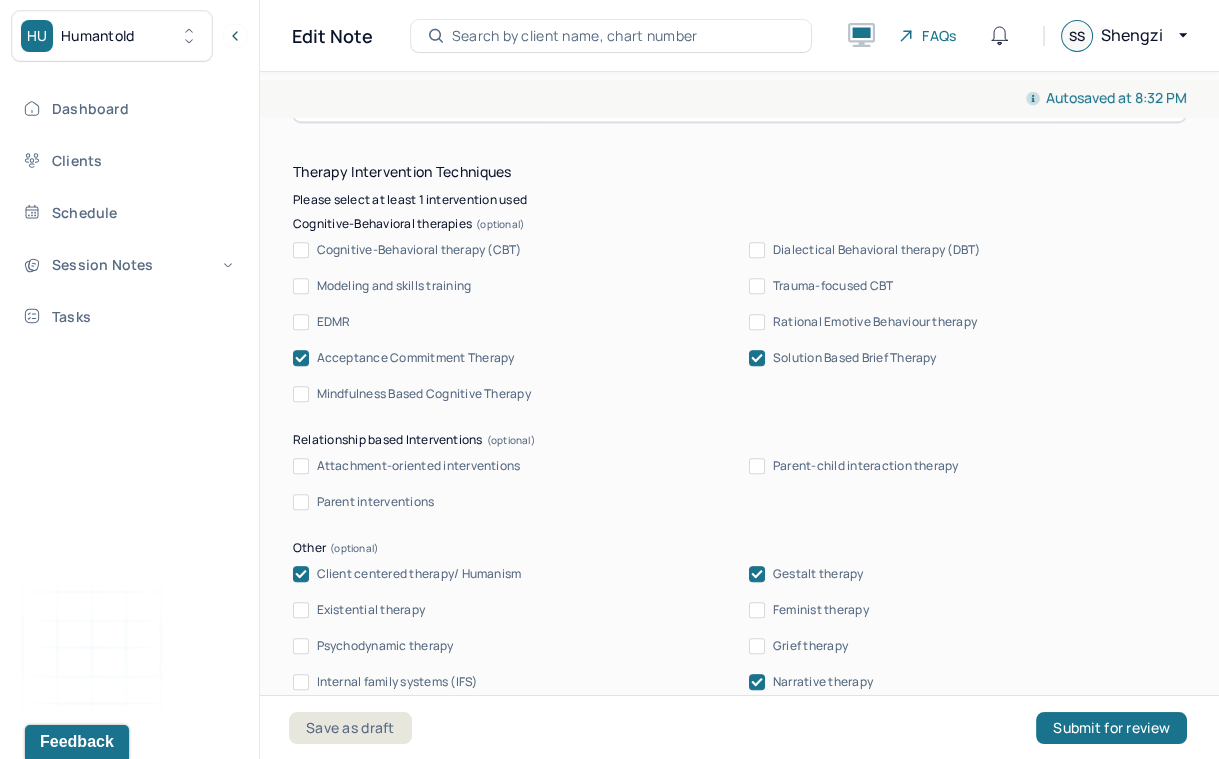 type on "The client’s increased participation in self-care and social activities indicates improvements in managing depression and anxiety. Her difficulty relaxing remains a challenge but is part of her ongoing self-awareness and adjustment process. Continued focus on self-affirmation, prioritization, and emotional needs will support her gradual recovery." 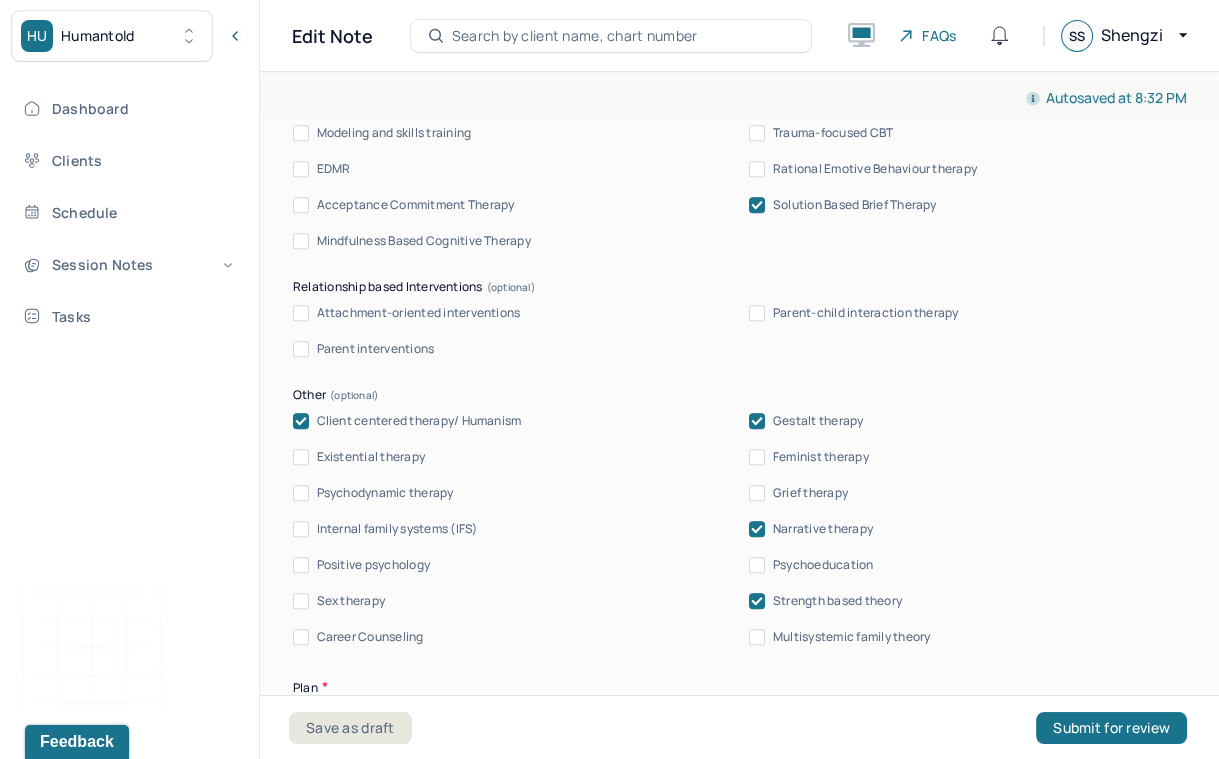 scroll, scrollTop: 2208, scrollLeft: 0, axis: vertical 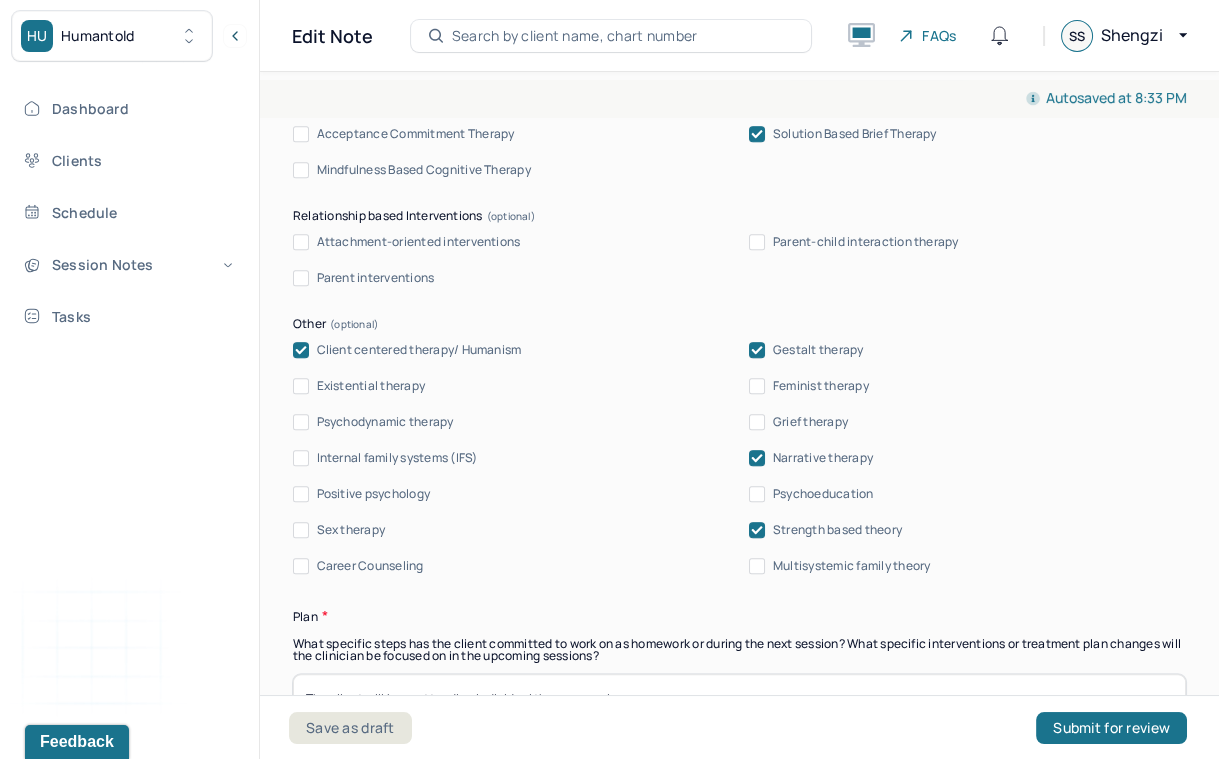 click 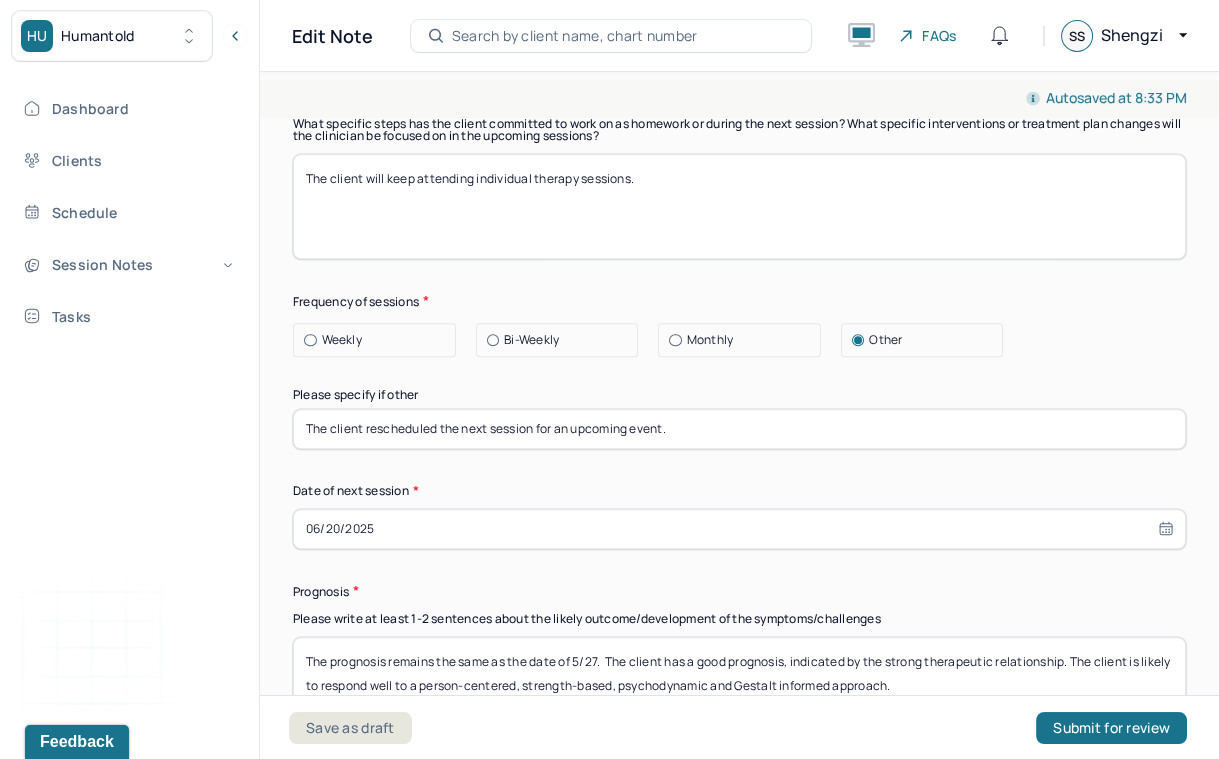 scroll, scrollTop: 2801, scrollLeft: 0, axis: vertical 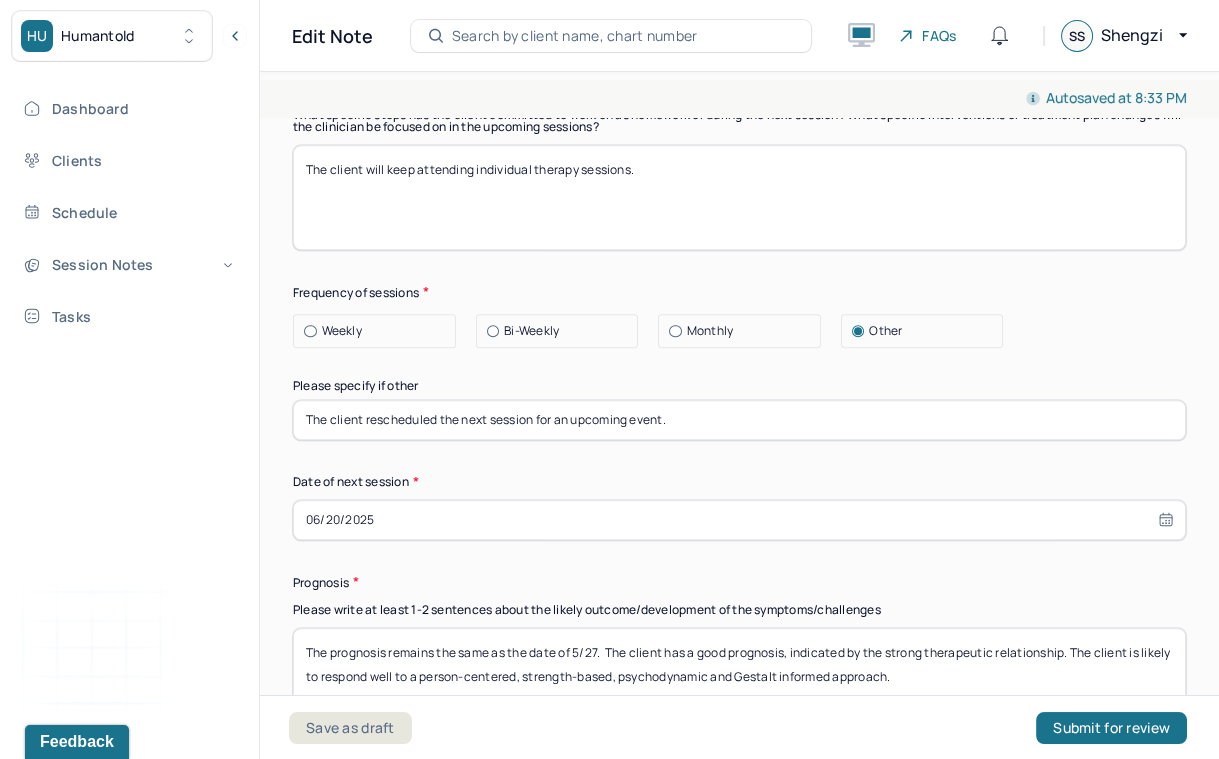 click on "The client rescheduled the next session for an upcoming event." at bounding box center [739, 420] 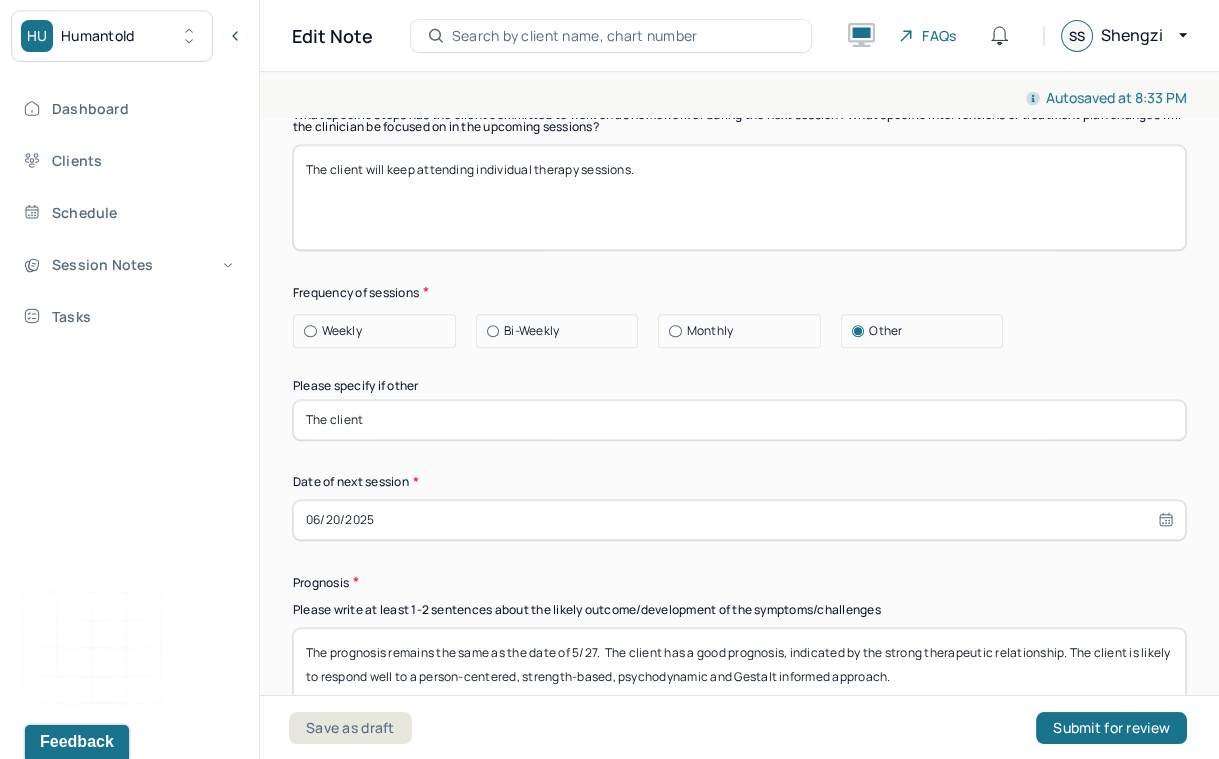 click on "The client" at bounding box center [739, 420] 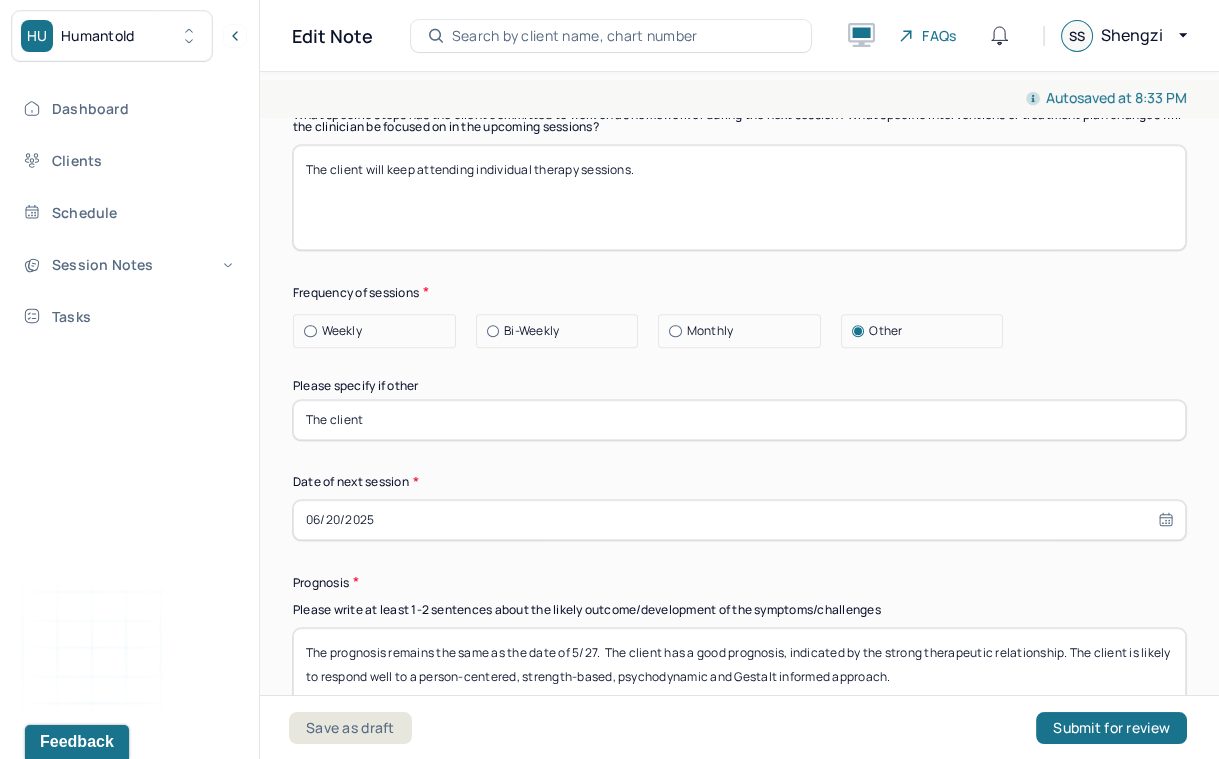 type on "The client rescheduled the future sessions." 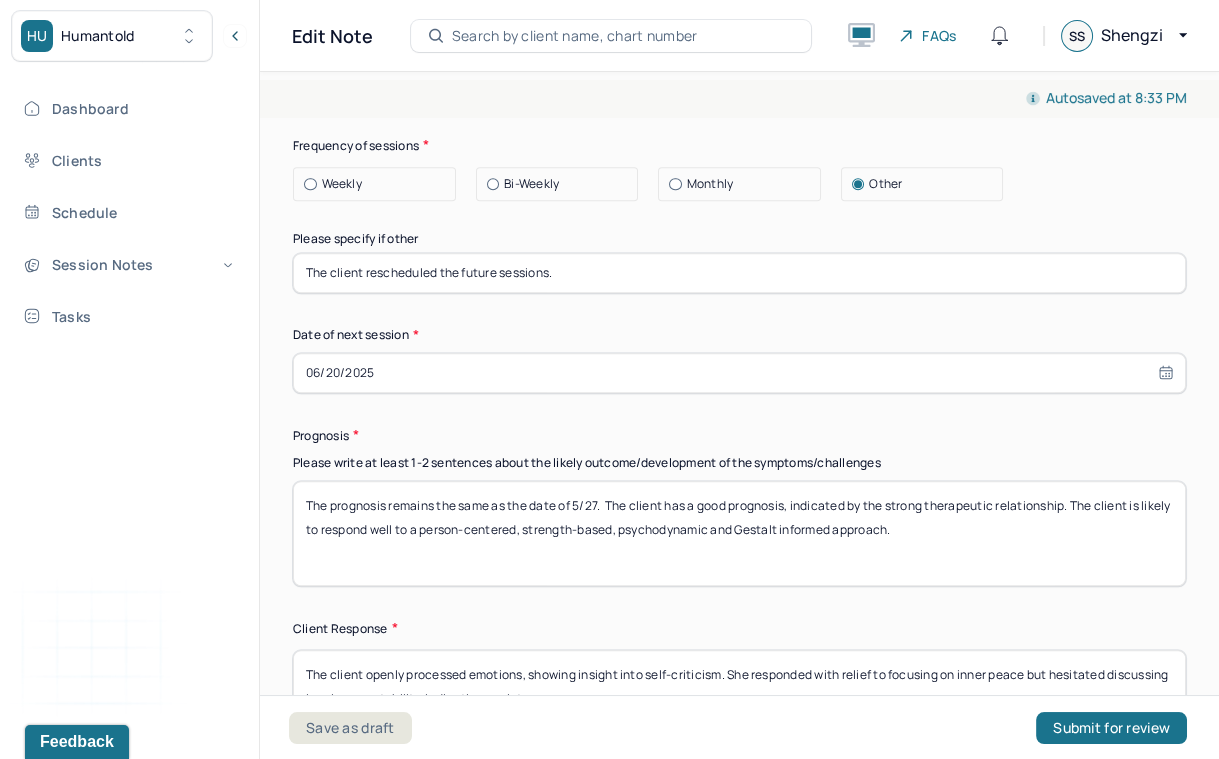 scroll, scrollTop: 2970, scrollLeft: 0, axis: vertical 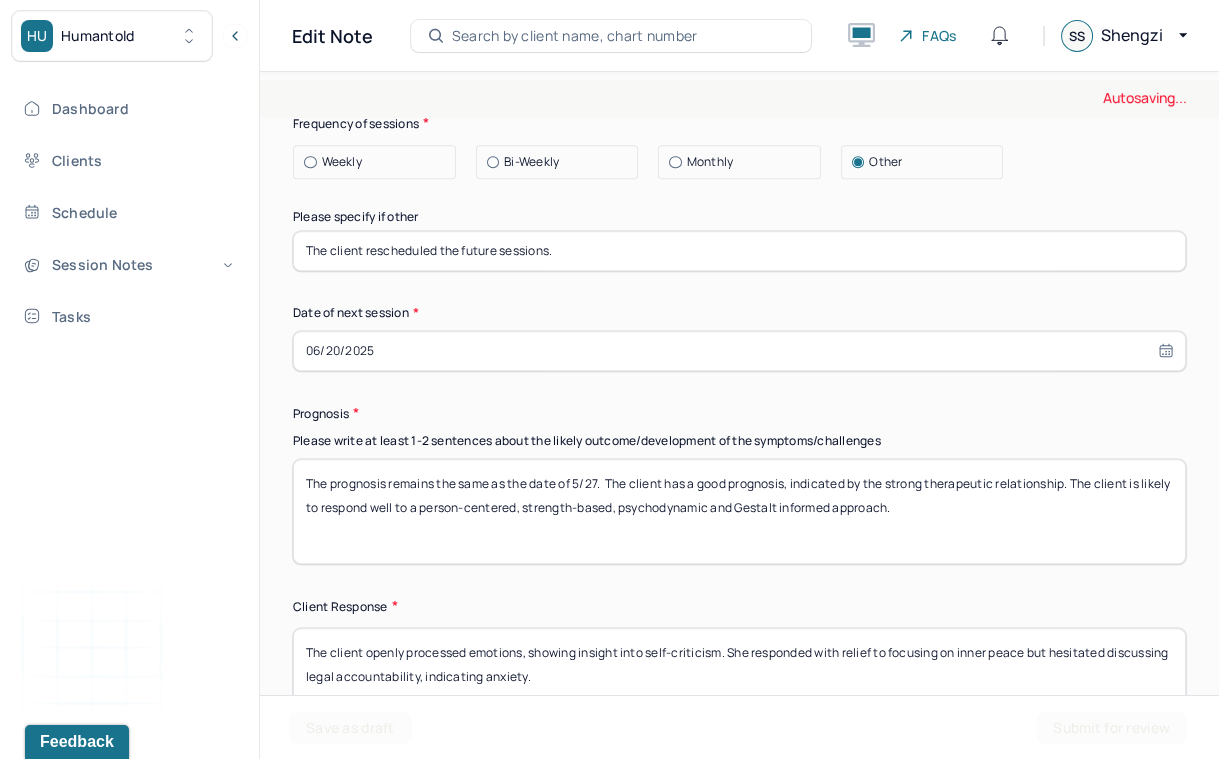 click on "06/20/2025" at bounding box center [739, 351] 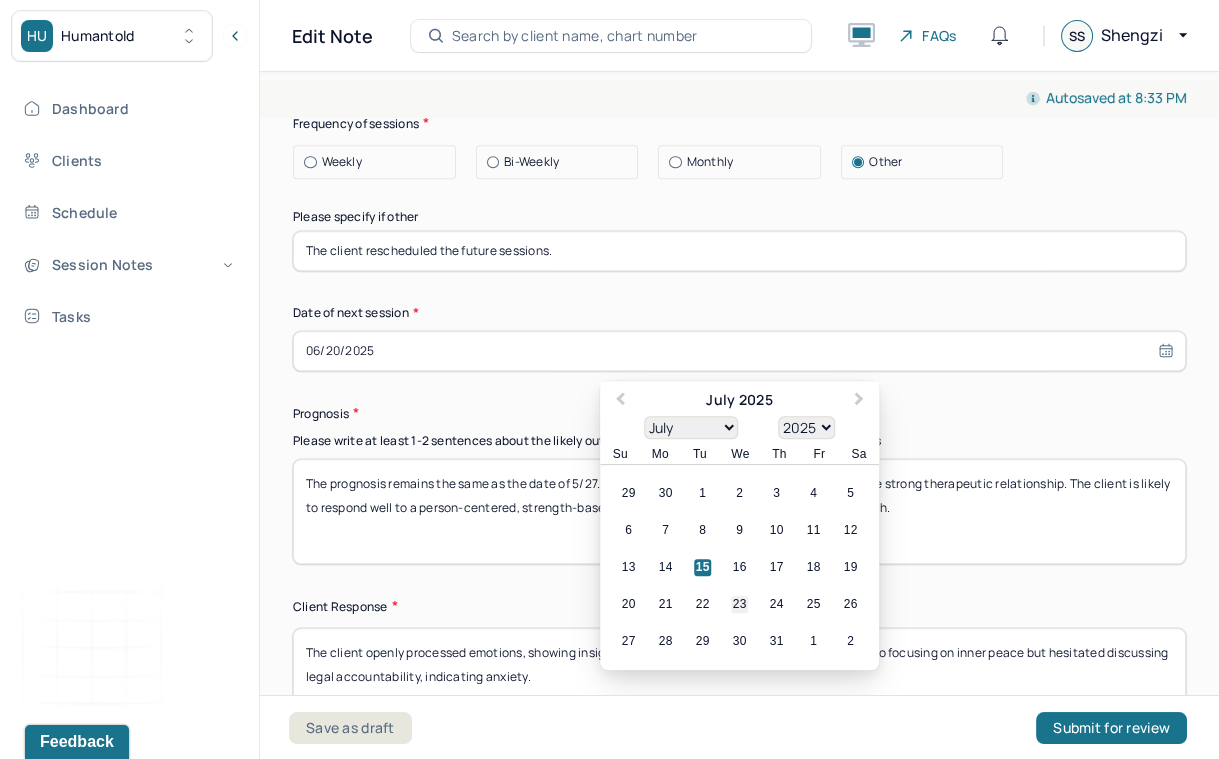click on "23" at bounding box center (739, 604) 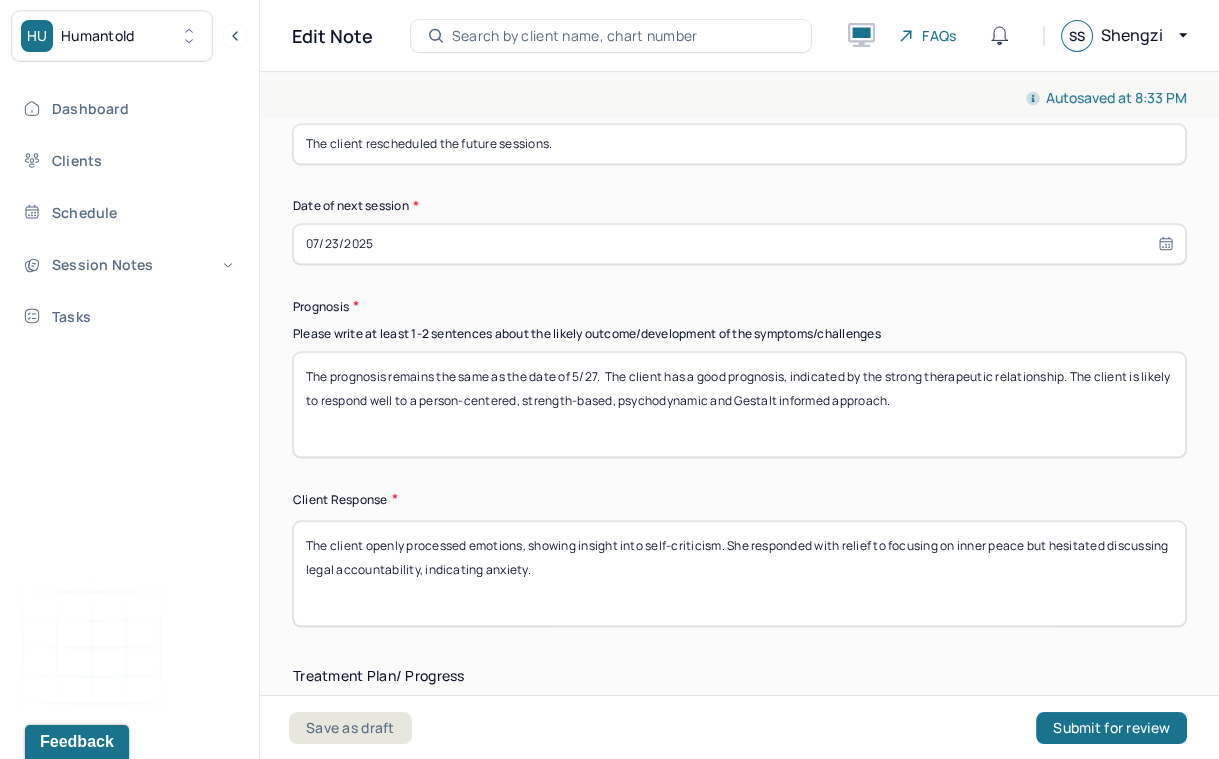 scroll, scrollTop: 3092, scrollLeft: 0, axis: vertical 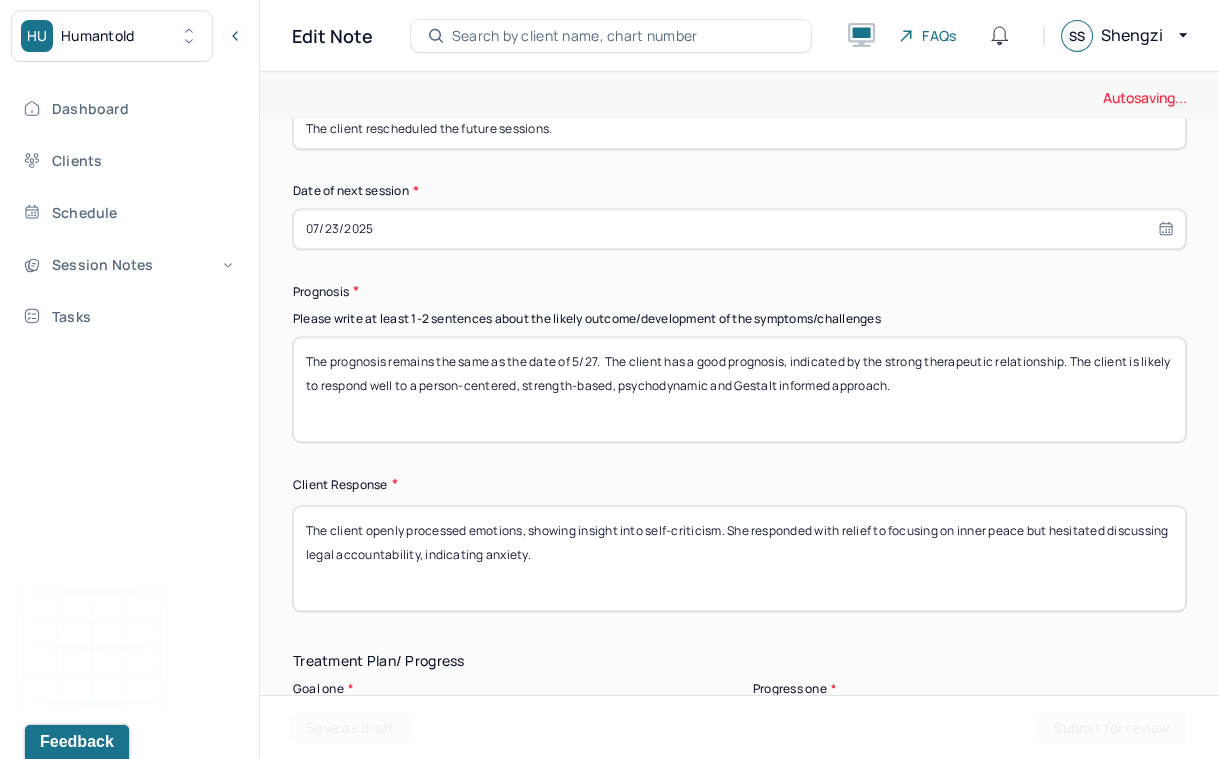 click on "The prognosis remains the same as the date of 5/27.  The client has a good prognosis, indicated by the strong therapeutic relationship. The client is likely to respond well to a person-centered, strength-based, psychodynamic and Gestalt informed approach." at bounding box center (739, 389) 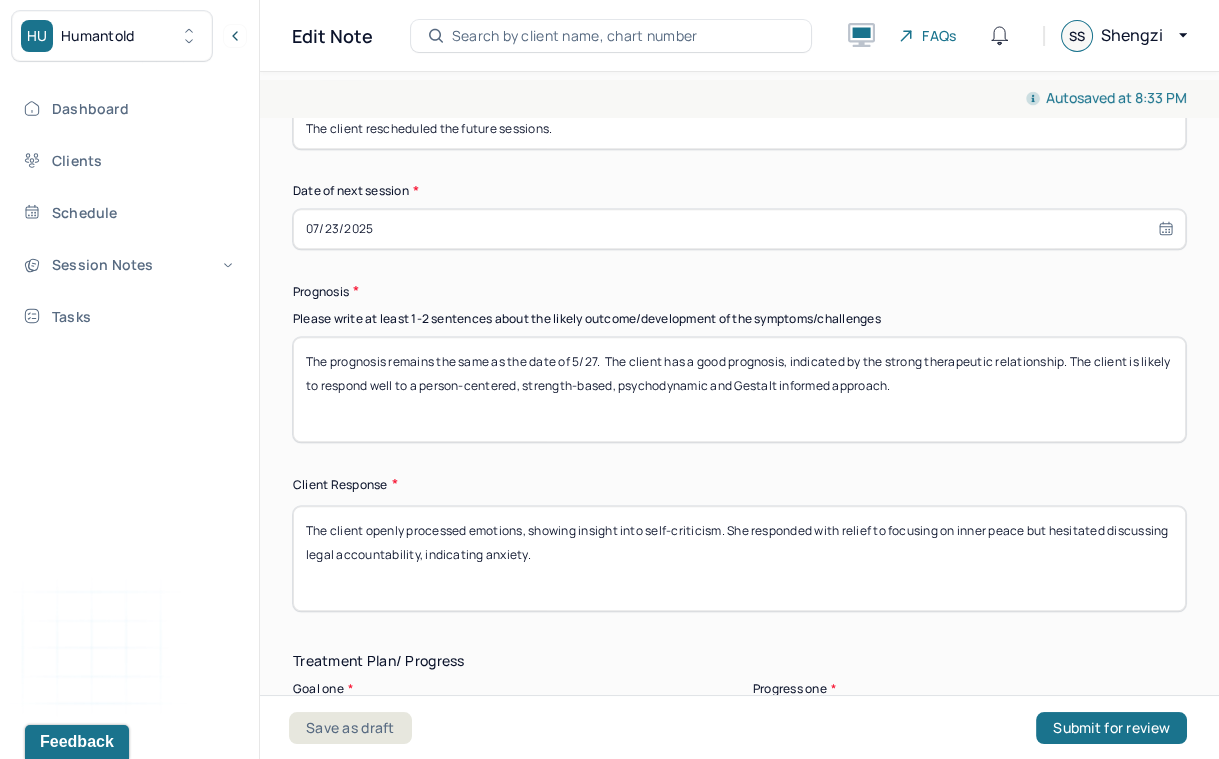 click on "The prognosis remains the same as the date of 5/27.  The client has a good prognosis, indicated by the strong therapeutic relationship. The client is likely to respond well to a person-centered, strength-based, psychodynamic and Gestalt informed approach." at bounding box center (739, 389) 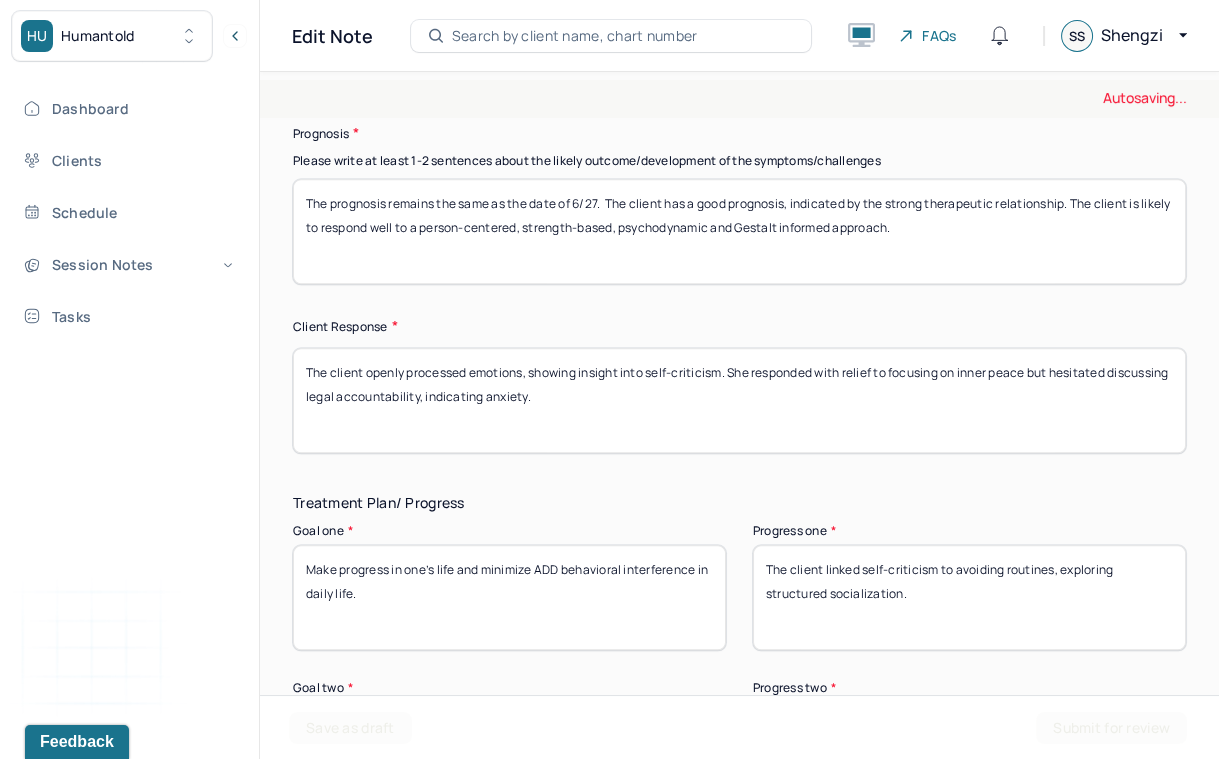 scroll, scrollTop: 3251, scrollLeft: 0, axis: vertical 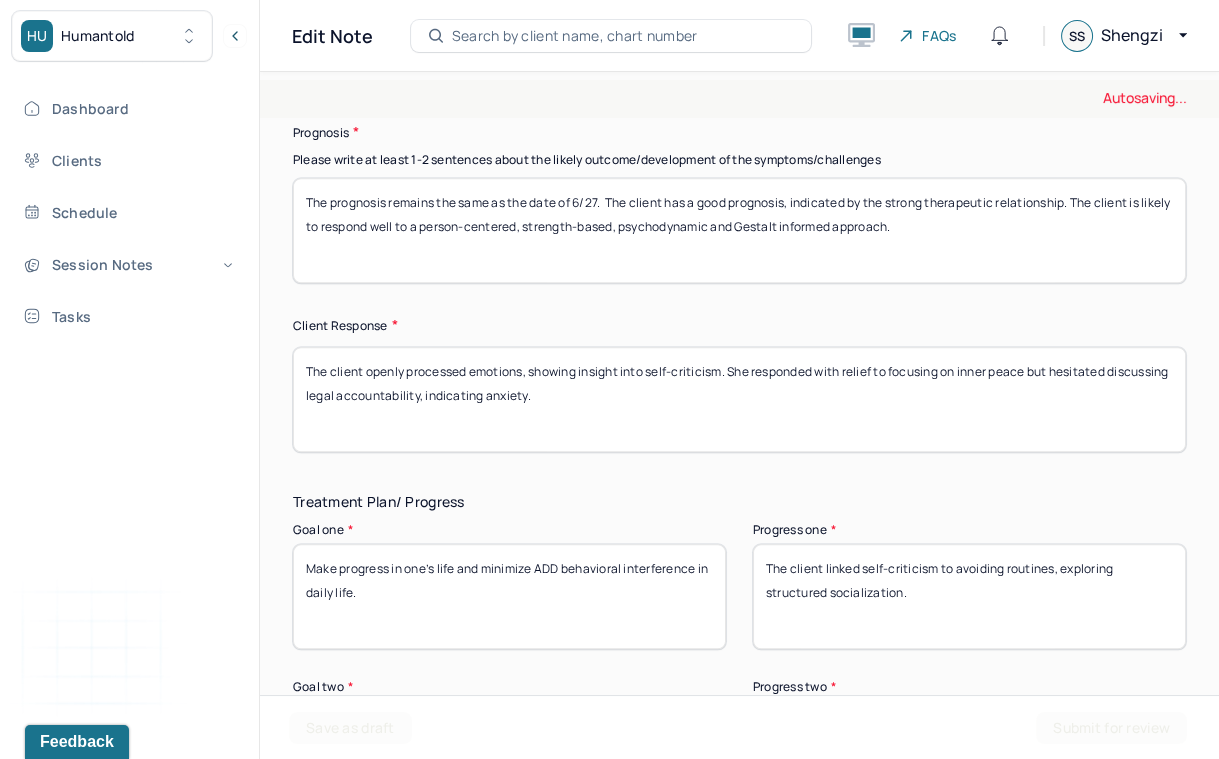 type on "The prognosis remains the same as the date of 6/27.  The client has a good prognosis, indicated by the strong therapeutic relationship. The client is likely to respond well to a person-centered, strength-based, psychodynamic and Gestalt informed approach." 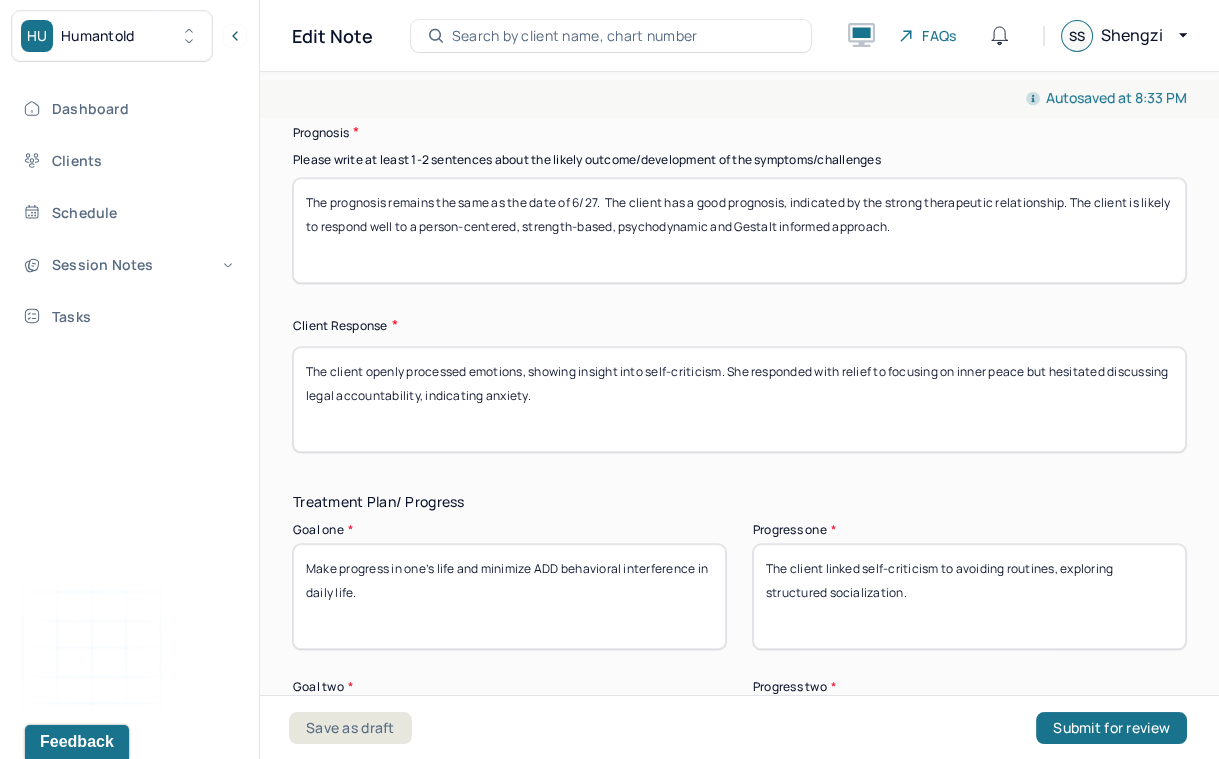 click on "The client openly processed emotions, showing insight into self-criticism. She responded with relief to focusing on inner peace but hesitated discussing legal accountability, indicating anxiety." at bounding box center (739, 399) 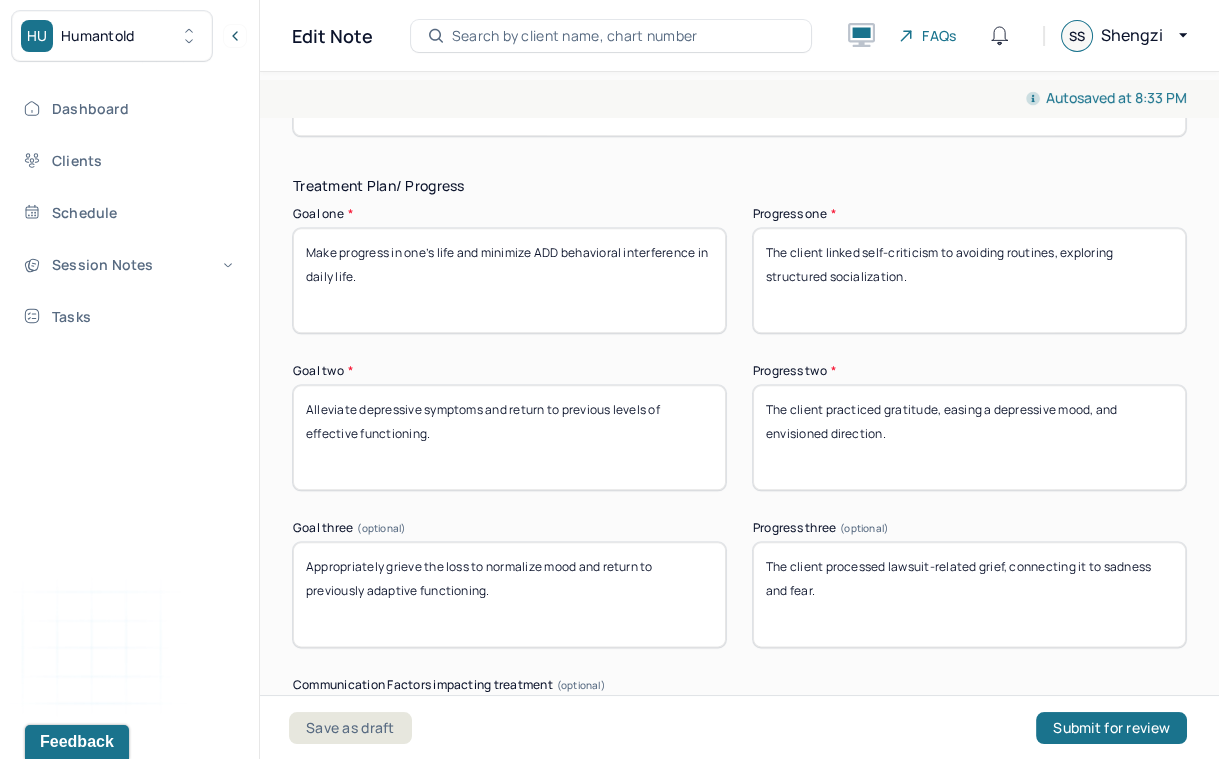 scroll, scrollTop: 3573, scrollLeft: 0, axis: vertical 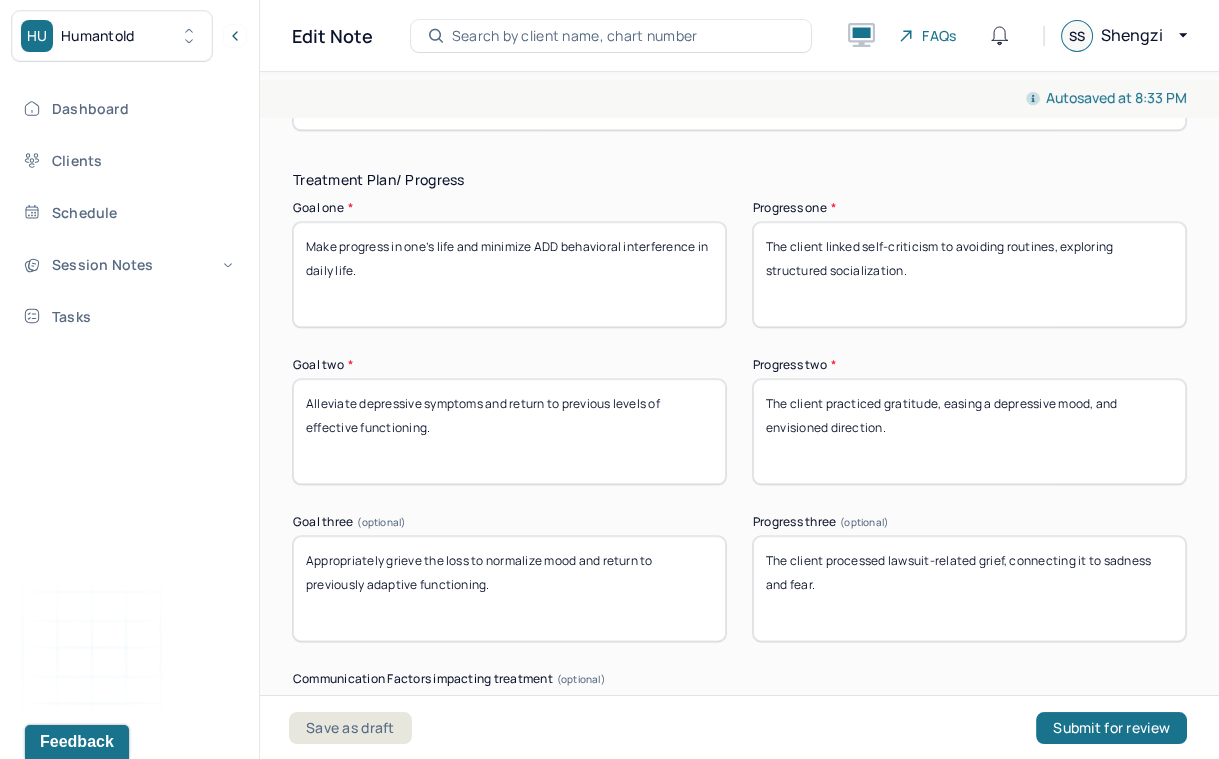 type on "The therapist validated her efforts and encouraged her to keep practicing self-affirmation and mindfulness. She was supported in revisiting her values and priorities, acknowledging her progress, and emphasizing the importance of patience and self-compassion." 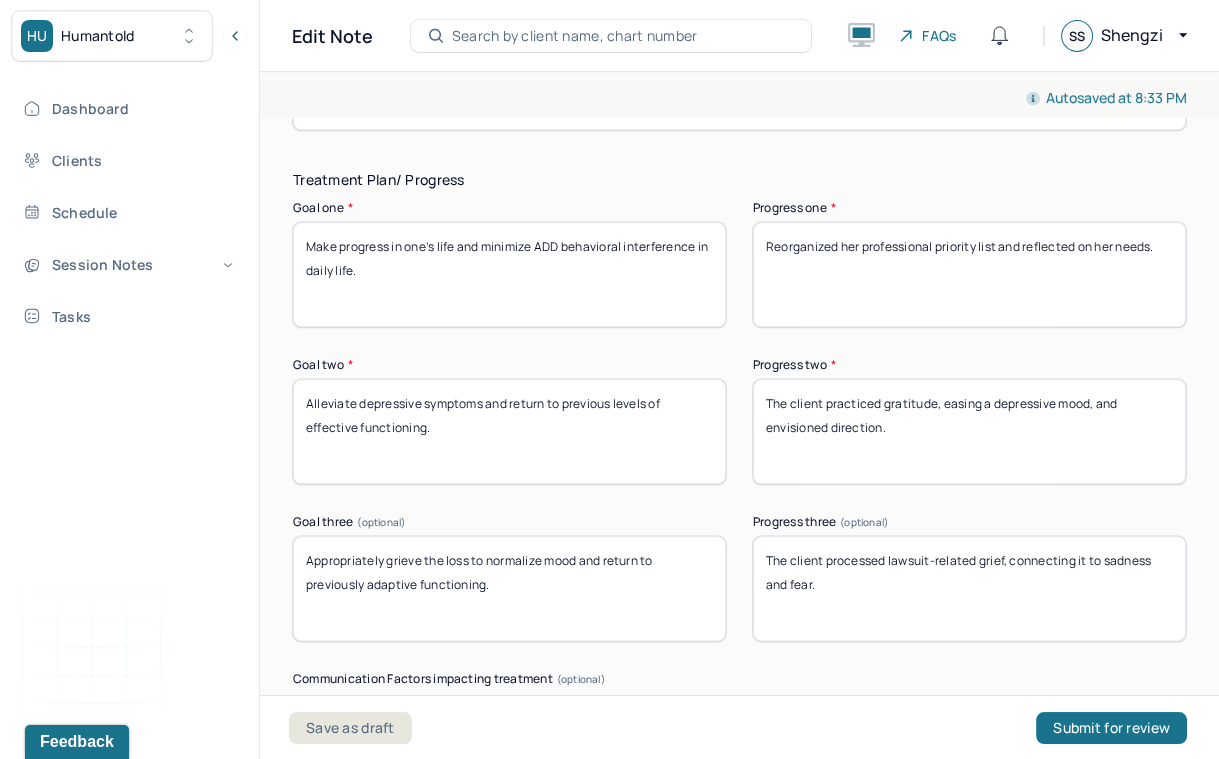 type on "Reorganized her professional priority list and reflected on her needs." 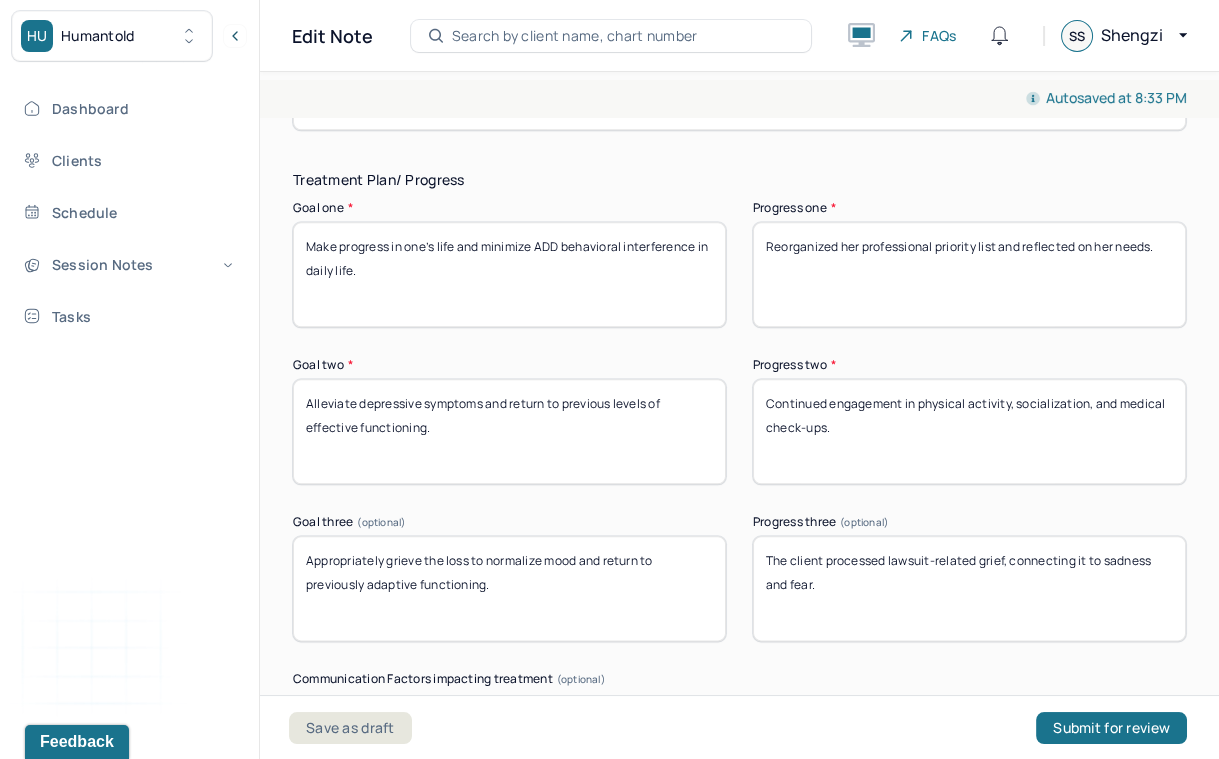 type on "Continued engagement in physical activity, socialization, and medical check-ups." 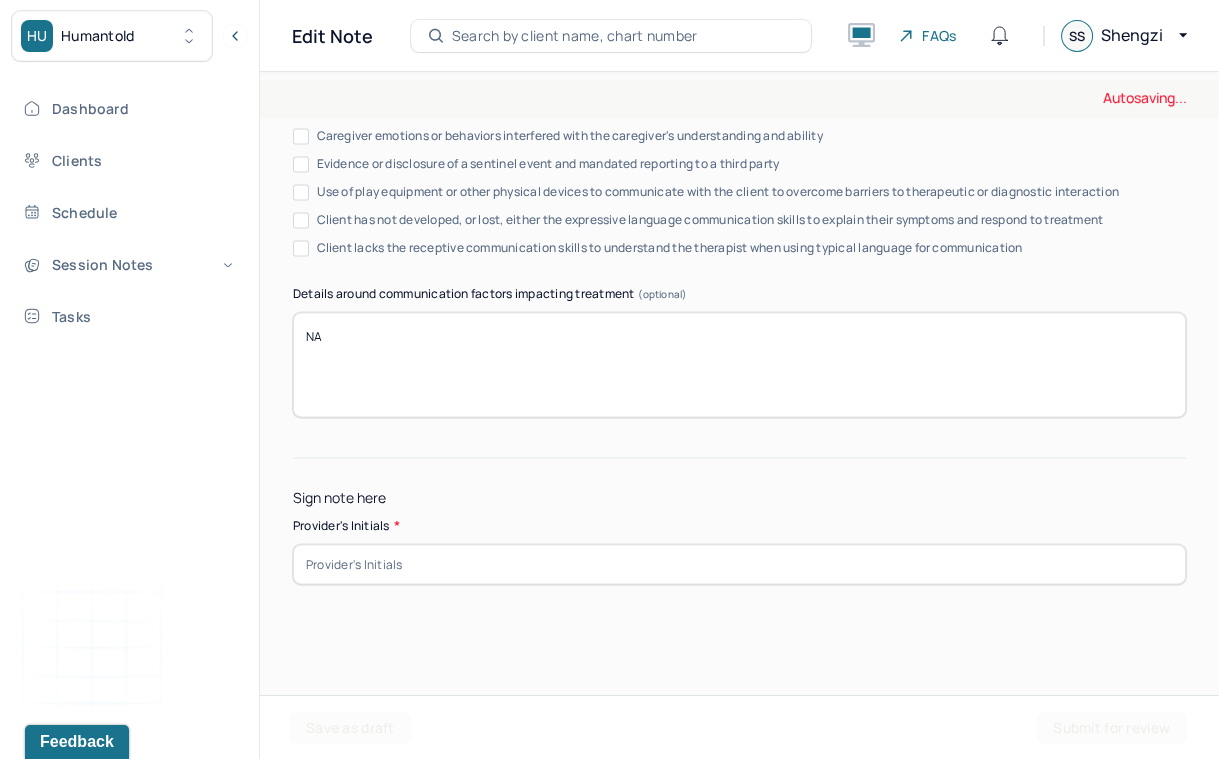 scroll, scrollTop: 4182, scrollLeft: 0, axis: vertical 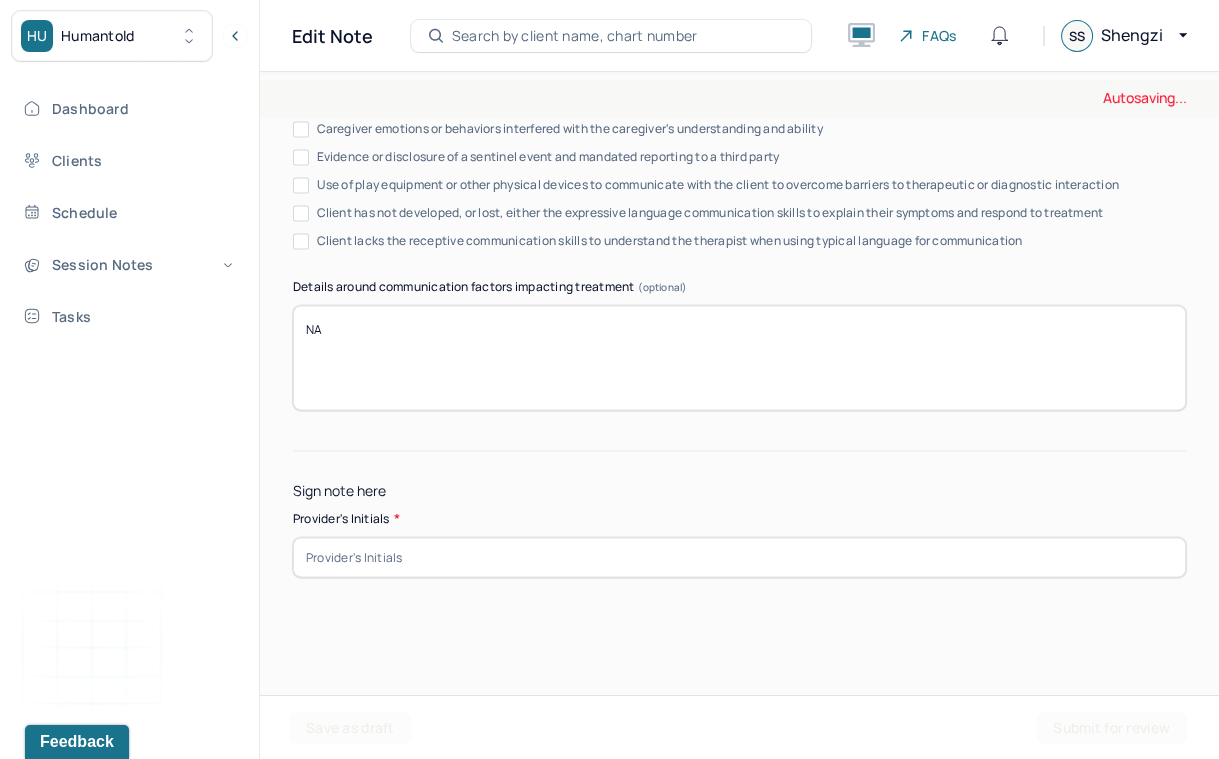 type on "Acknowledged feelings of loss and progress in emotional regulation." 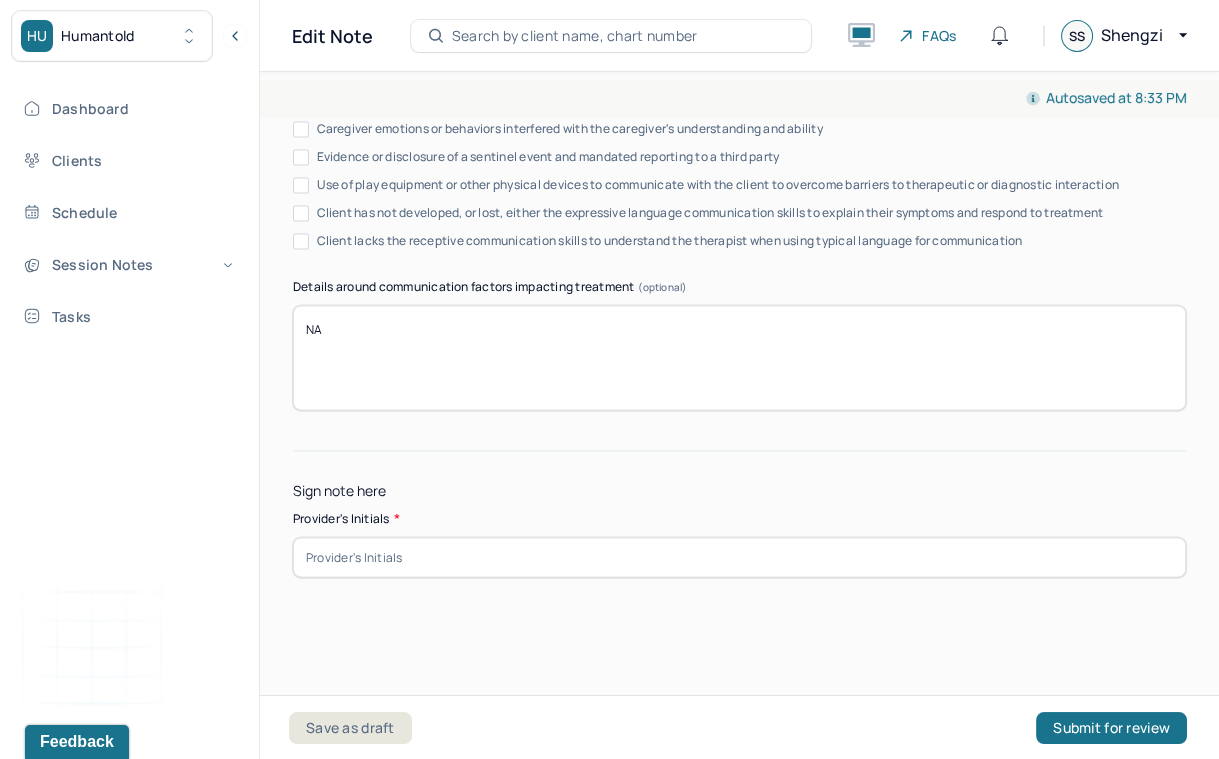 click at bounding box center (739, 557) 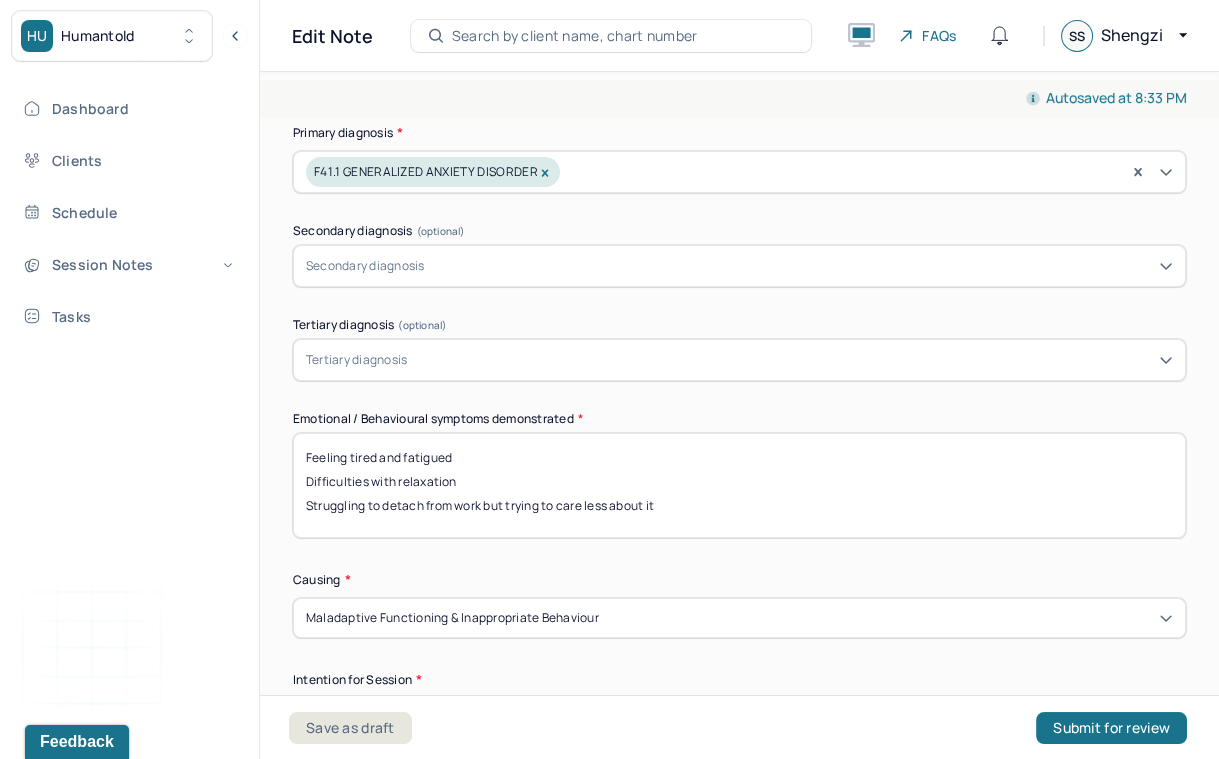 scroll, scrollTop: 0, scrollLeft: 0, axis: both 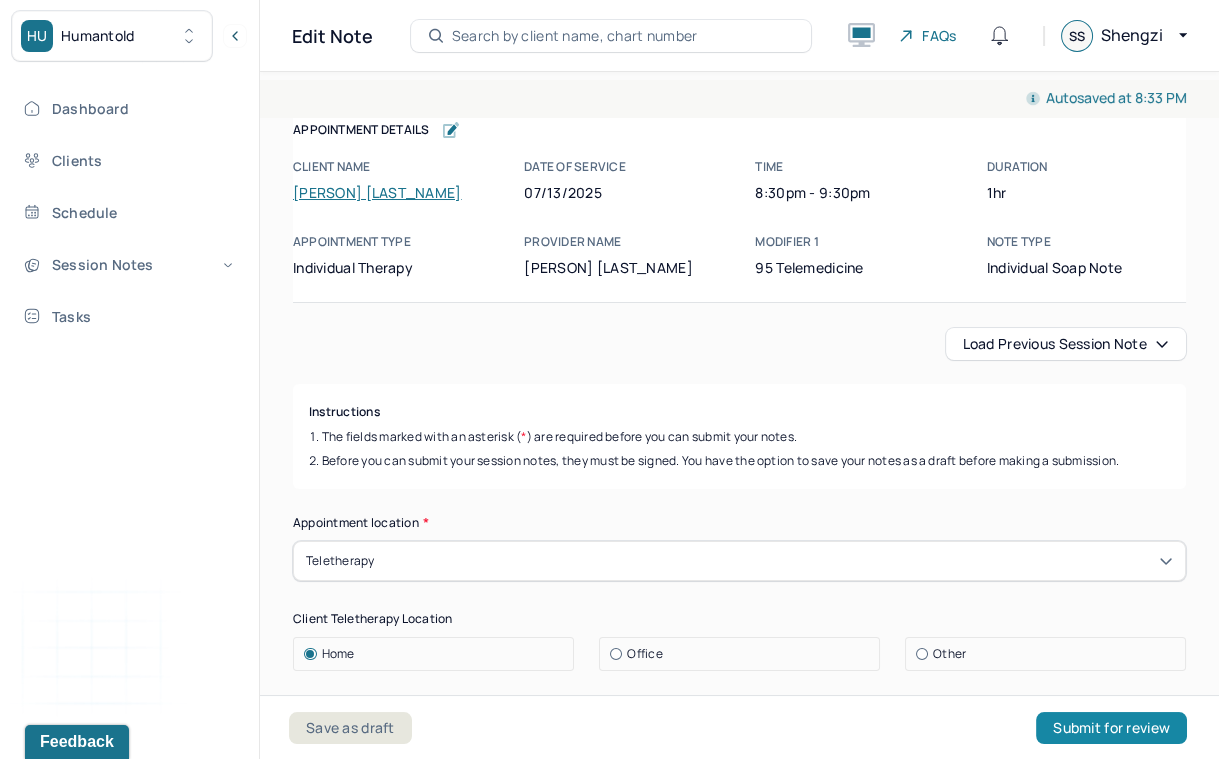 type on "ss" 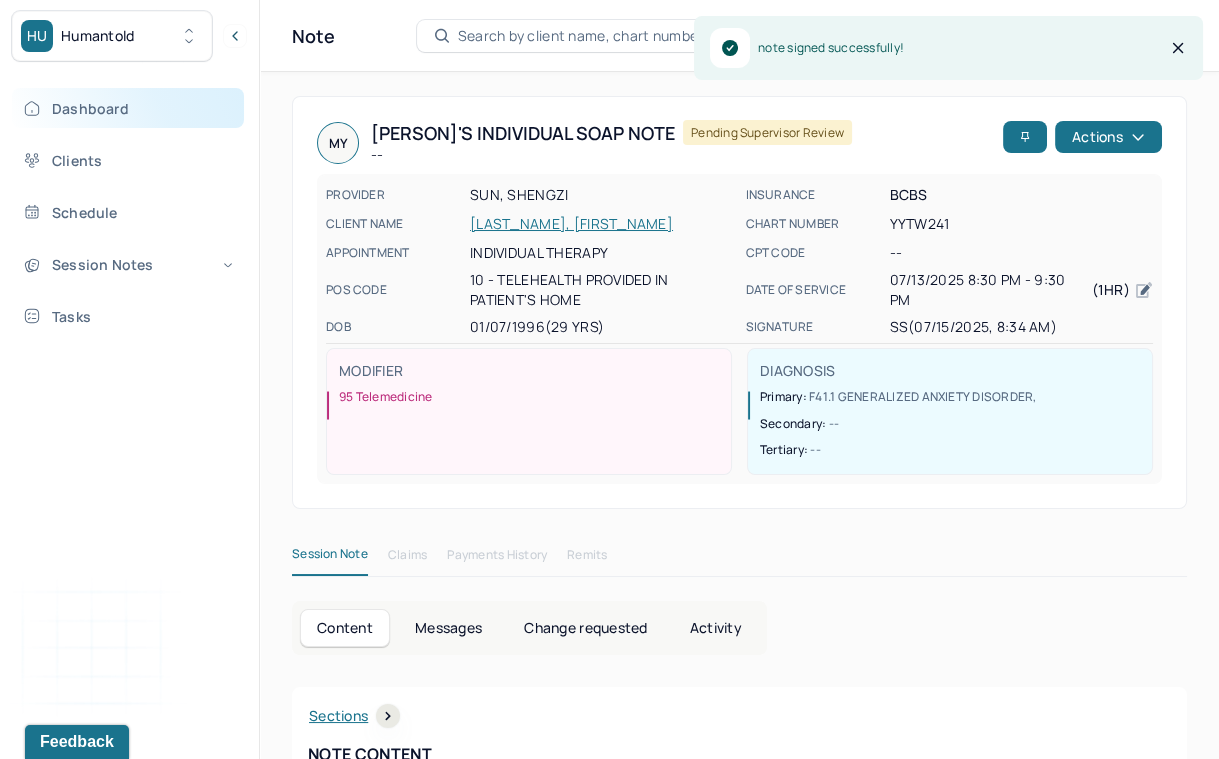 click on "Dashboard" at bounding box center [128, 108] 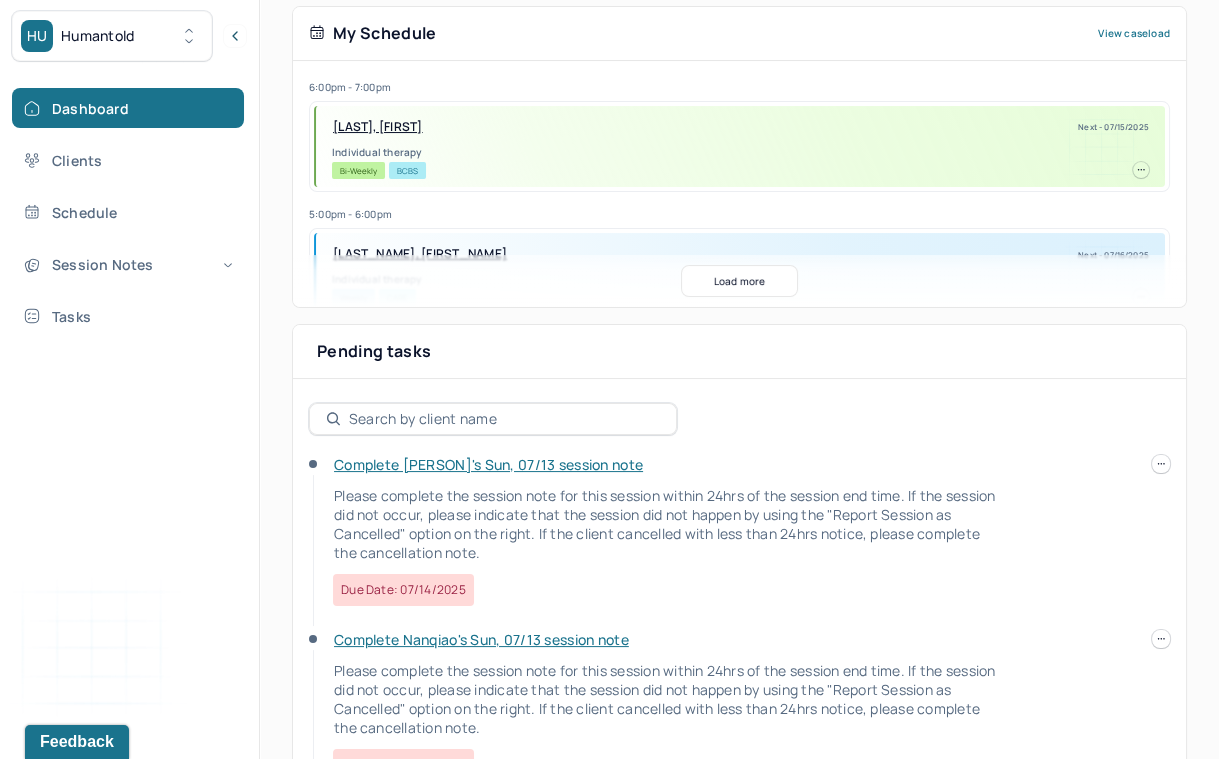 scroll, scrollTop: 416, scrollLeft: 0, axis: vertical 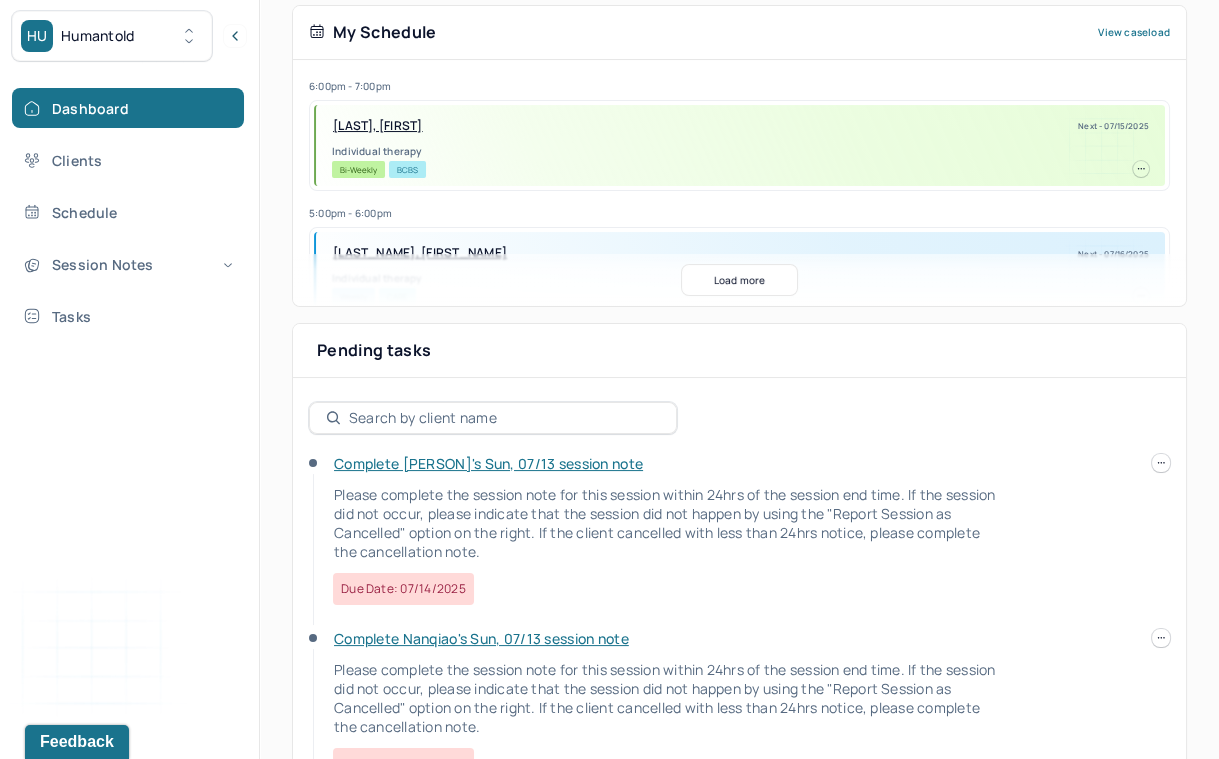 click on "Complete [PERSON]'s Sun, 07/13 session note" at bounding box center (488, 463) 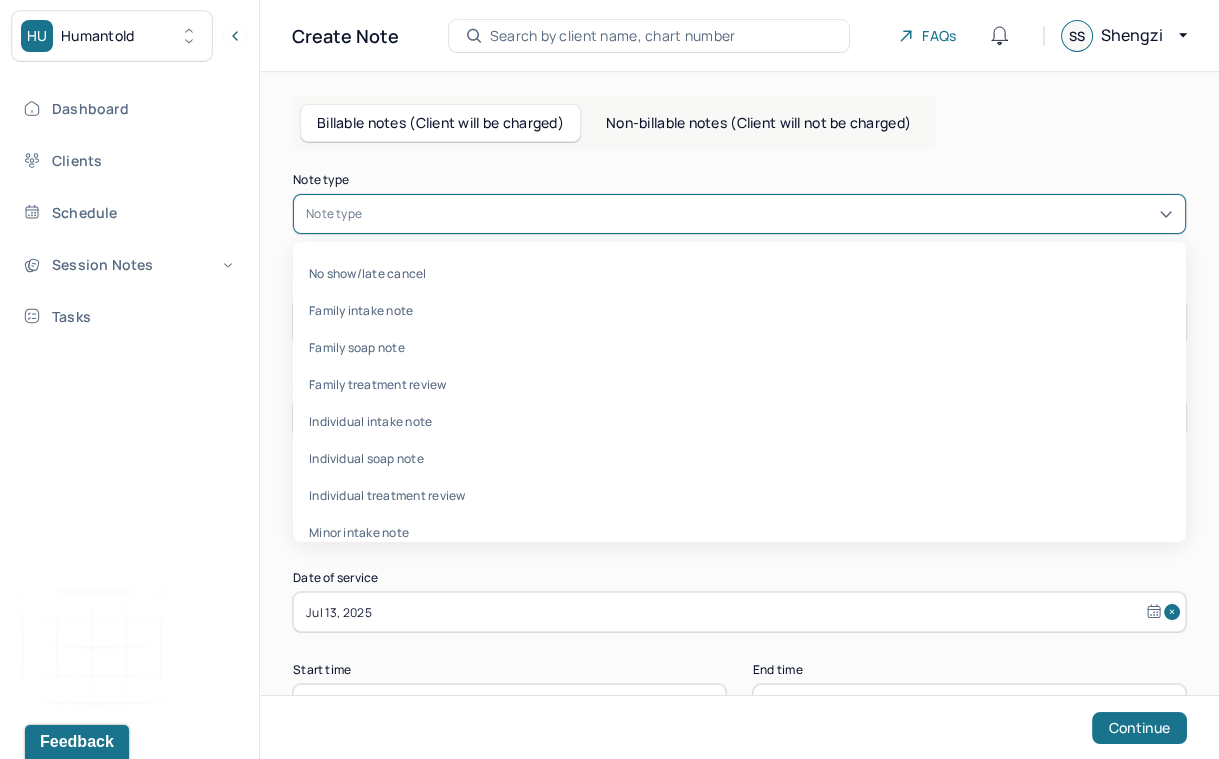 click at bounding box center [769, 214] 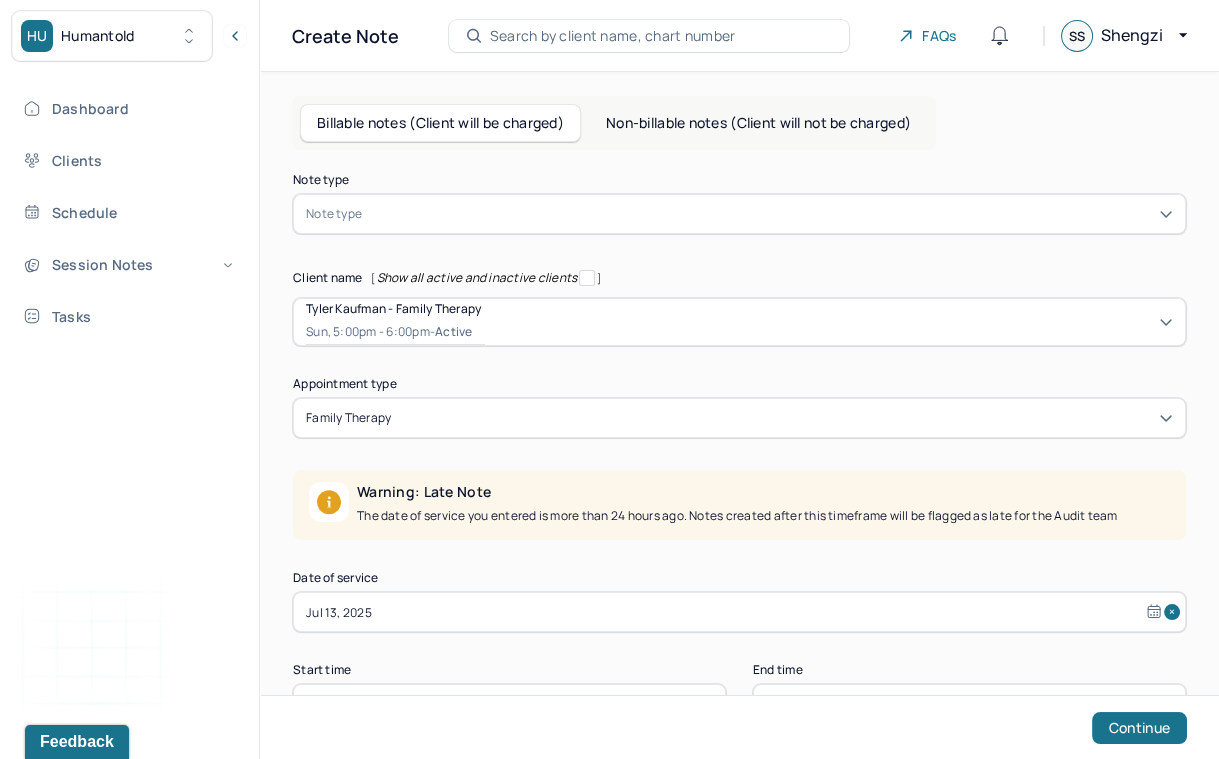 click on "Billable notes (Client will be charged)     Non-billable notes (Client will not be charged)   Note type Note type Client name [ Show all active and inactive clients ] [PERSON] [LAST_NAME] - Family therapy Sun, 5:00pm - 6:00pm  -  active Appointment type family therapy Warning: Late Note The date of service you entered is more than 24 hours ago. Notes created after this timeframe will be flagged as late for the Audit team Date of service Jul 13, 2025 Start time 17:00 End time 18:00   Continue" at bounding box center [739, 451] 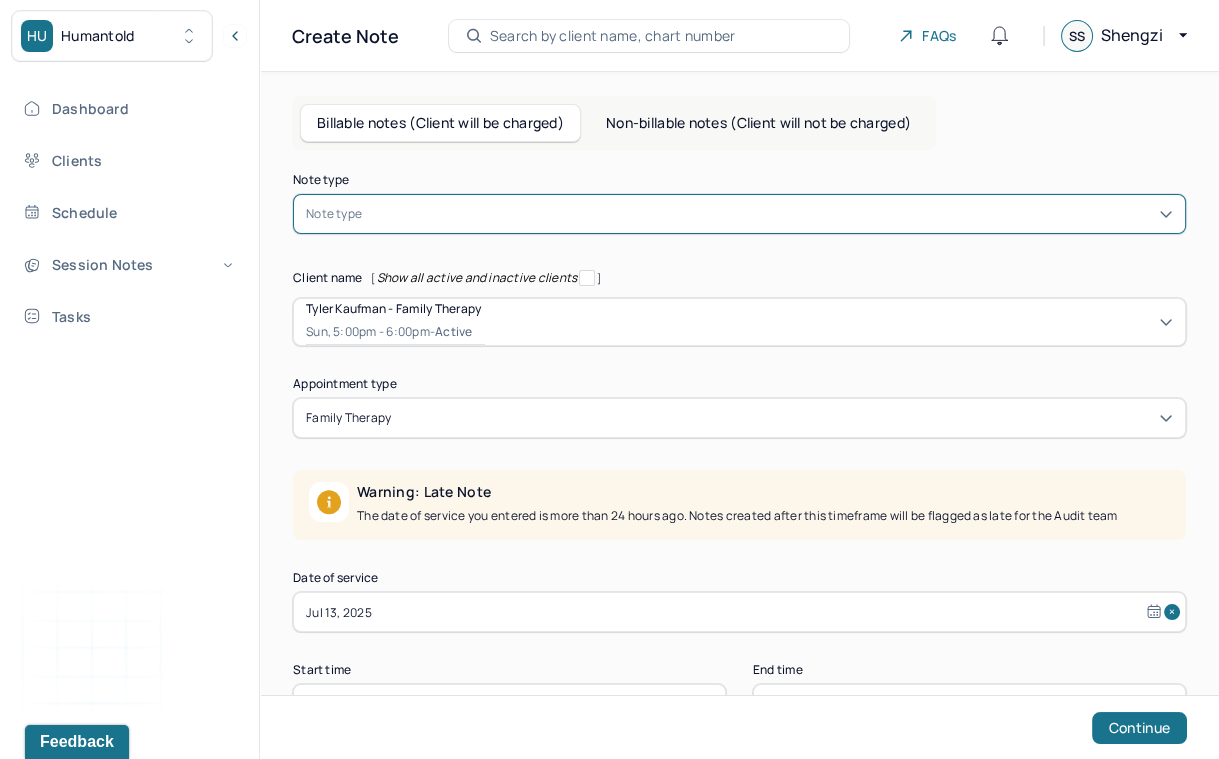 click at bounding box center [769, 214] 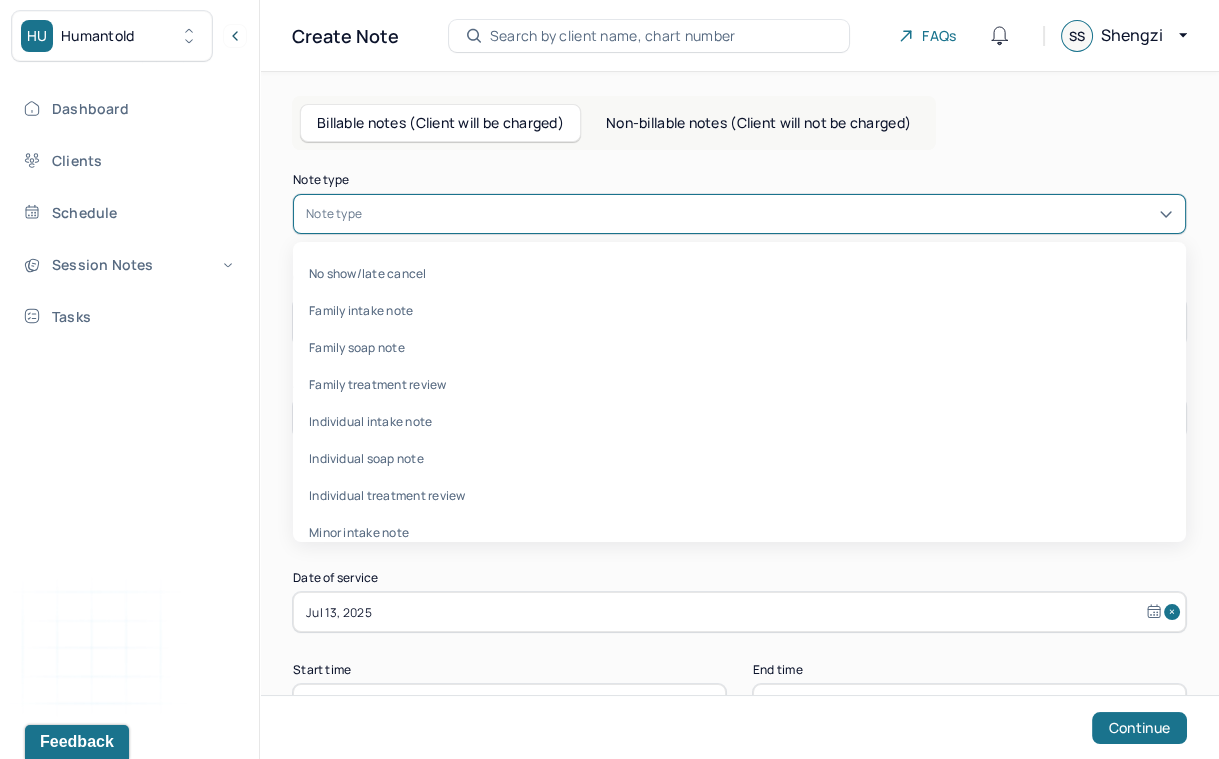 click on "No show/late cancel Family intake note Family soap note Family treatment review Individual intake note Individual soap note Individual treatment review Minor intake note Record of disclosure Termination note" at bounding box center [739, 392] 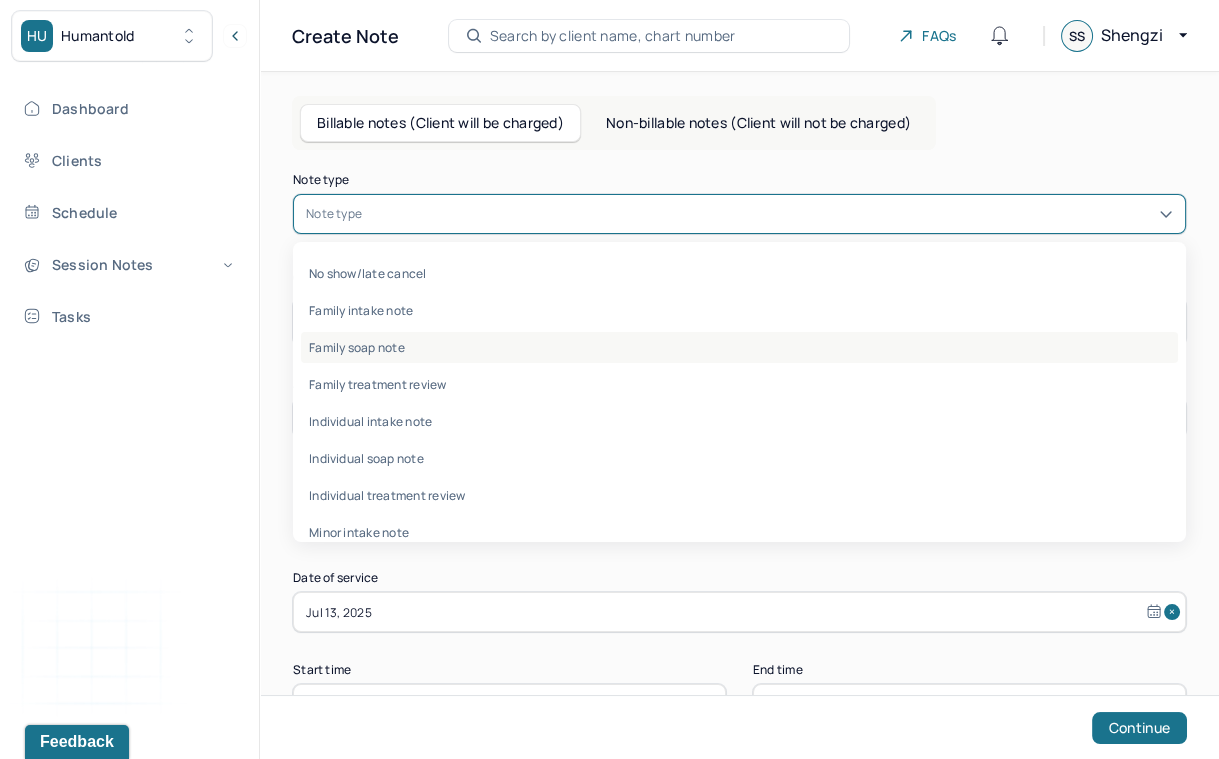 click on "Family soap note" at bounding box center [739, 347] 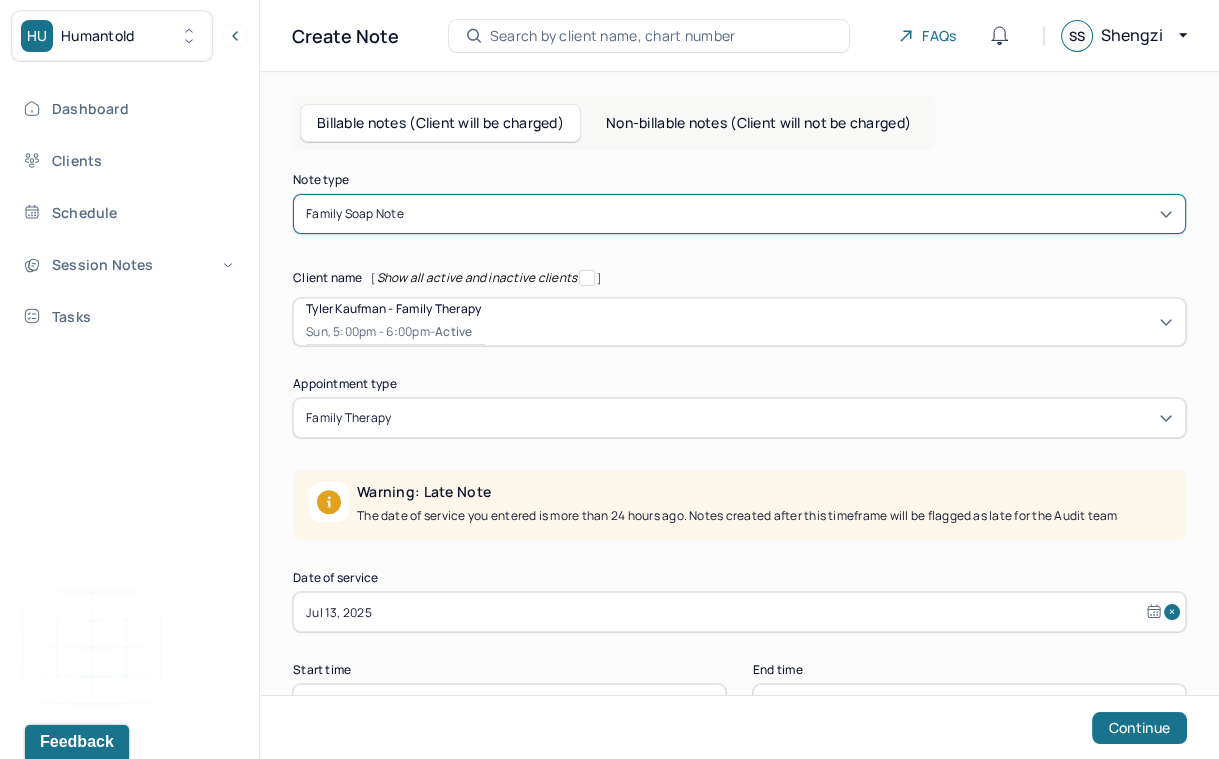scroll, scrollTop: 70, scrollLeft: 0, axis: vertical 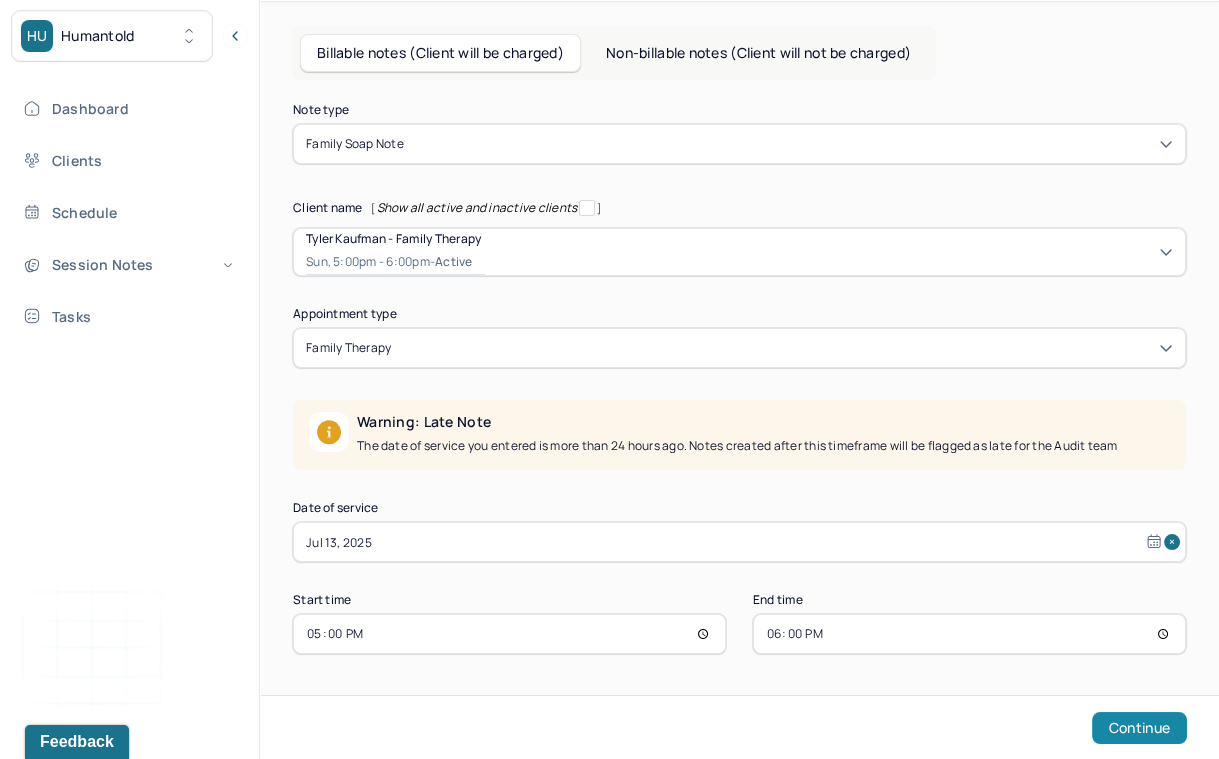 click on "Continue" at bounding box center [1139, 728] 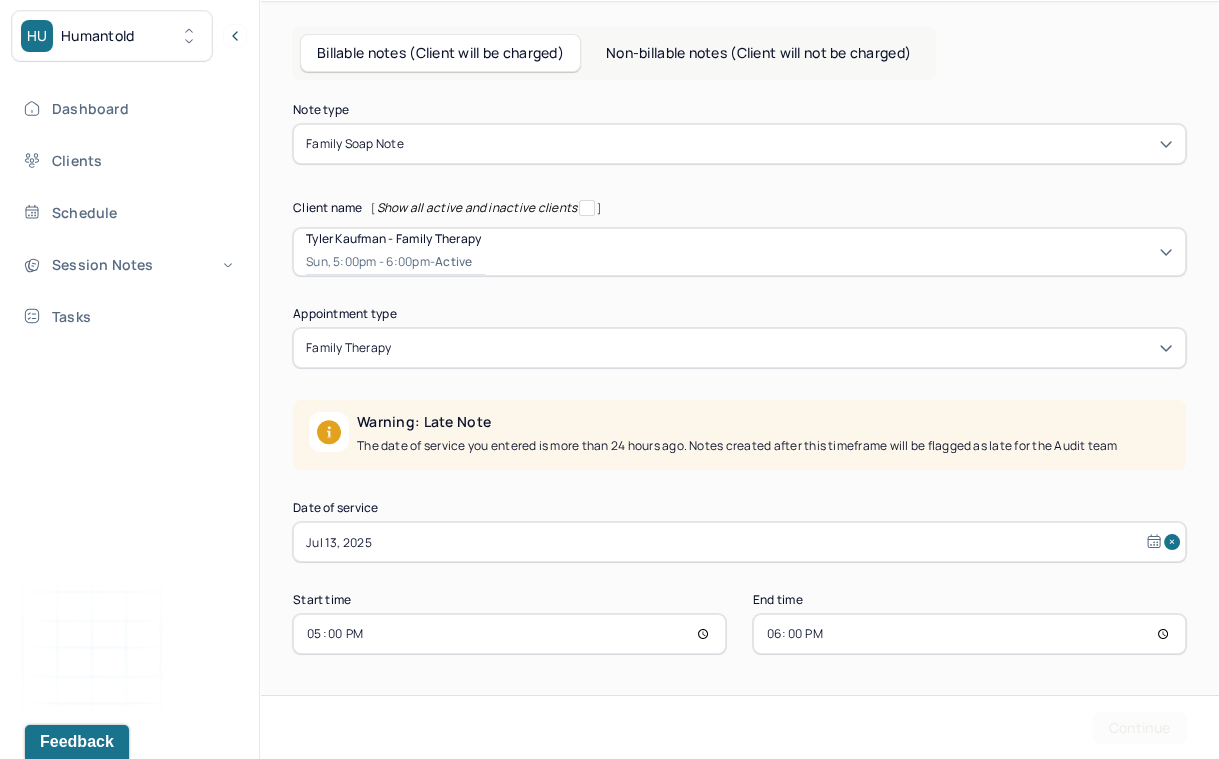 scroll, scrollTop: 0, scrollLeft: 0, axis: both 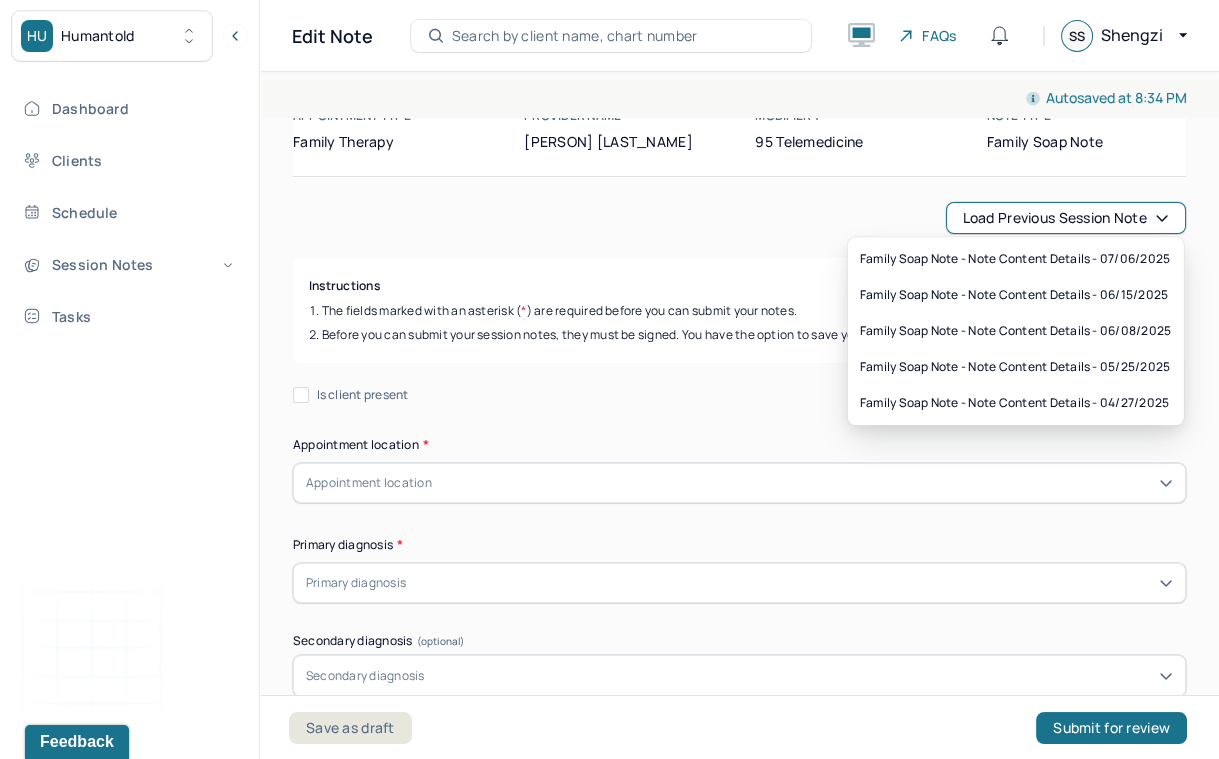 click on "Load previous session note" at bounding box center (1066, 218) 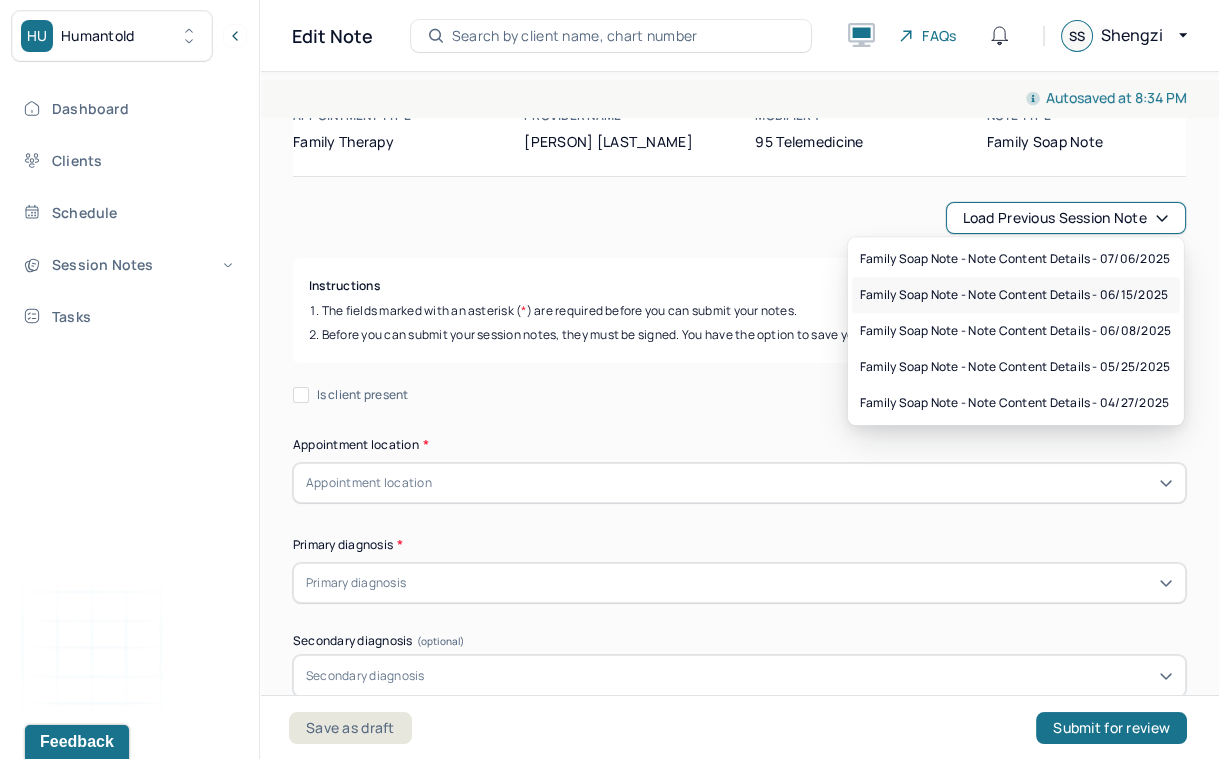 click on "Family soap note   - Note content Details -   06/15/2025" at bounding box center [1014, 295] 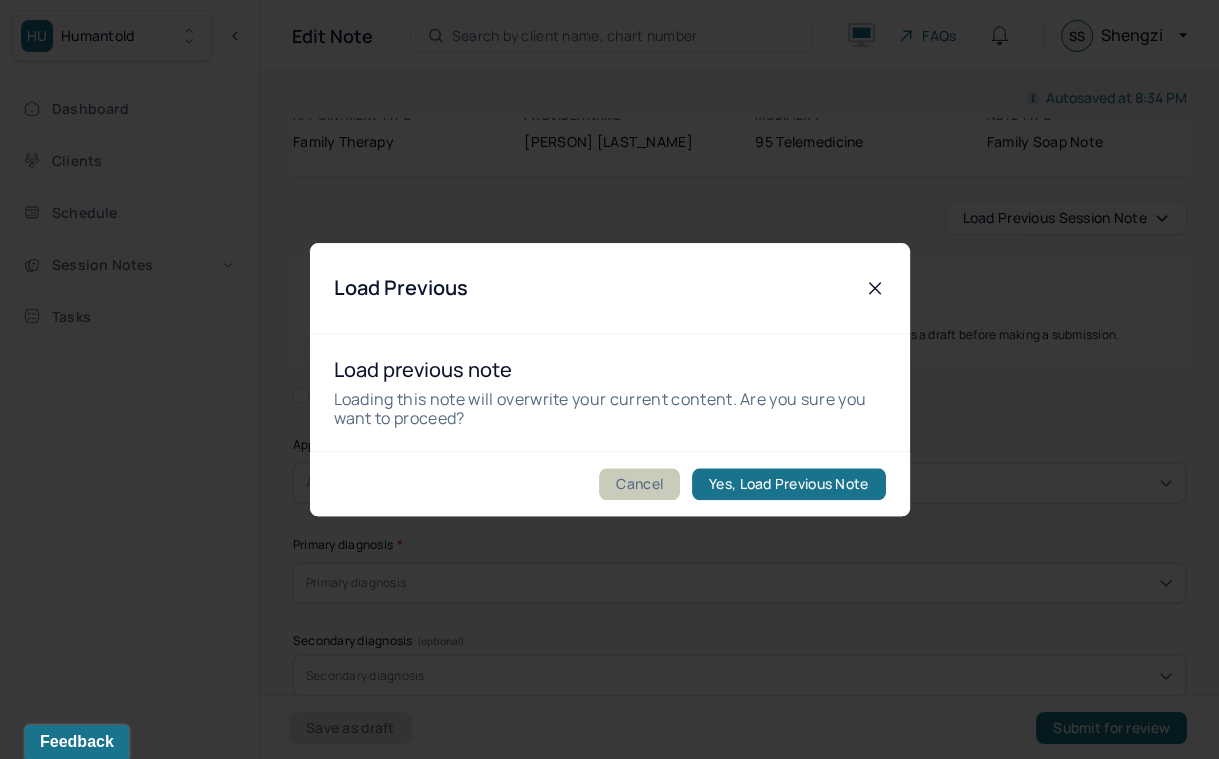click on "Cancel" at bounding box center (639, 484) 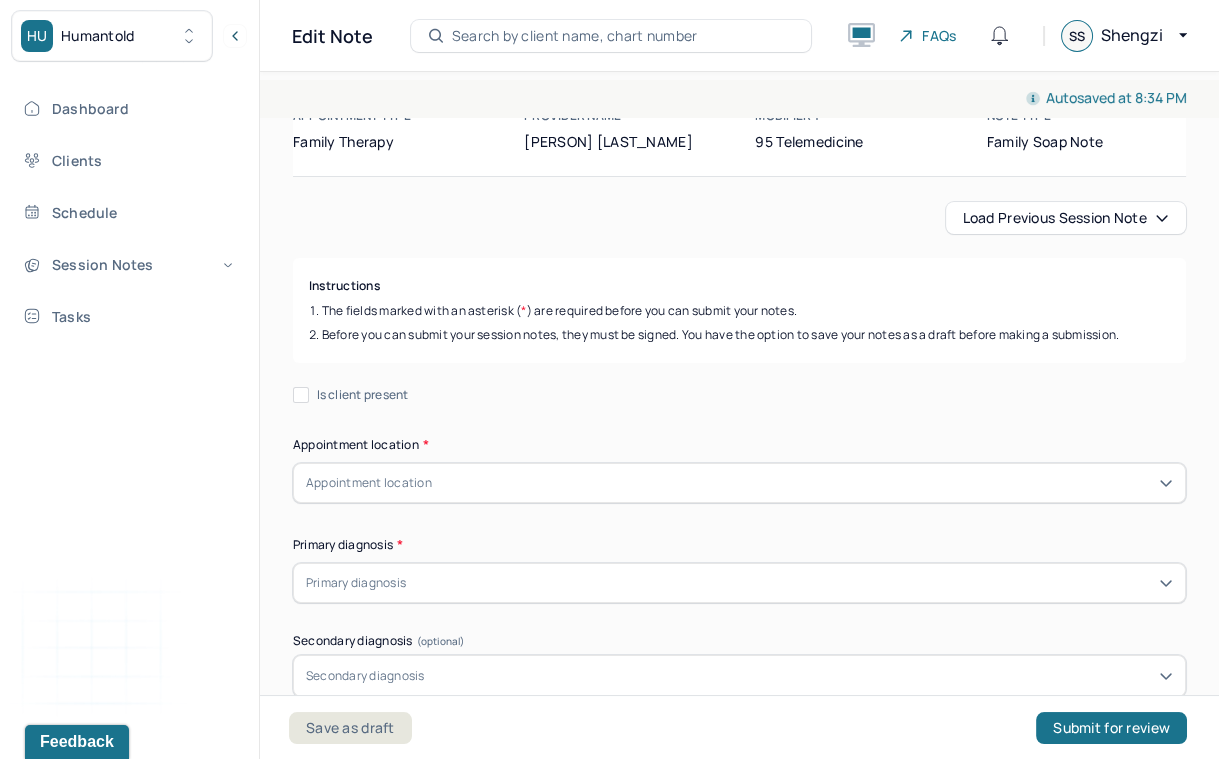 click on "Load previous session note   Instructions The fields marked with an asterisk ( * ) are required before you can submit your notes. Before you can submit your session notes, they must be signed. You have the option to save your notes as a draft before making a submission. Is client present Appointment location * Appointment location Primary diagnosis * Primary diagnosis Secondary diagnosis (optional) Secondary diagnosis Tertiary diagnosis (optional) Tertiary diagnosis Emotional / Behavioural symptoms demonstrated * Causing * Causing Intention for Session * Intention for Session Session Note Subjective This section is for Subjective reporting of your clients, it can include their mood, their reported symptoms, their efforts since your last meeting to implement your homework or recommendations or any questions they have Objective How did they present themselves? Was there nervous talking or lack of eye contact? Assessment Therapy Intervention Techniques Please select at least 1 intervention used EDMR Other Plan" at bounding box center (739, 2339) 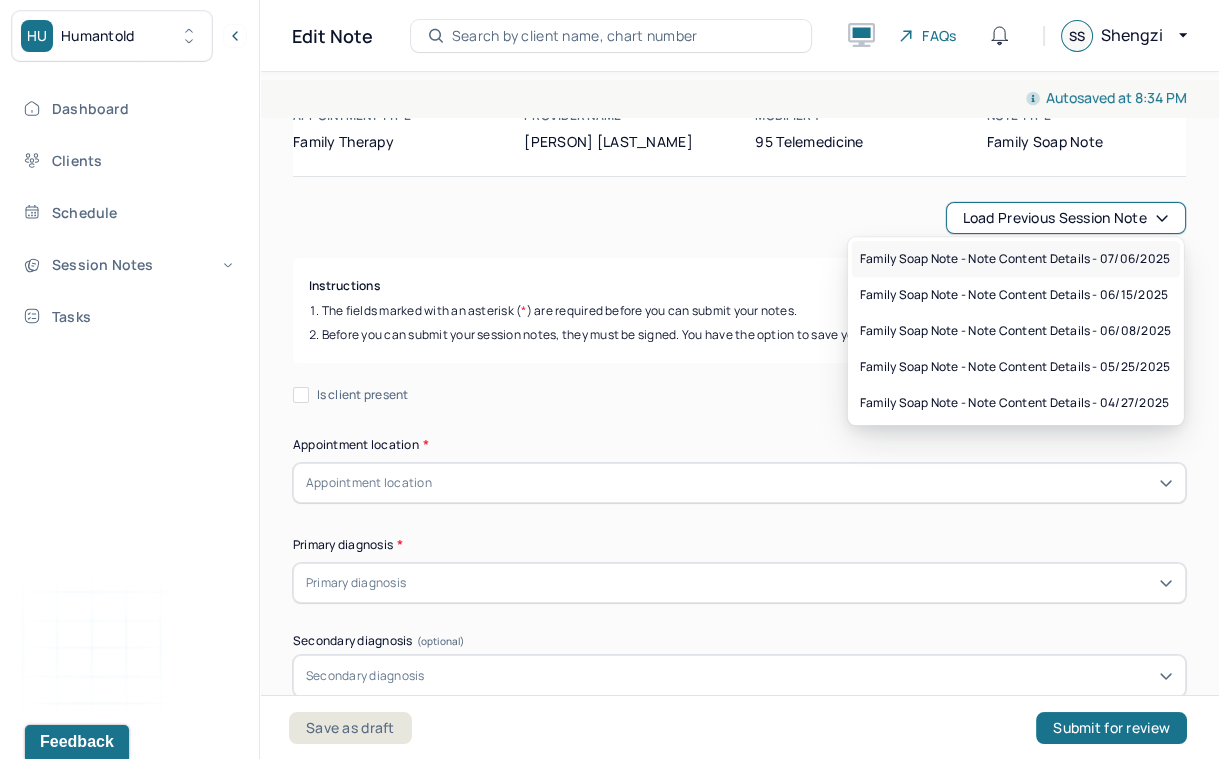 click on "Family soap note   - Note content Details -   07/06/2025" at bounding box center (1015, 259) 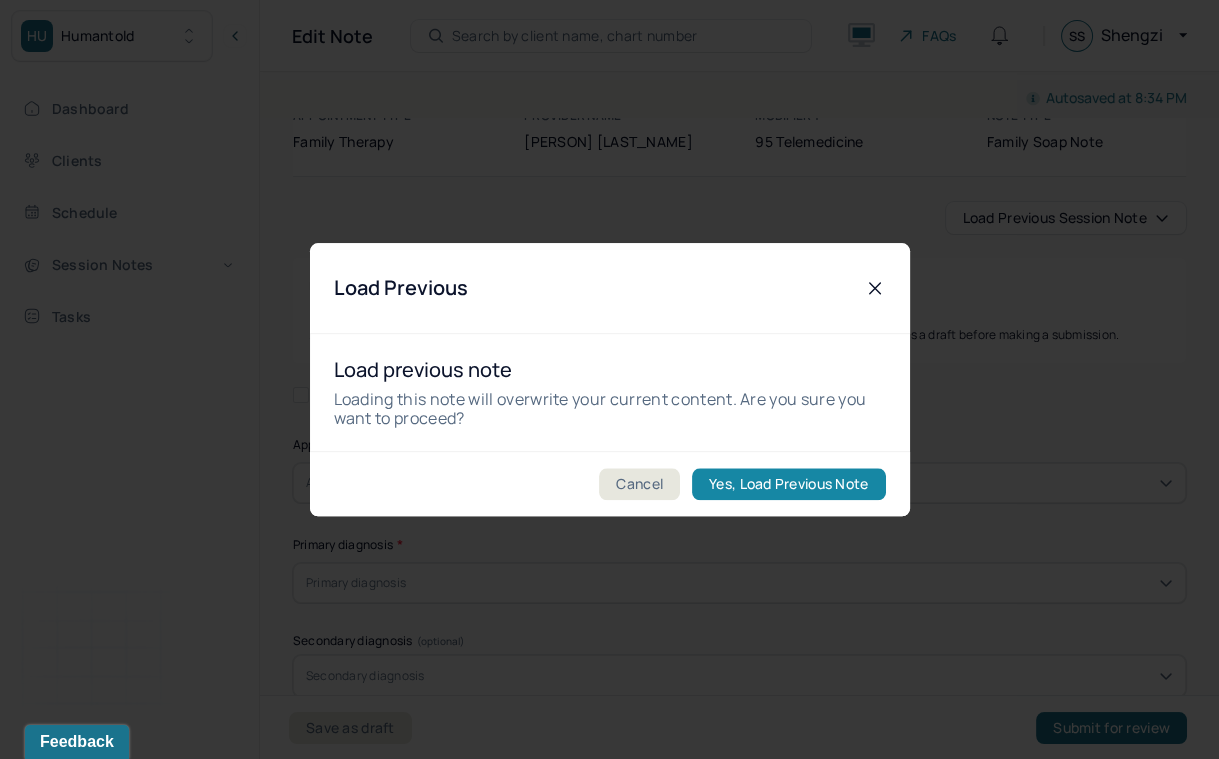 click on "Yes, Load Previous Note" at bounding box center [788, 484] 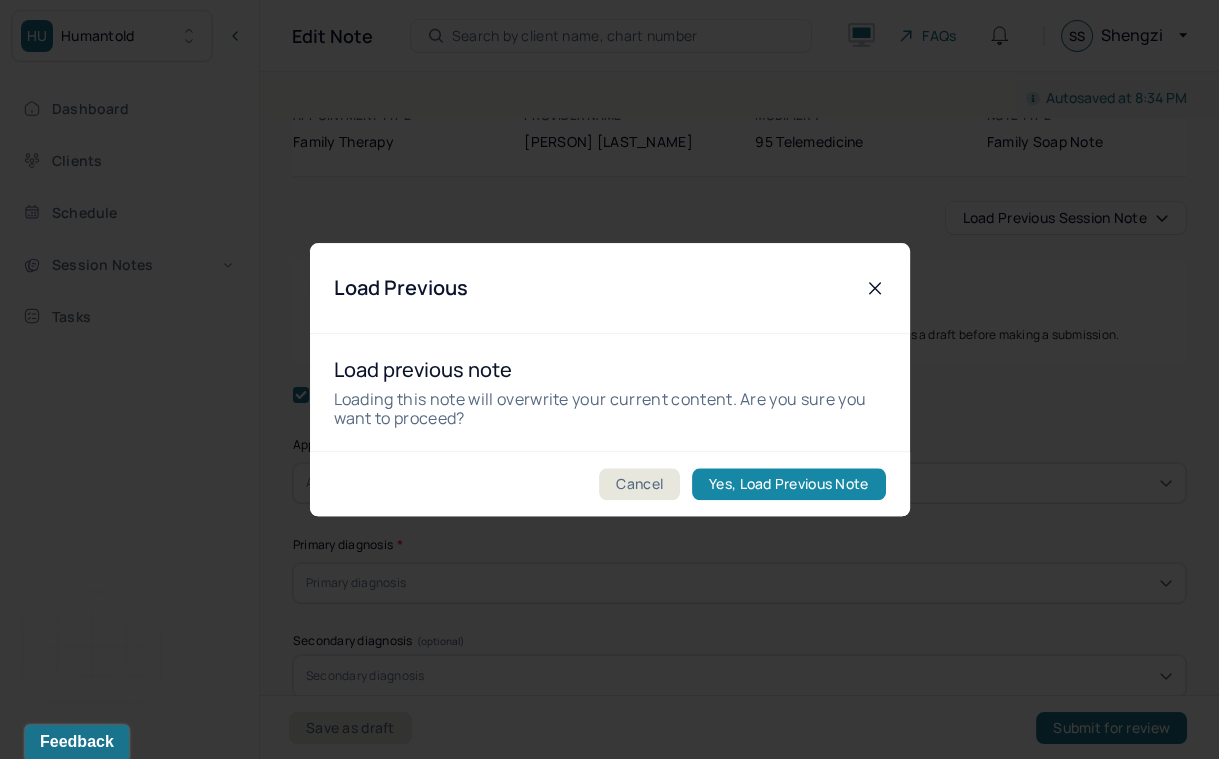 checkbox on "true" 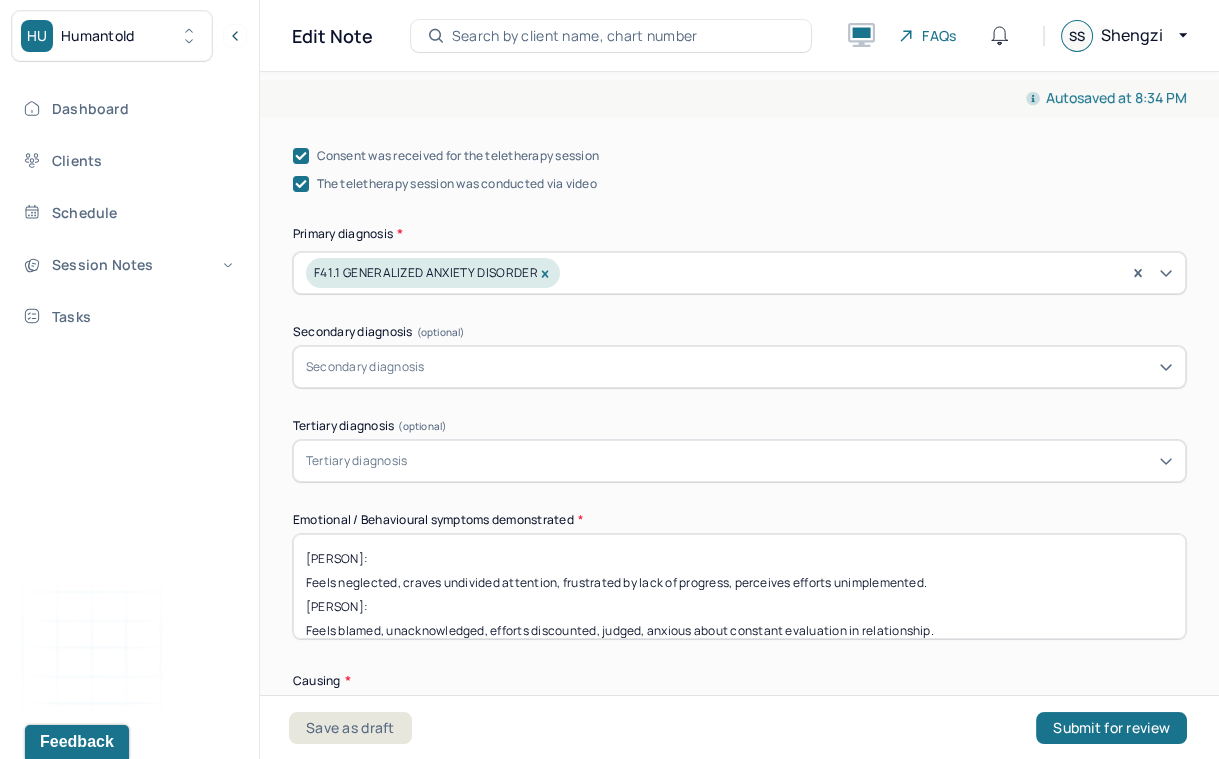 scroll, scrollTop: 708, scrollLeft: 0, axis: vertical 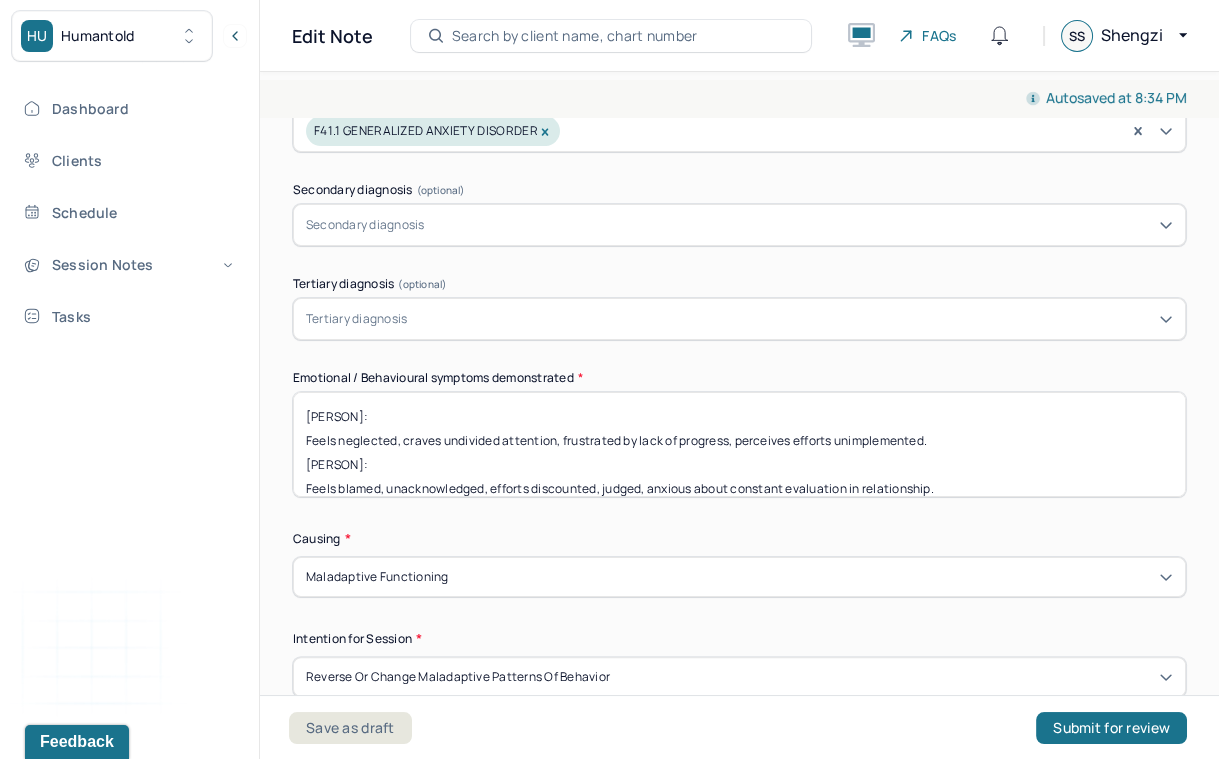 click on "[PERSON]:
Feels neglected, craves undivided attention, frustrated by lack of progress, perceives efforts unimplemented.
[PERSON]:
Feels blamed, unacknowledged, efforts discounted, judged, anxious about constant evaluation in relationship." at bounding box center [739, 444] 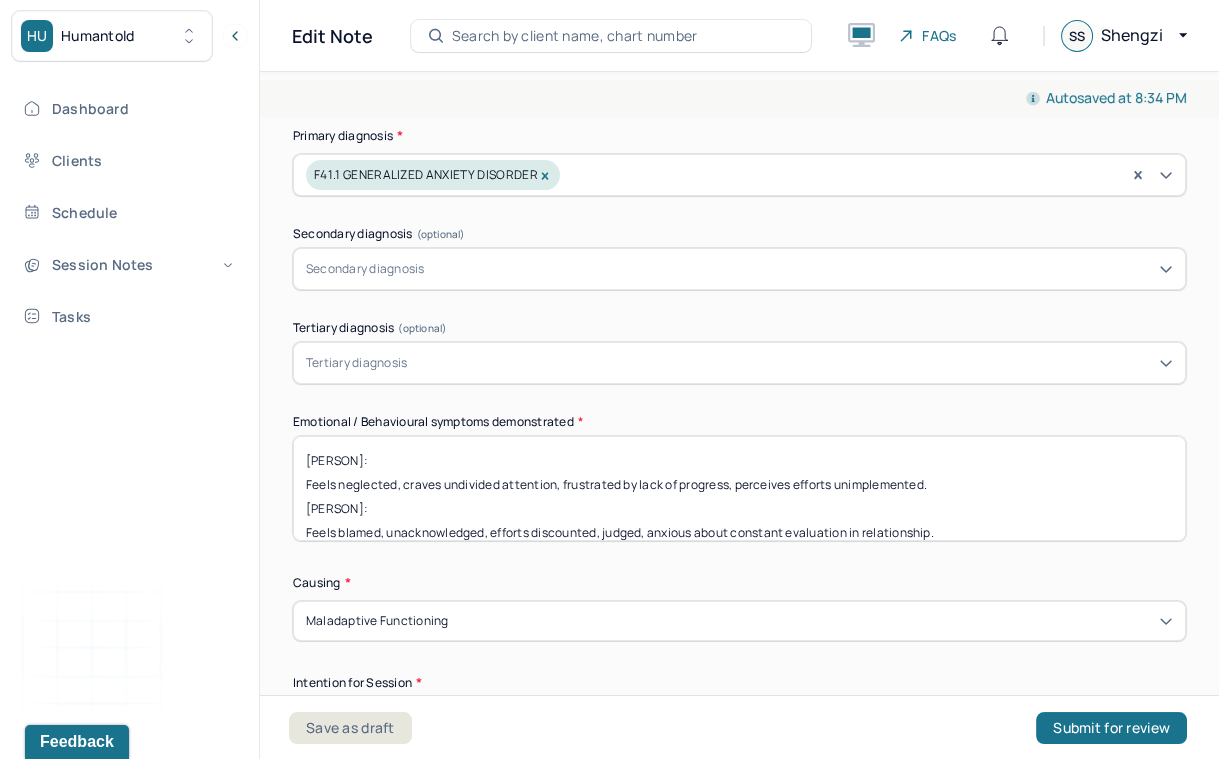 scroll, scrollTop: 836, scrollLeft: 0, axis: vertical 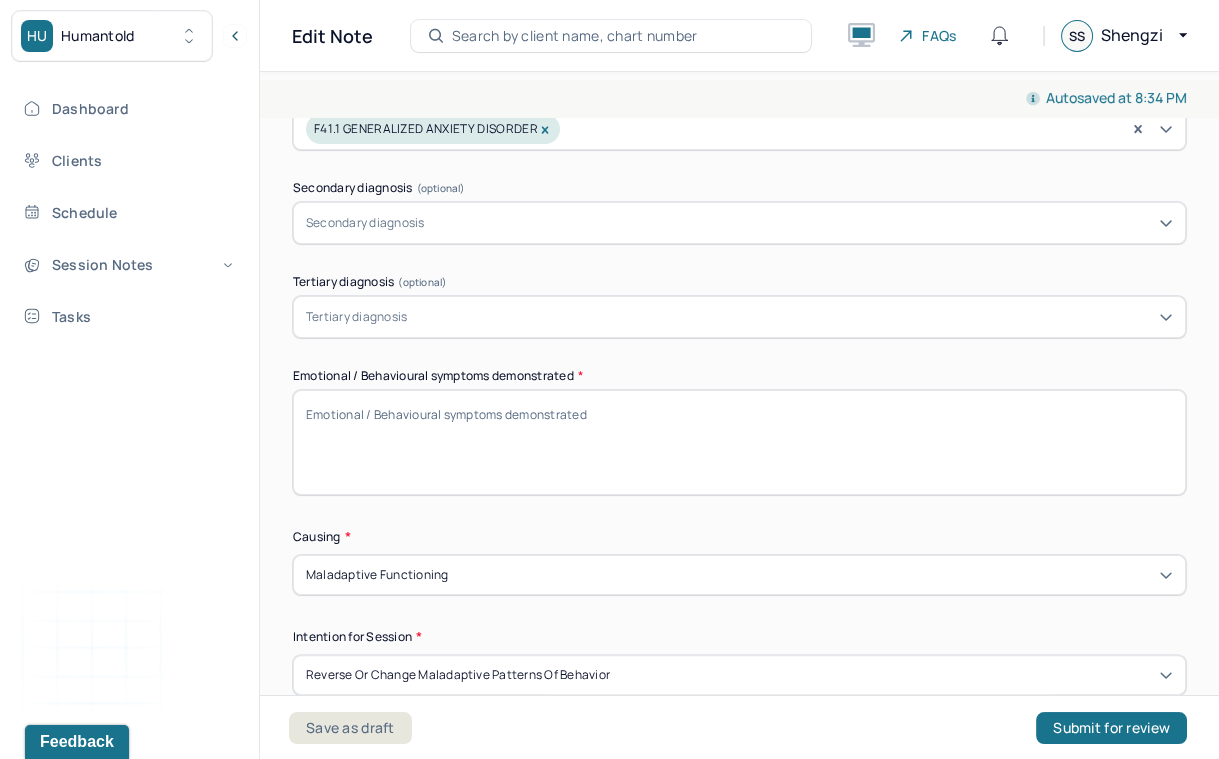paste on "Queenie feels unheard and unprioritized, desires more frequent check-ins
Tyler seeks grace and understanding, wants Queenie to feel cared for" 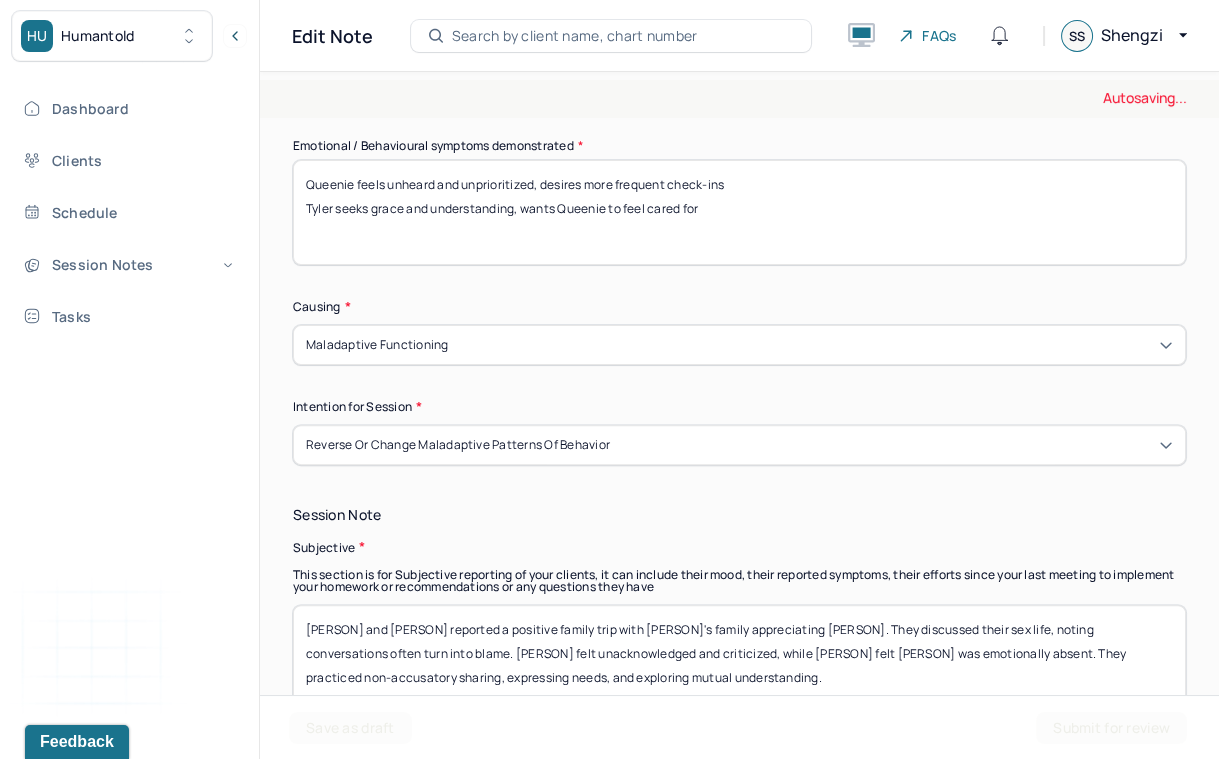 scroll, scrollTop: 1108, scrollLeft: 0, axis: vertical 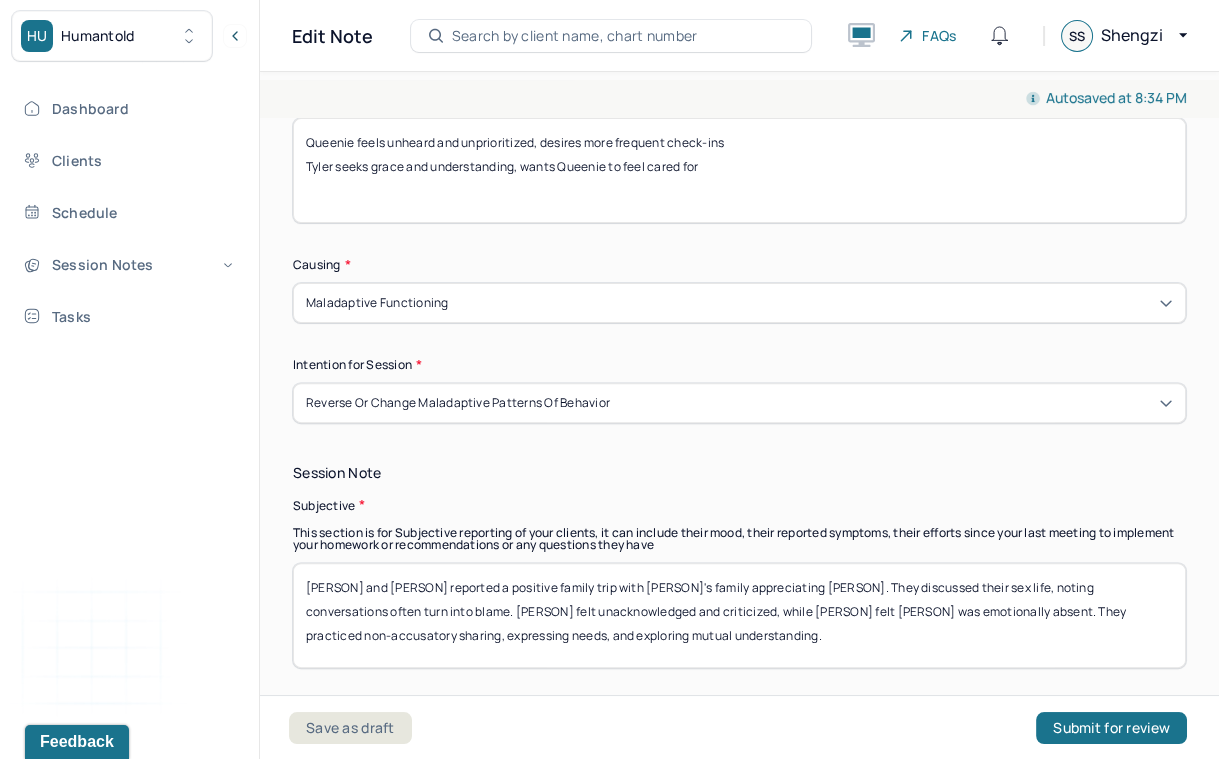 type on "Queenie feels unheard and unprioritized, desires more frequent check-ins
Tyler seeks grace and understanding, wants Queenie to feel cared for" 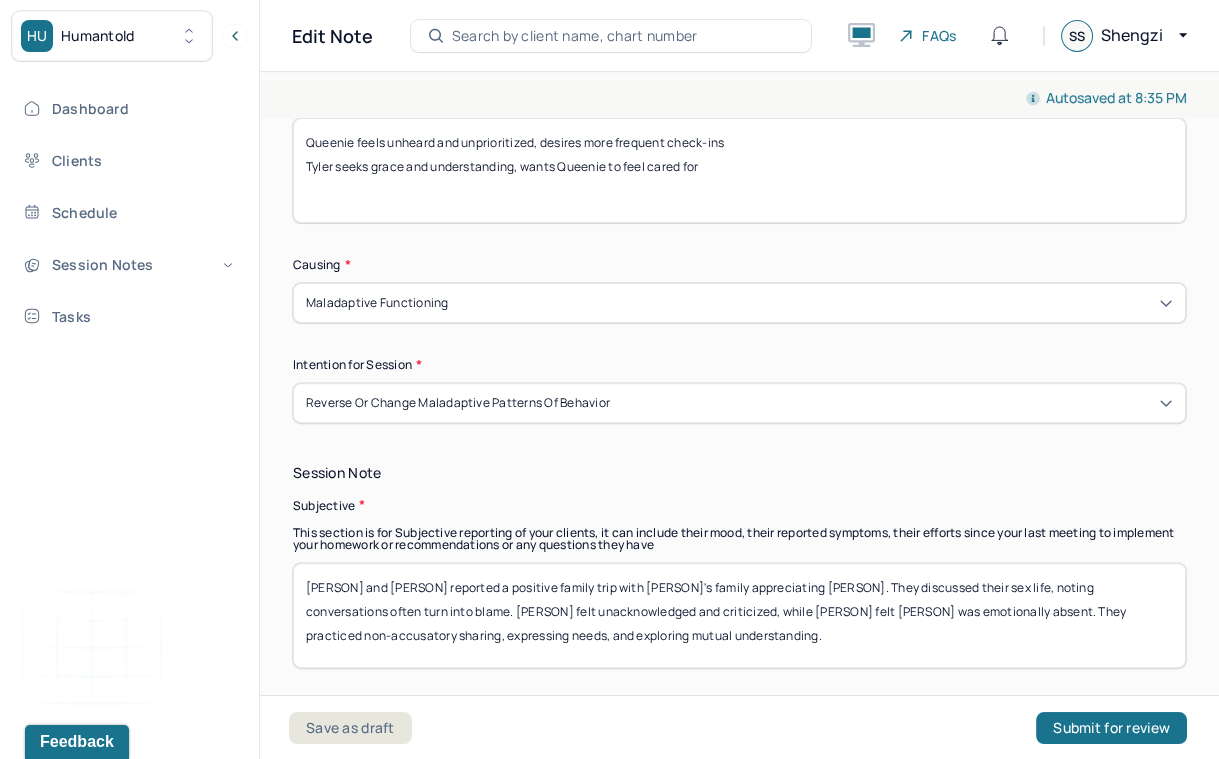click on "Dashboard Clients Schedule Session Notes Tasks SS Shengzi   Sun provider   Logout" at bounding box center [129, 400] 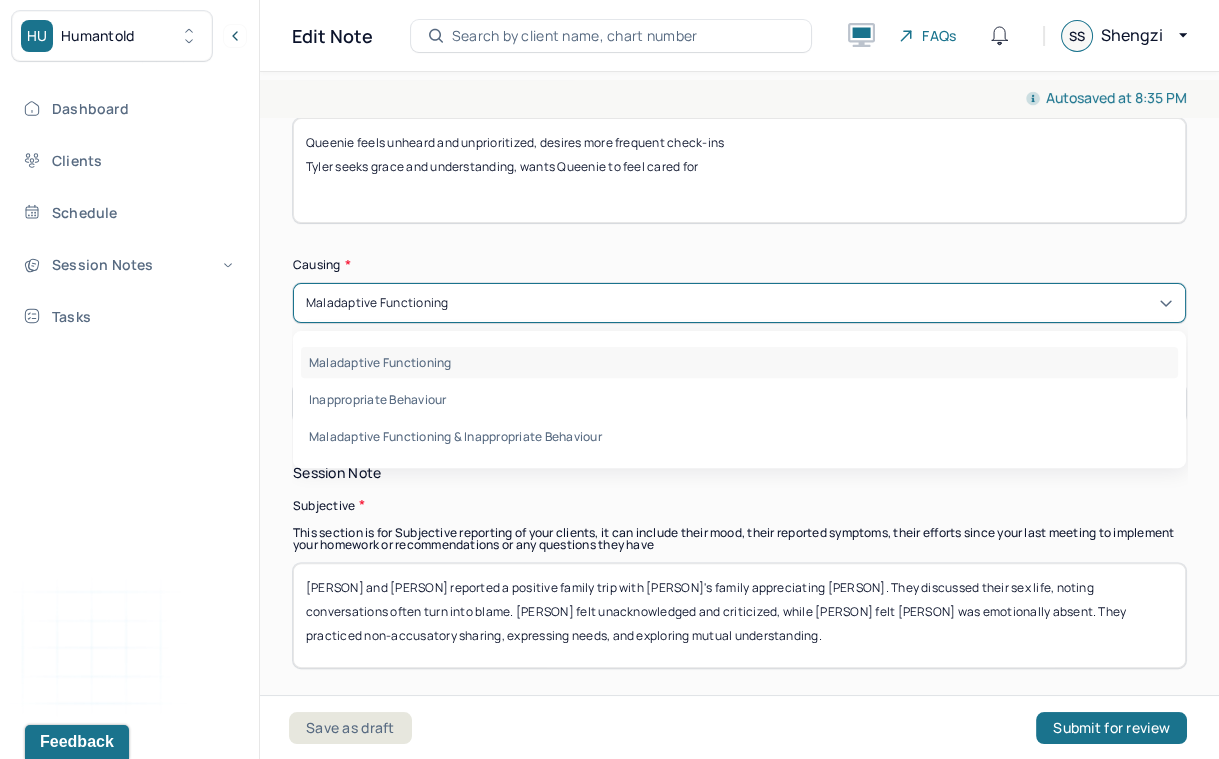 click on "Dashboard Clients Schedule Session Notes Tasks SS Shengzi   Sun provider   Logout" at bounding box center [129, 400] 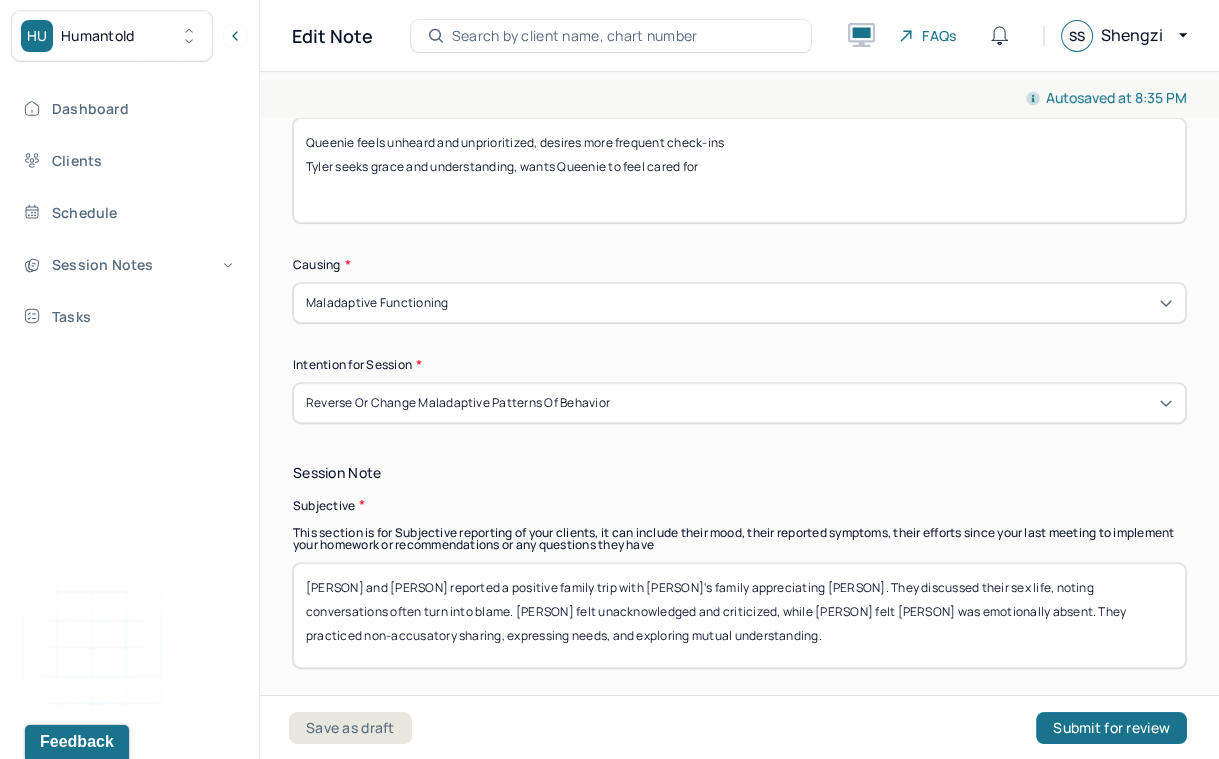click on "Reverse or change maladaptive patterns of behavior" at bounding box center (458, 403) 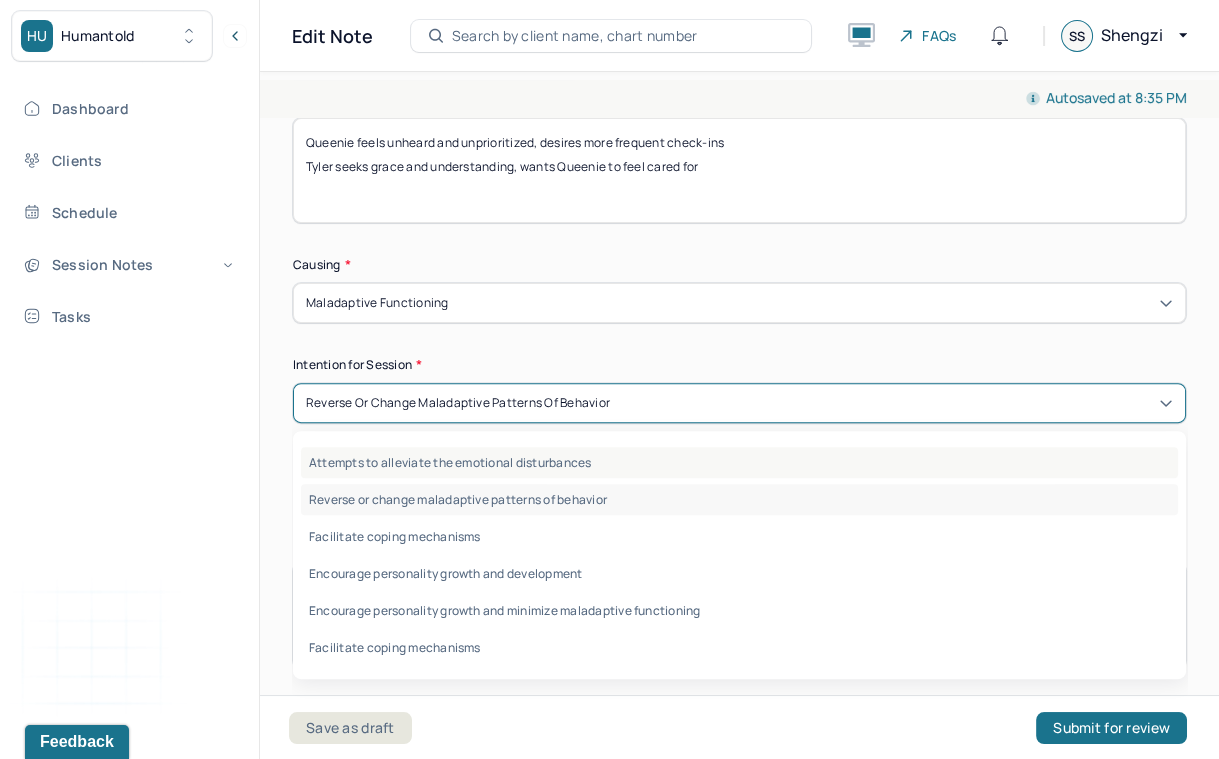drag, startPoint x: 376, startPoint y: 521, endPoint x: 403, endPoint y: 449, distance: 76.896034 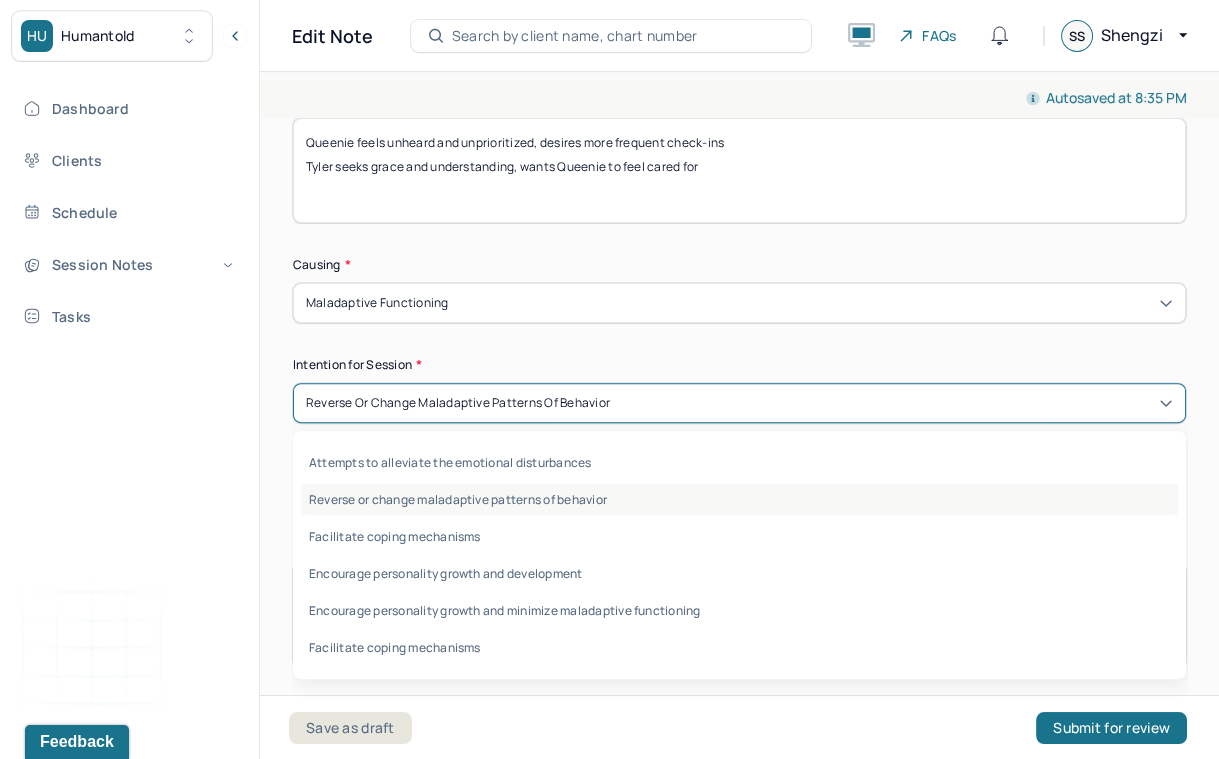 click on "Reverse or change maladaptive patterns of behavior" at bounding box center (739, 499) 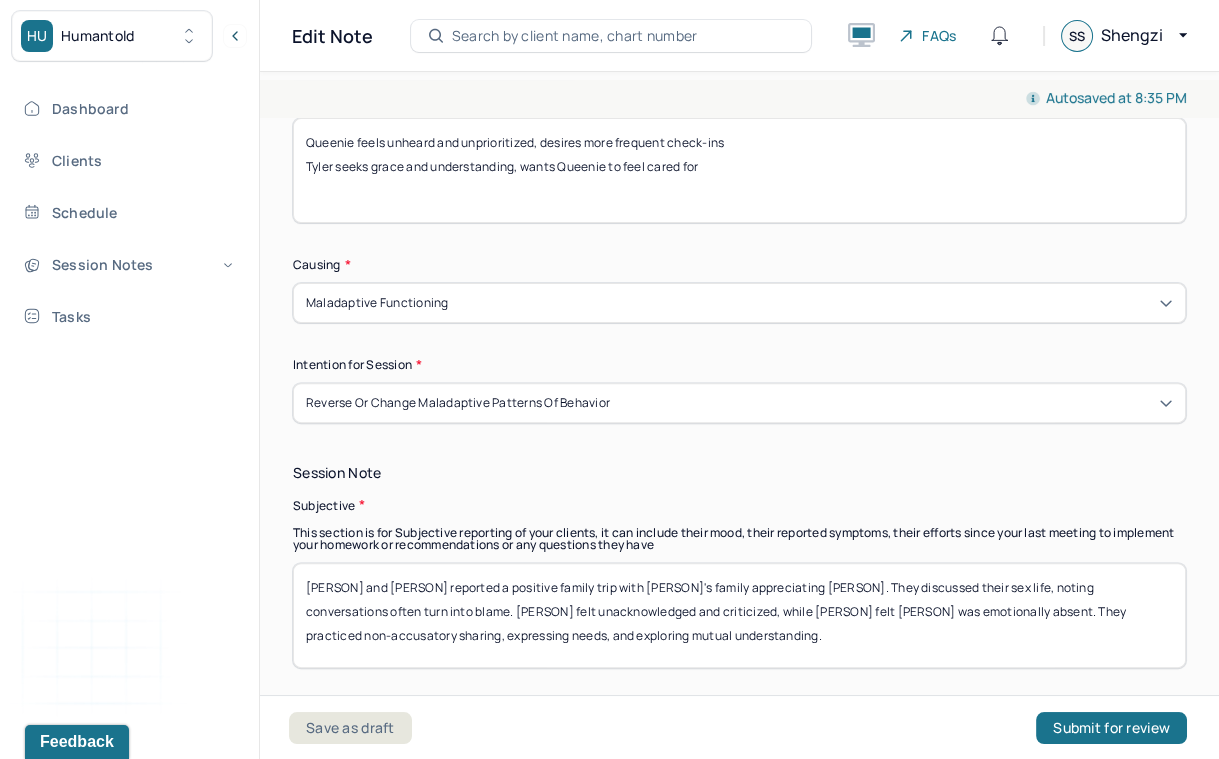 click on "Subjective" at bounding box center (739, 505) 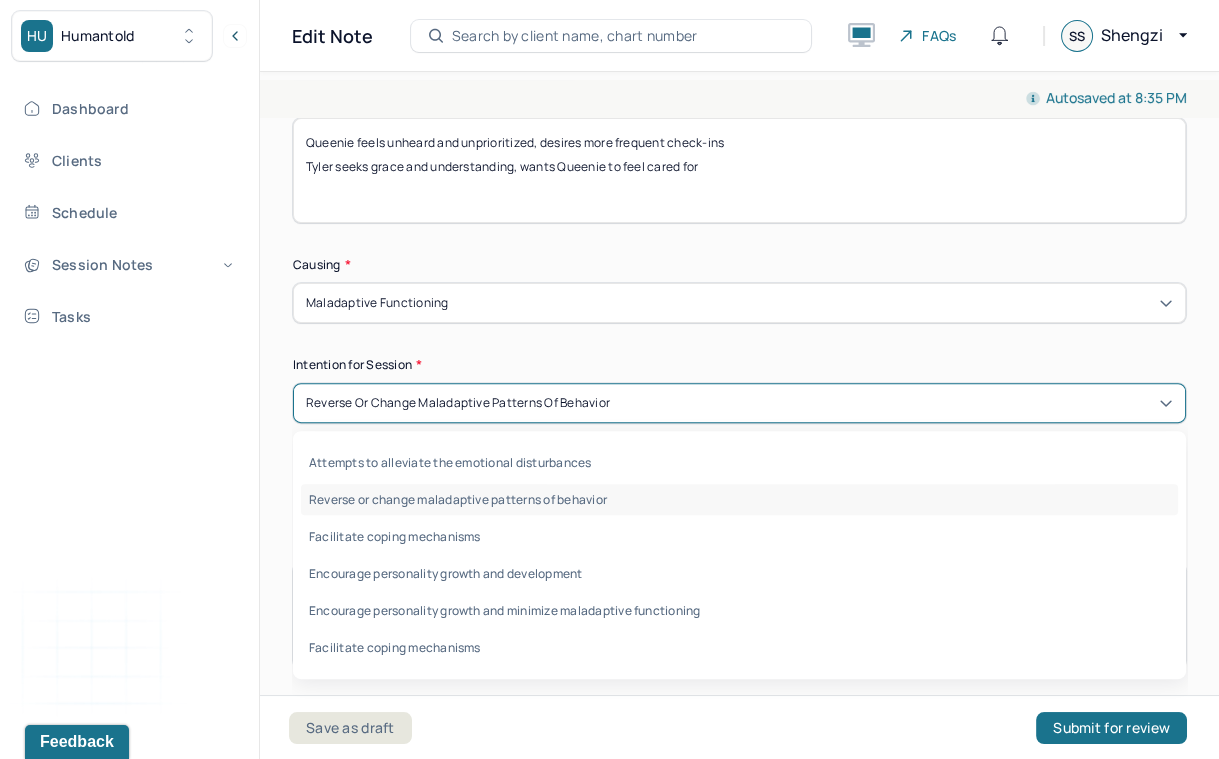 click on "Reverse or change maladaptive patterns of behavior" at bounding box center (458, 403) 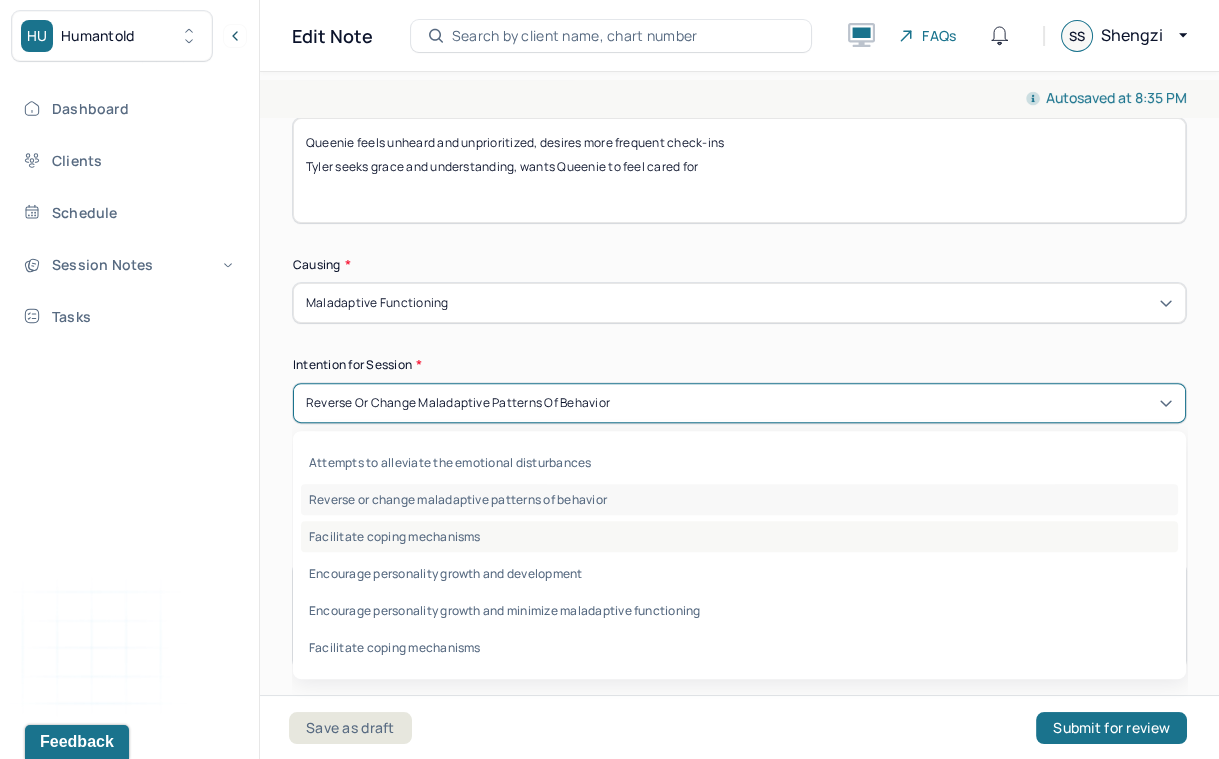 click on "Facilitate coping mechanisms" at bounding box center (739, 536) 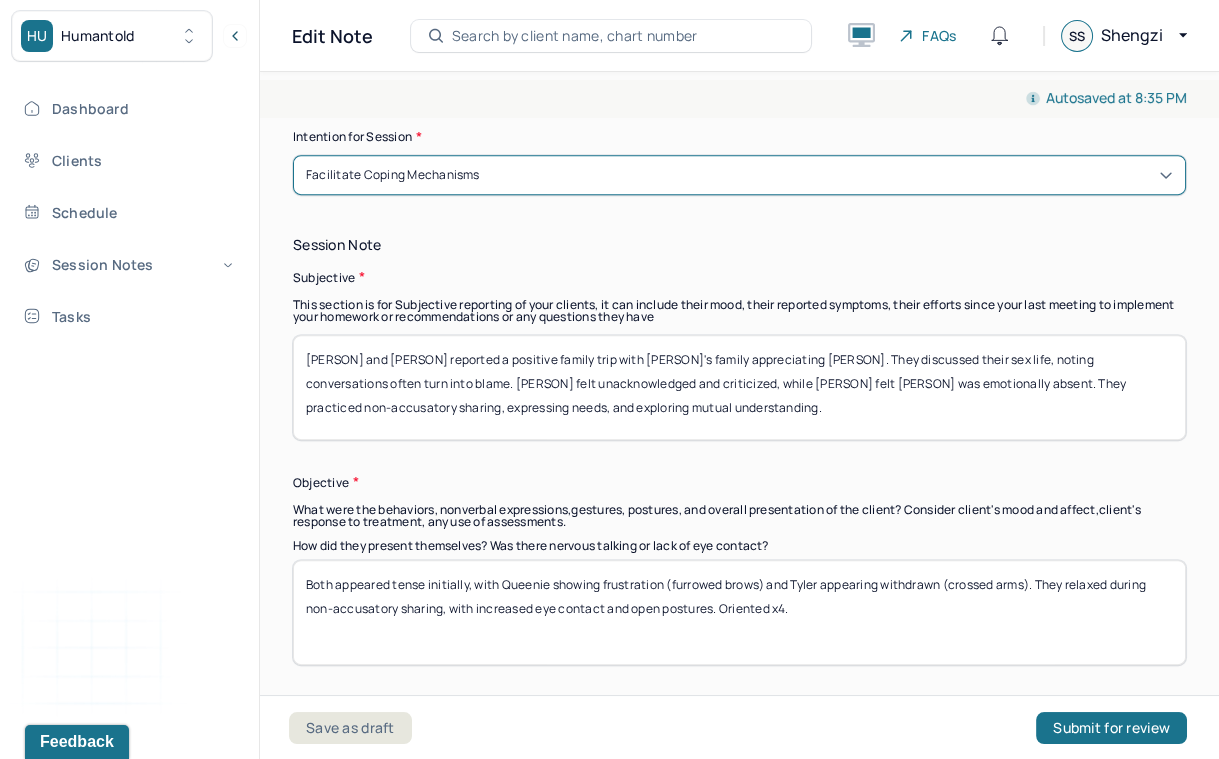 scroll, scrollTop: 1342, scrollLeft: 0, axis: vertical 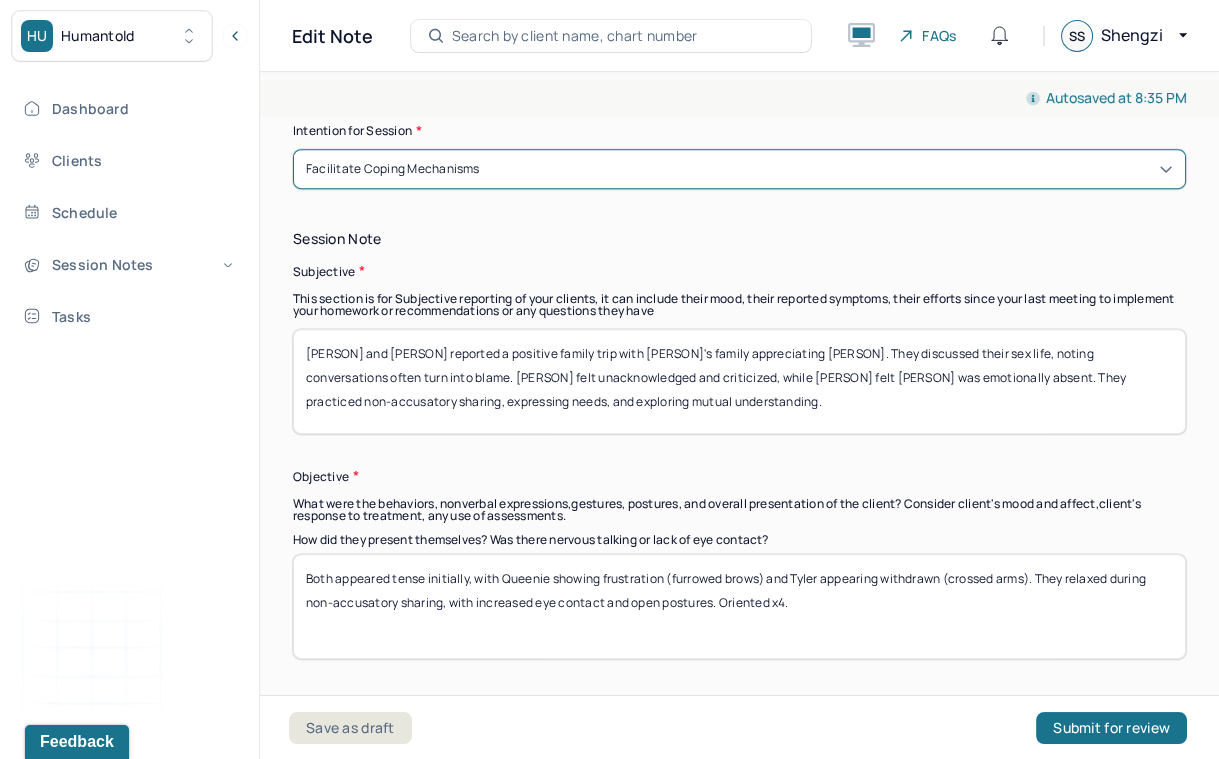 click on "[PERSON] and [PERSON] reported a positive family trip with [PERSON]'s family appreciating [PERSON]. They discussed their sex life, noting conversations often turn into blame. [PERSON] felt unacknowledged and criticized, while [PERSON] felt [PERSON] was emotionally absent. They practiced non-accusatory sharing, expressing needs, and exploring mutual understanding." at bounding box center (739, 381) 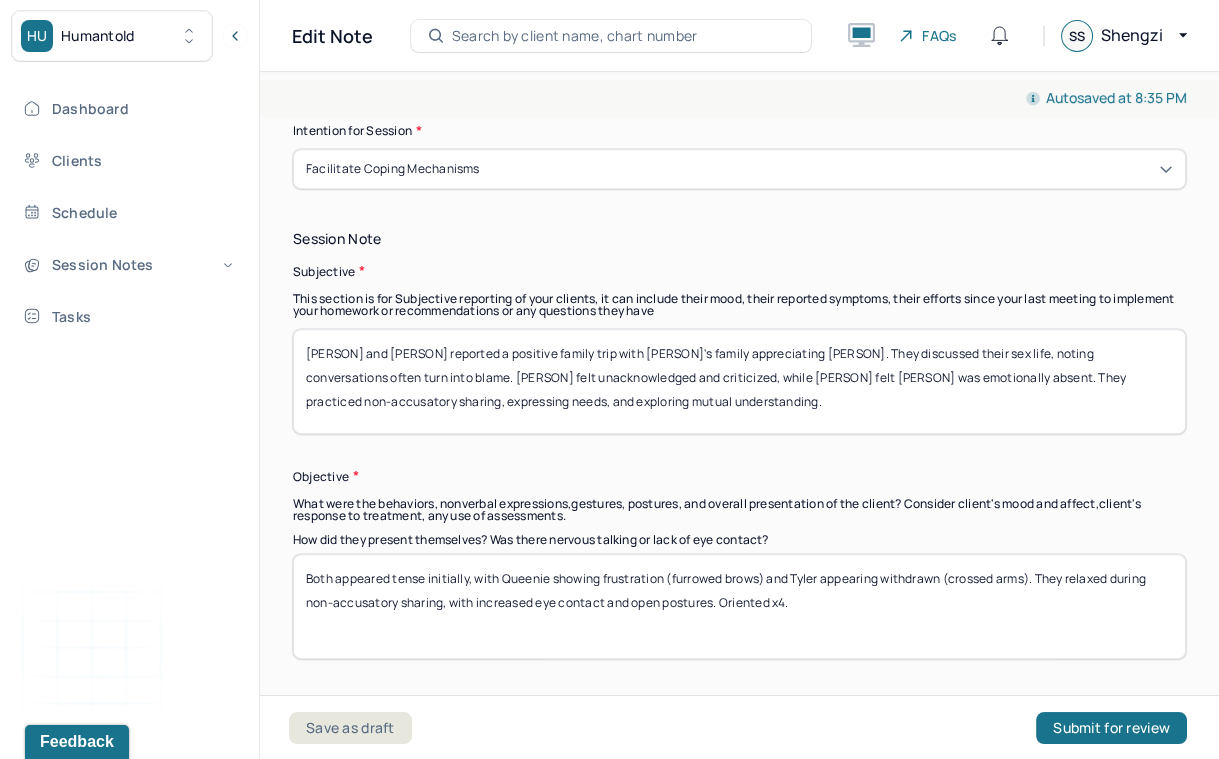 paste on "[PERSON] and [PERSON] discussed a recent argument where [PERSON] felt ignored and unprioritized. They processed their feelings, working on ensuring each other felt heard and expressing intentions clearly and gently. They focused on taking responsibility for improving dynamics and collaboratively addressing the situation." 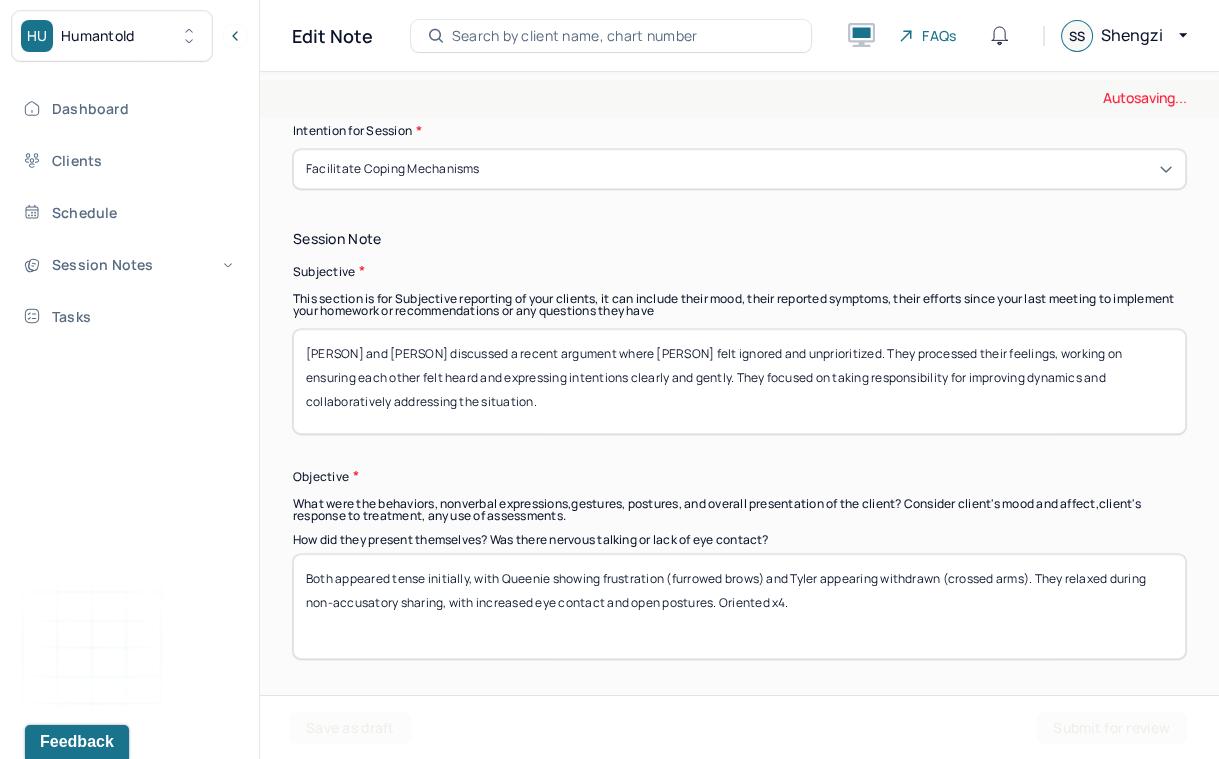 scroll, scrollTop: 0, scrollLeft: 0, axis: both 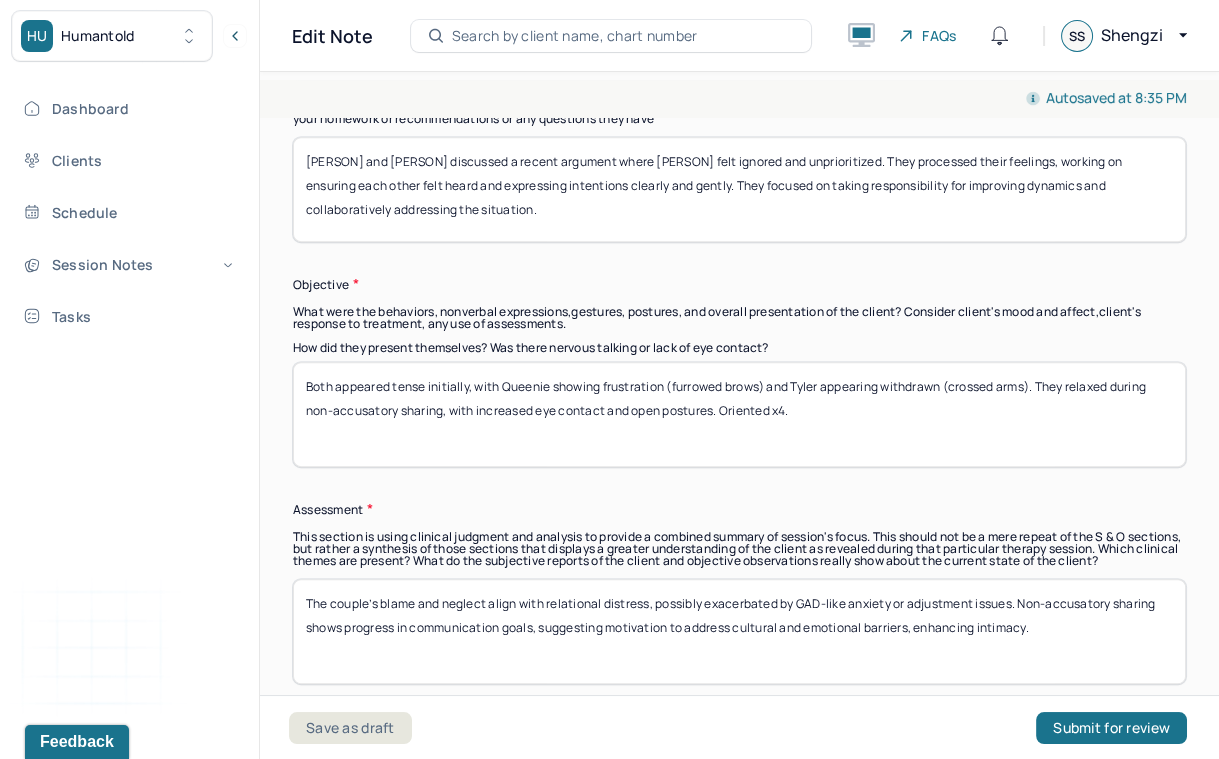 type on "[PERSON] and [PERSON] discussed a recent argument where [PERSON] felt ignored and unprioritized. They processed their feelings, working on ensuring each other felt heard and expressing intentions clearly and gently. They focused on taking responsibility for improving dynamics and collaboratively addressing the situation." 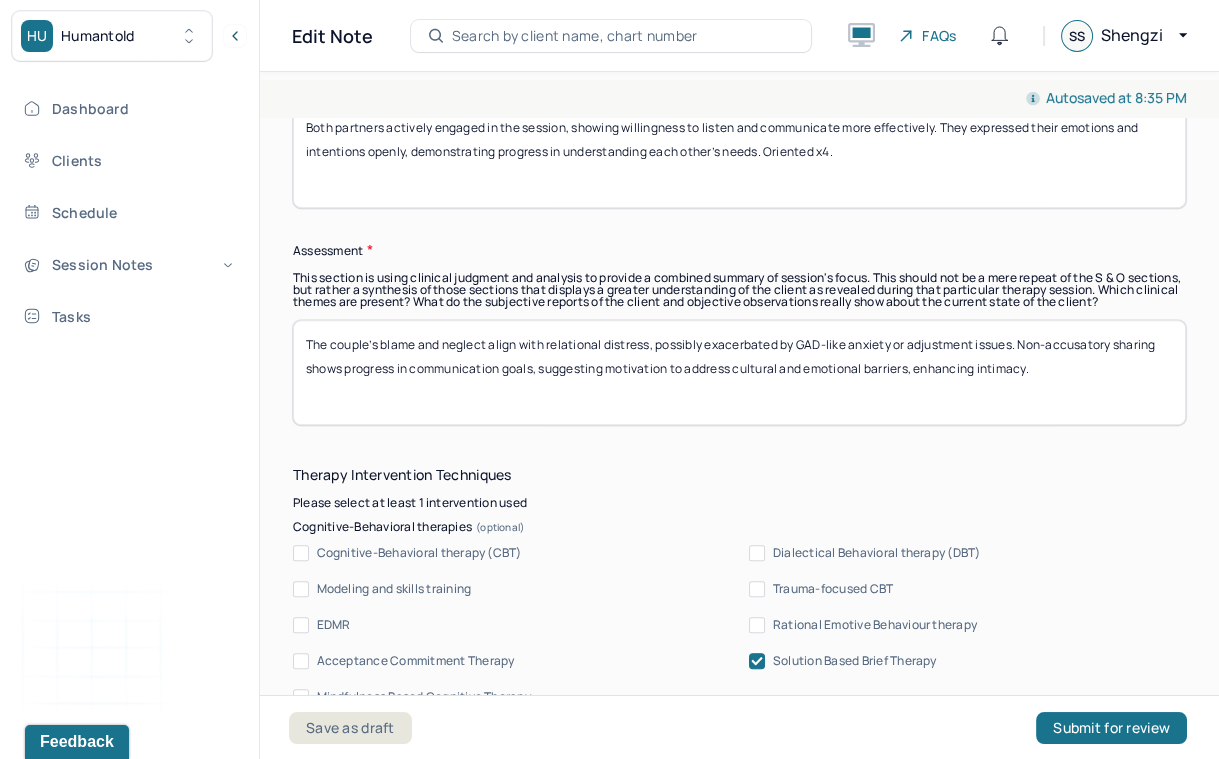 scroll, scrollTop: 1810, scrollLeft: 0, axis: vertical 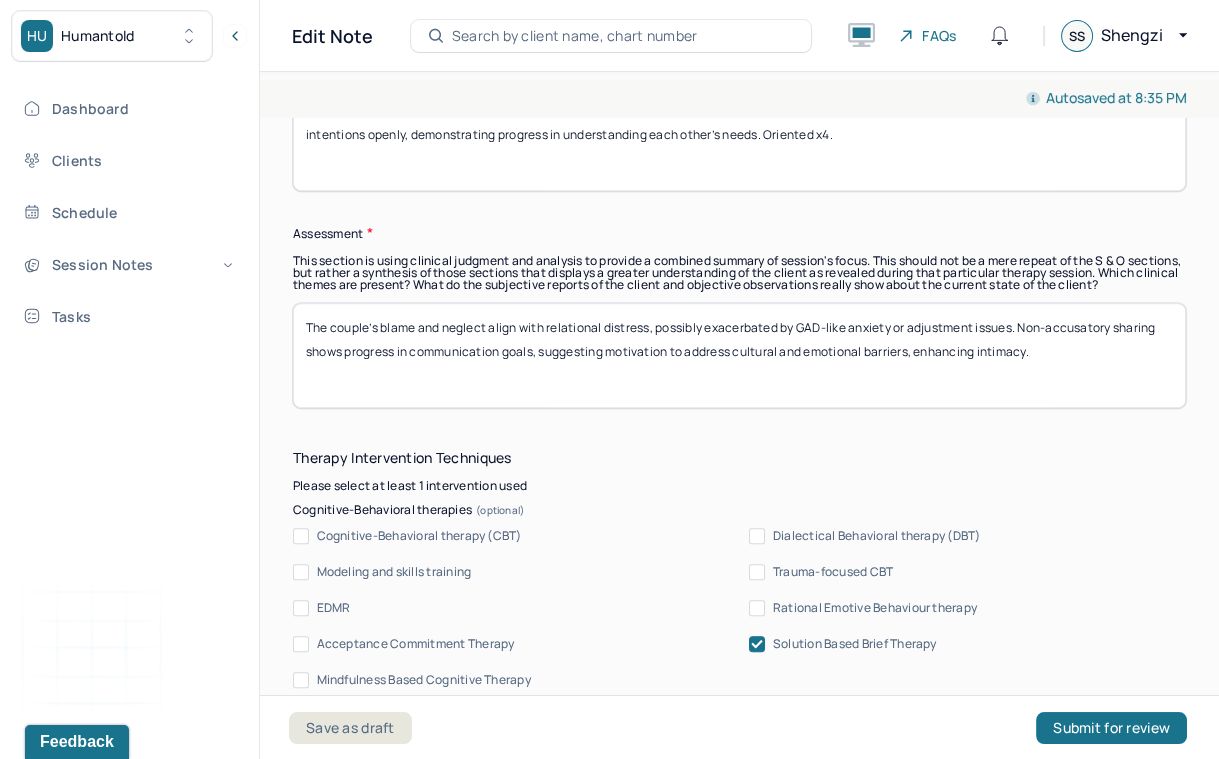 type on "Both partners actively engaged in the session, showing willingness to listen and communicate more effectively. They expressed their emotions and intentions openly, demonstrating progress in understanding each other’s needs. Oriented x4." 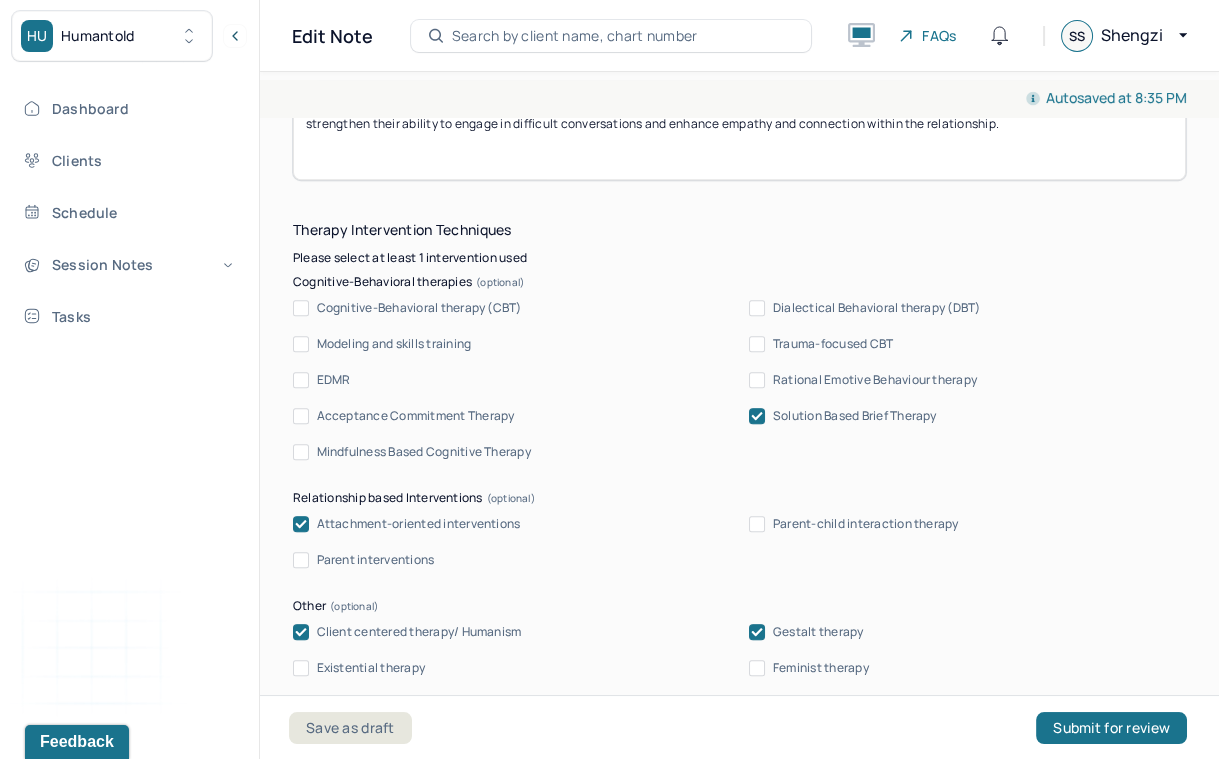 scroll, scrollTop: 2091, scrollLeft: 0, axis: vertical 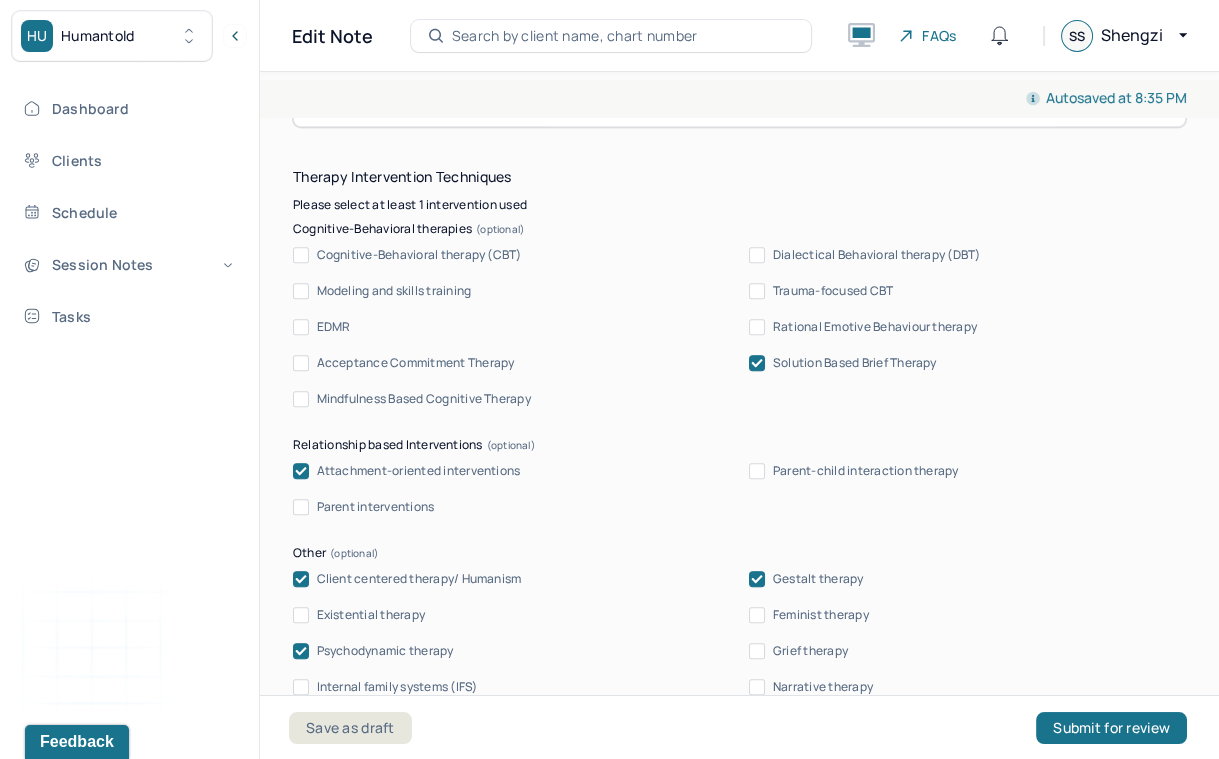 type on "The couple's feelings of neglect and desire for understanding reflect communication gaps and defensive patterns. Addressing these issues will strengthen their ability to engage in difficult conversations and enhance empathy and connection within the relationship." 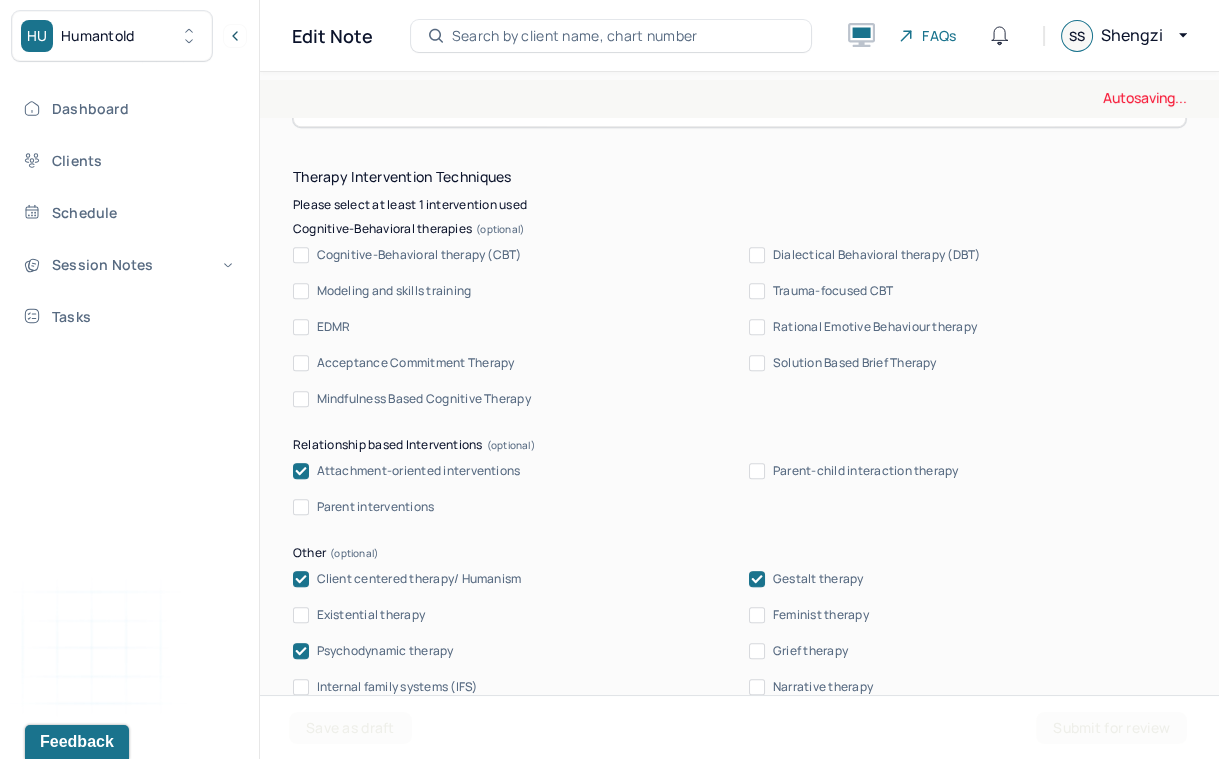click on "Solution Based Brief Therapy" at bounding box center [757, 363] 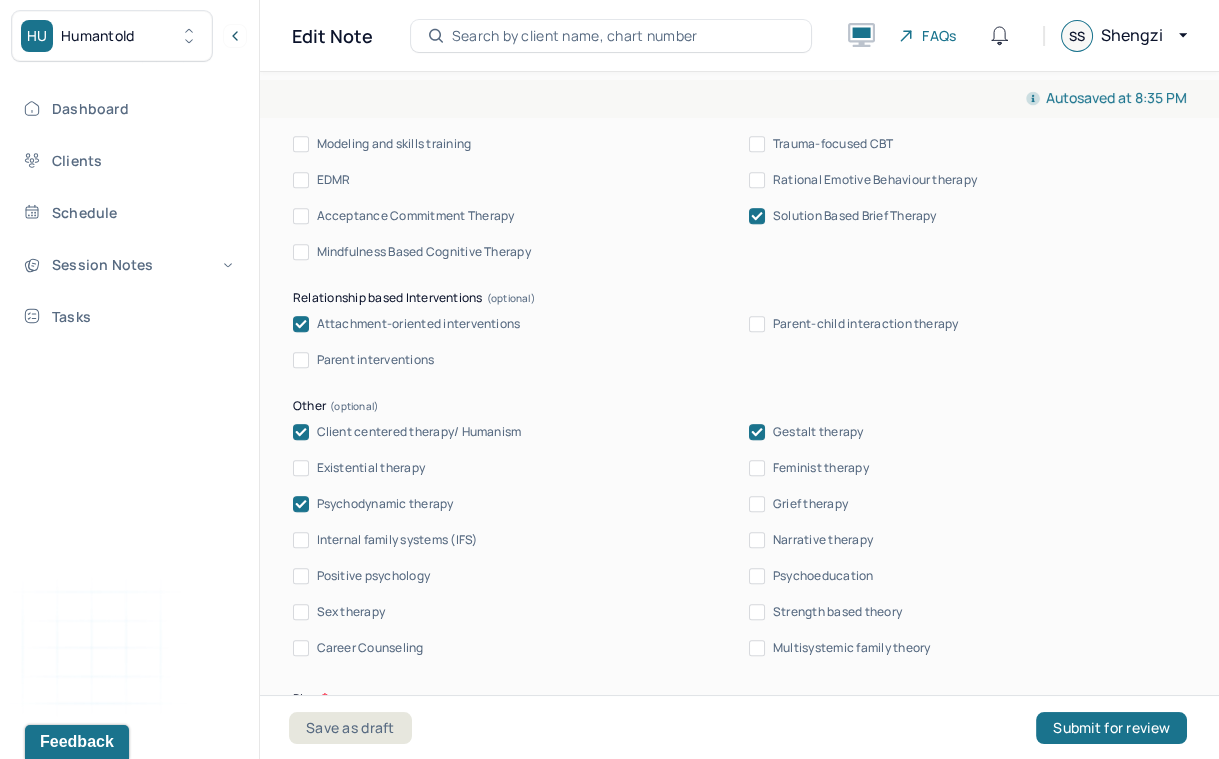 scroll, scrollTop: 2252, scrollLeft: 0, axis: vertical 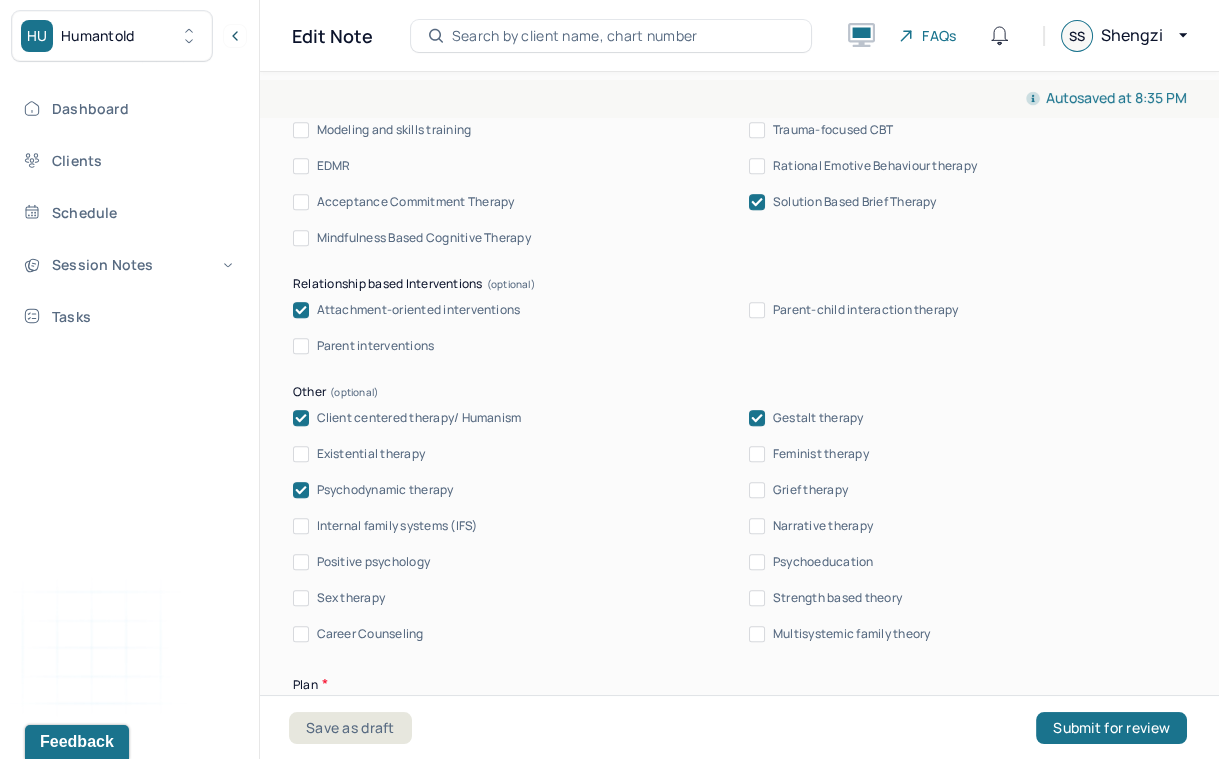 click on "Strength based theory" at bounding box center (757, 598) 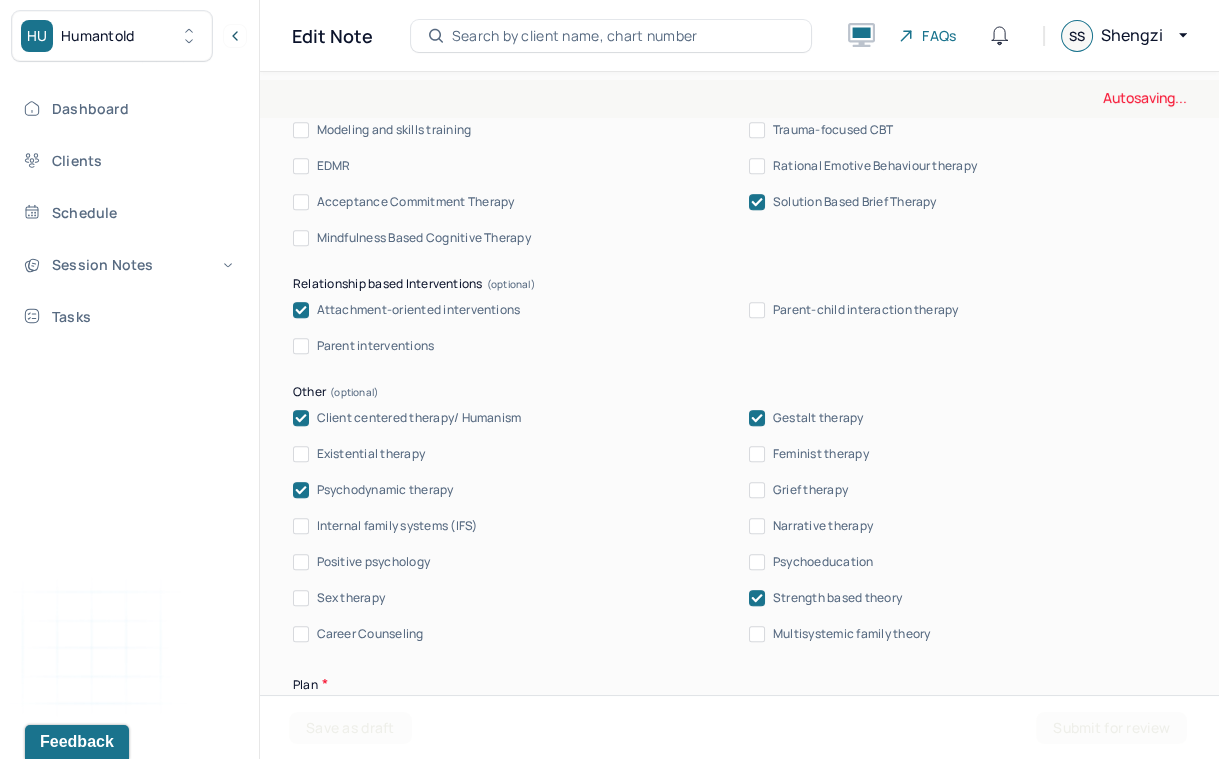 click 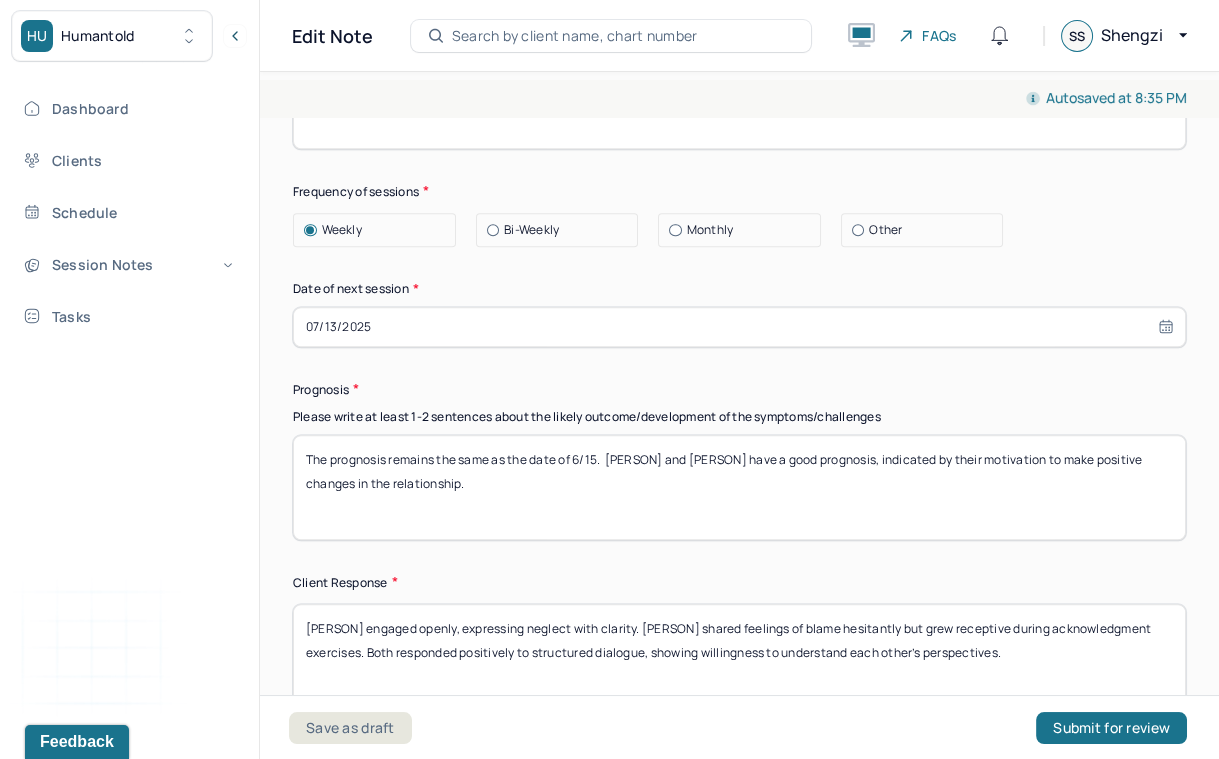 scroll, scrollTop: 2954, scrollLeft: 0, axis: vertical 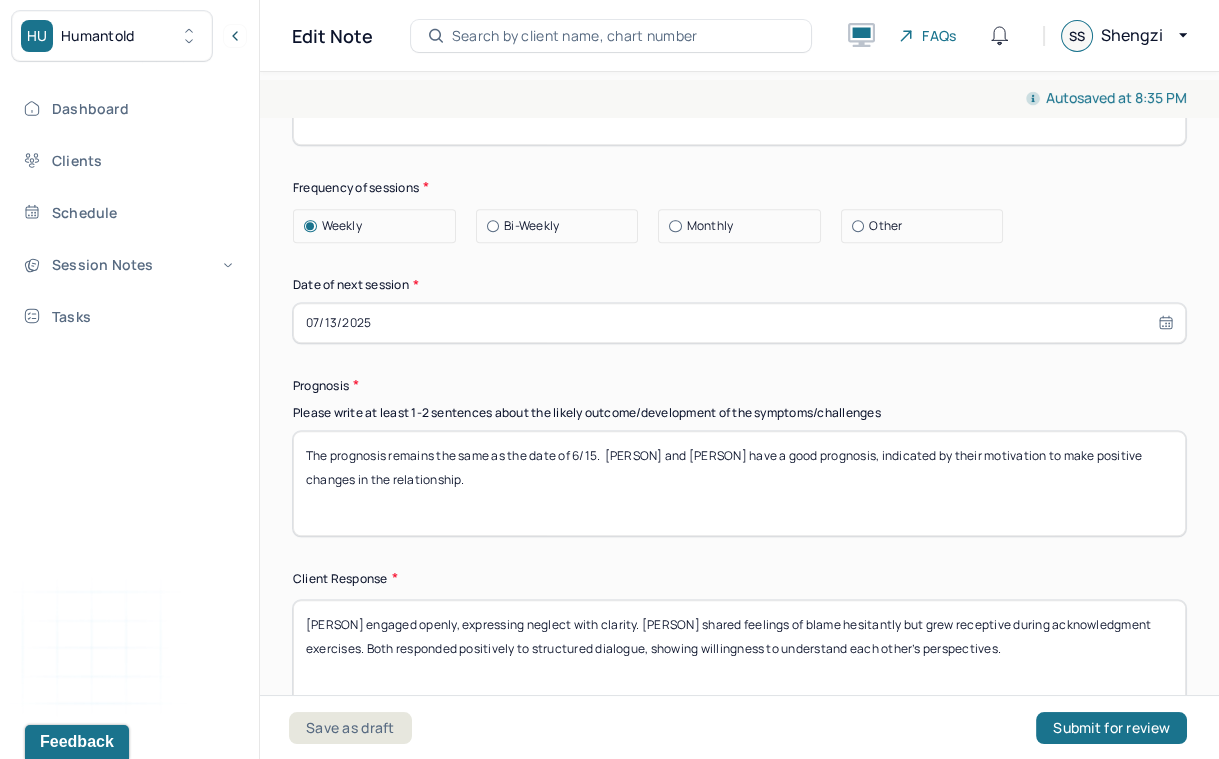 select on "6" 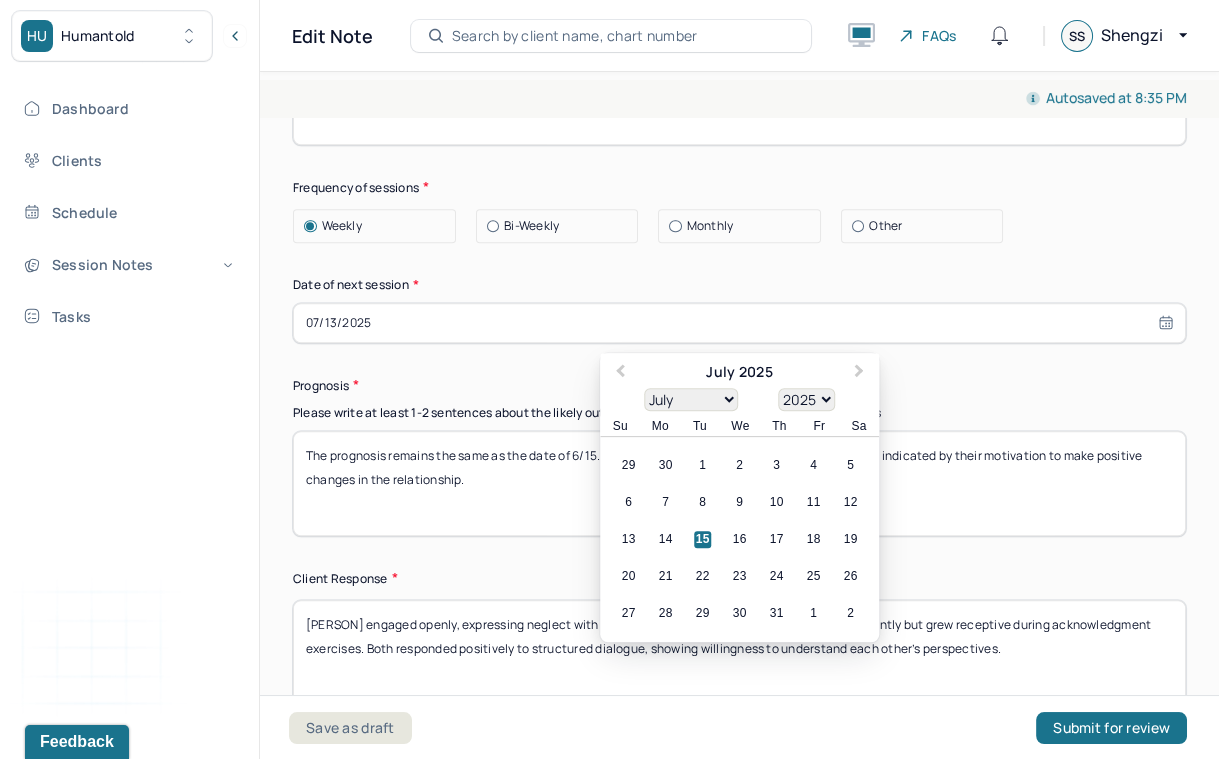 click on "07/13/2025" at bounding box center [739, 323] 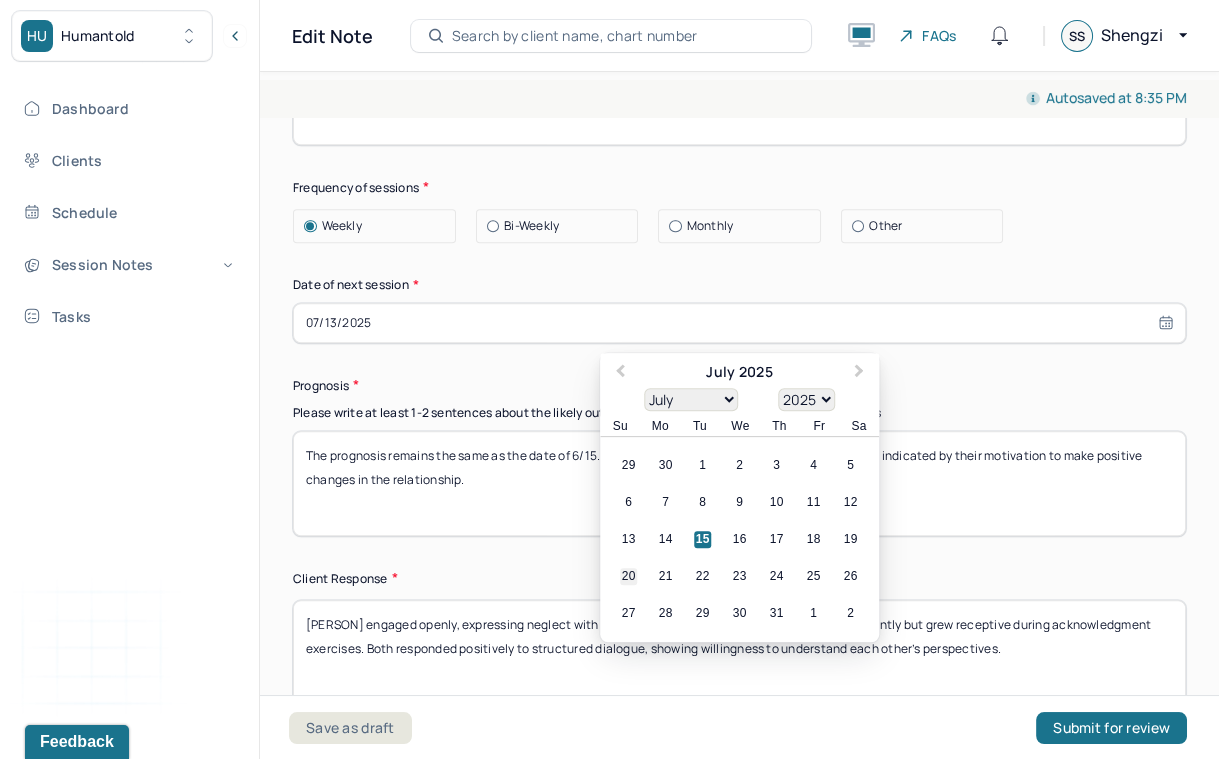 click on "20" at bounding box center [628, 576] 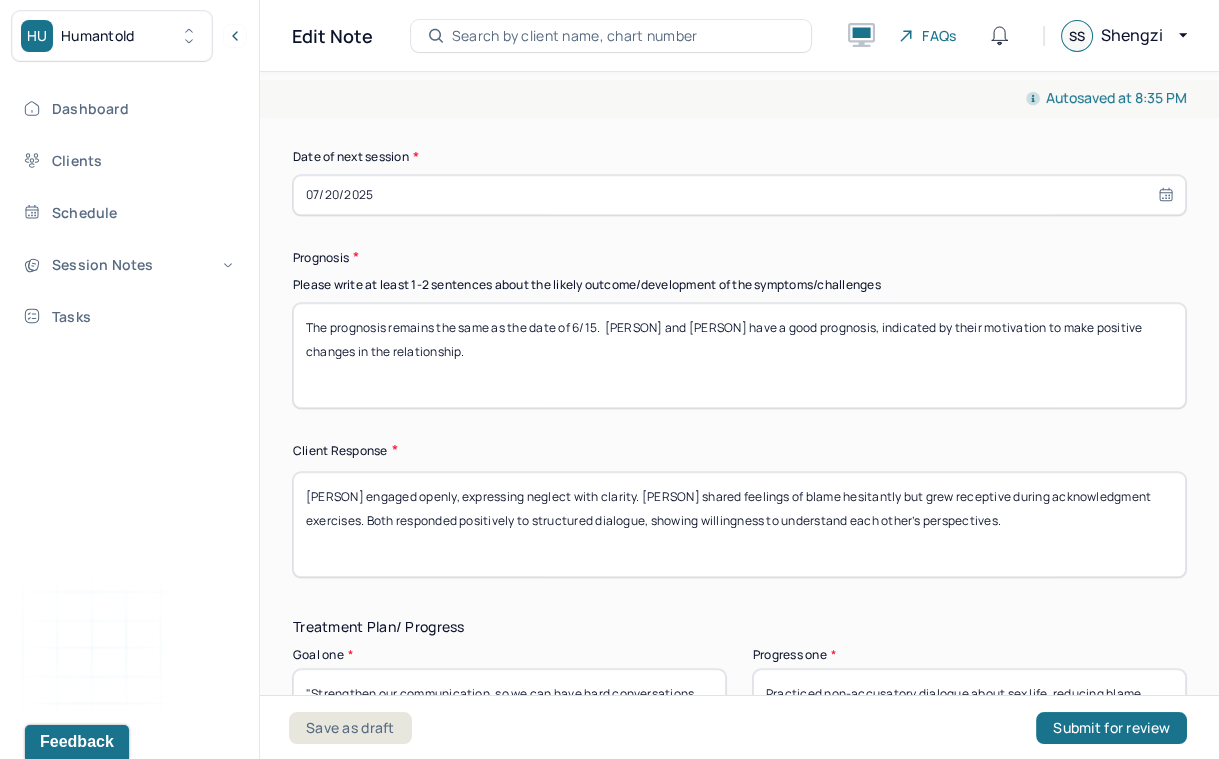 scroll, scrollTop: 3093, scrollLeft: 0, axis: vertical 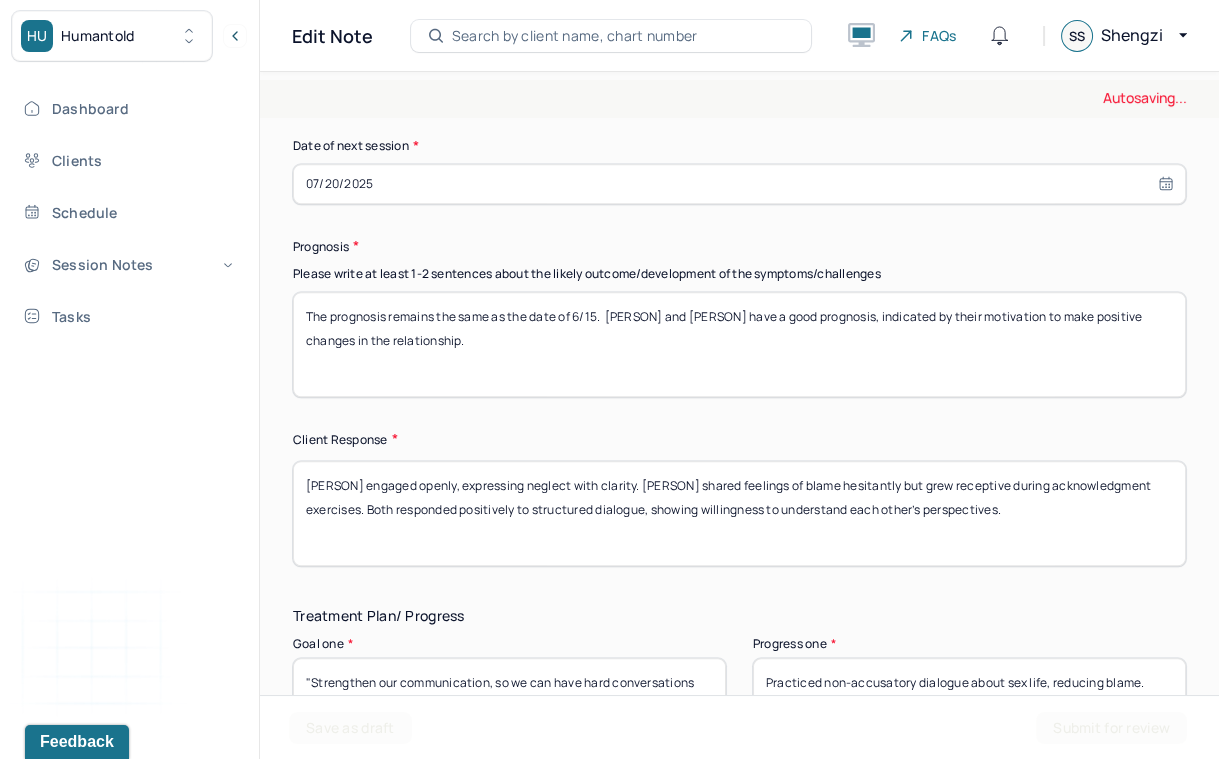 click on "The prognosis remains the same as the date of 6/15.  [PERSON] and [PERSON] have a good prognosis, indicated by their motivation to make positive changes in the relationship." at bounding box center (739, 344) 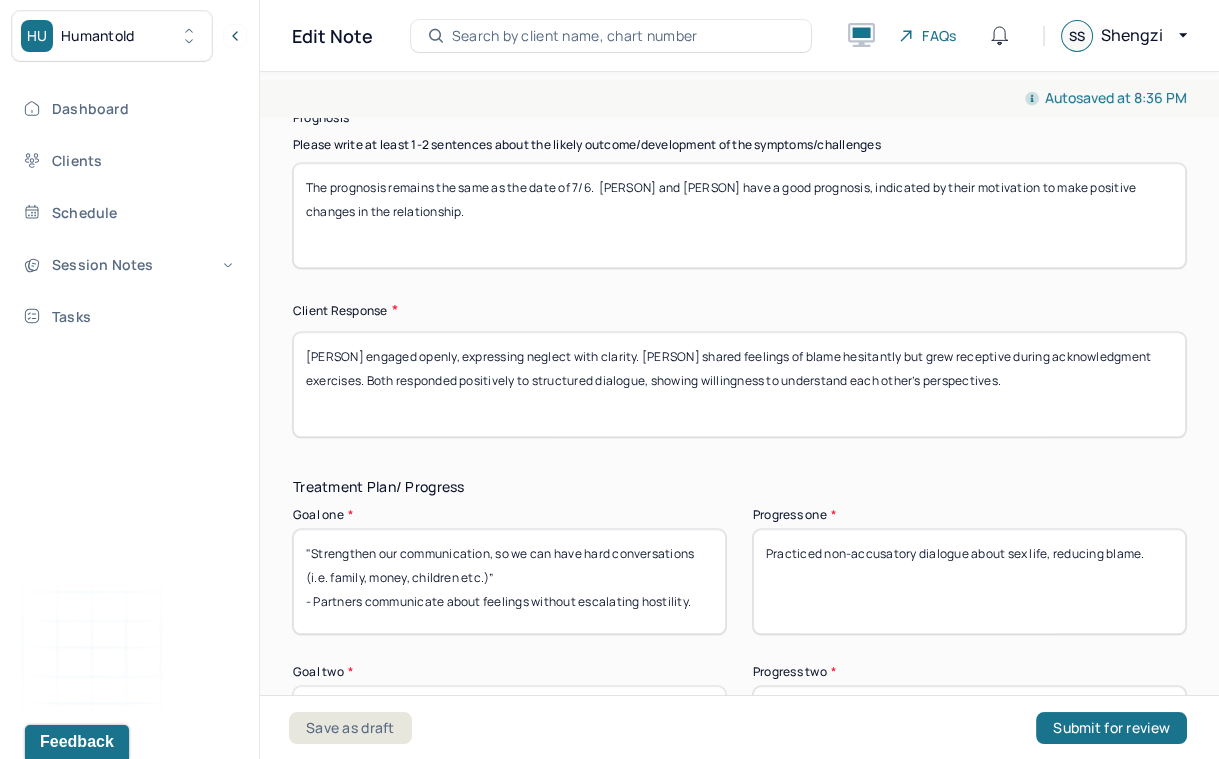scroll, scrollTop: 3253, scrollLeft: 0, axis: vertical 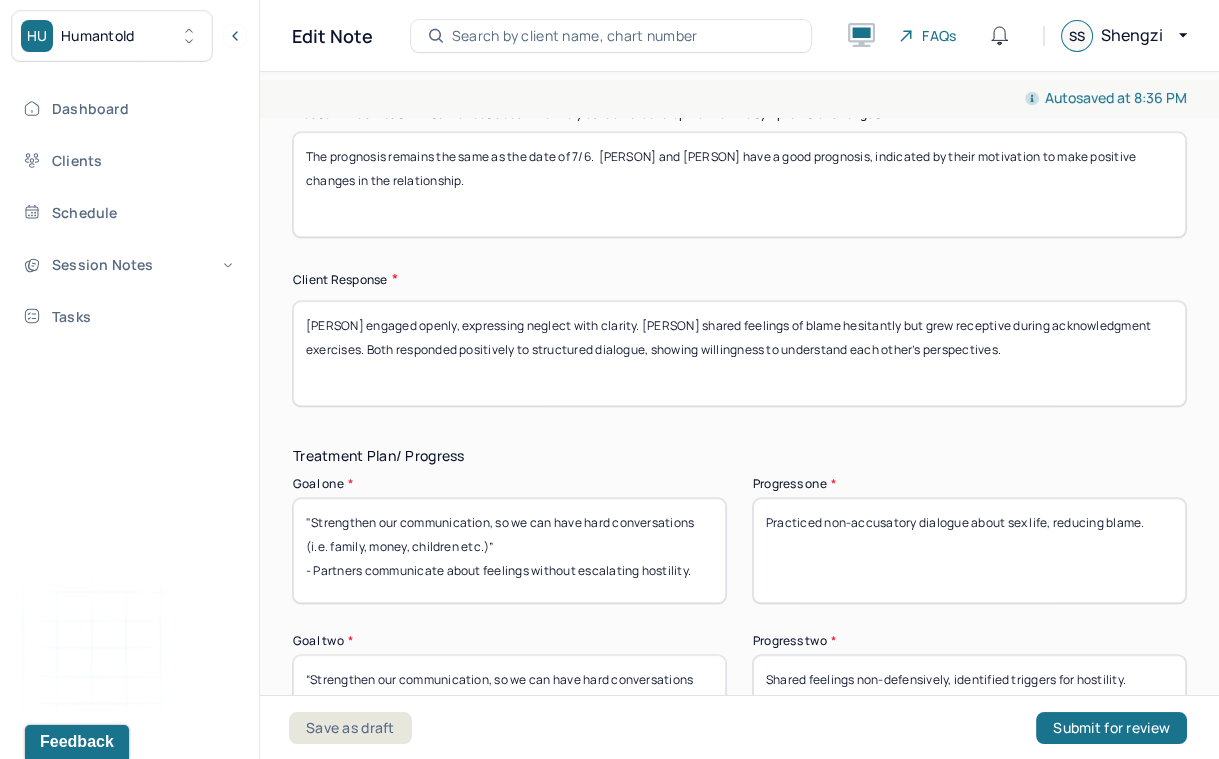 type on "The prognosis remains the same as the date of 7/6.  [PERSON] and [PERSON] have a good prognosis, indicated by their motivation to make positive changes in the relationship." 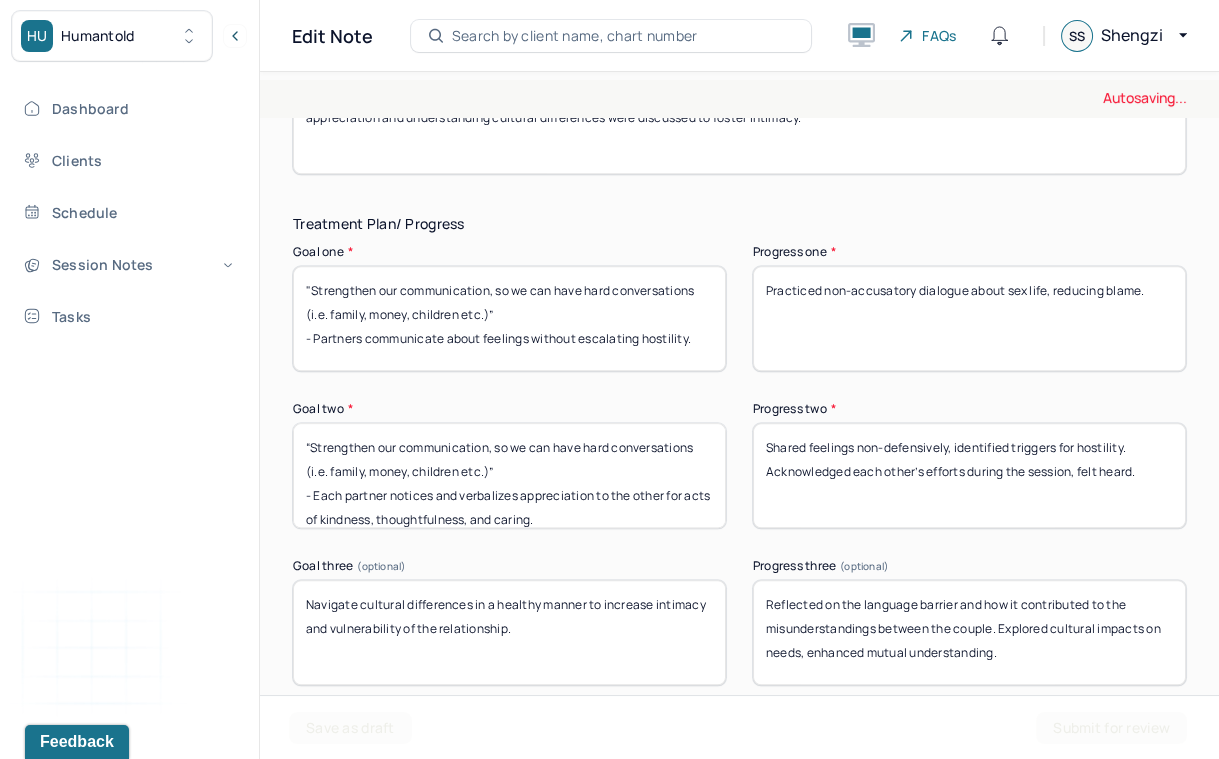 scroll, scrollTop: 3514, scrollLeft: 0, axis: vertical 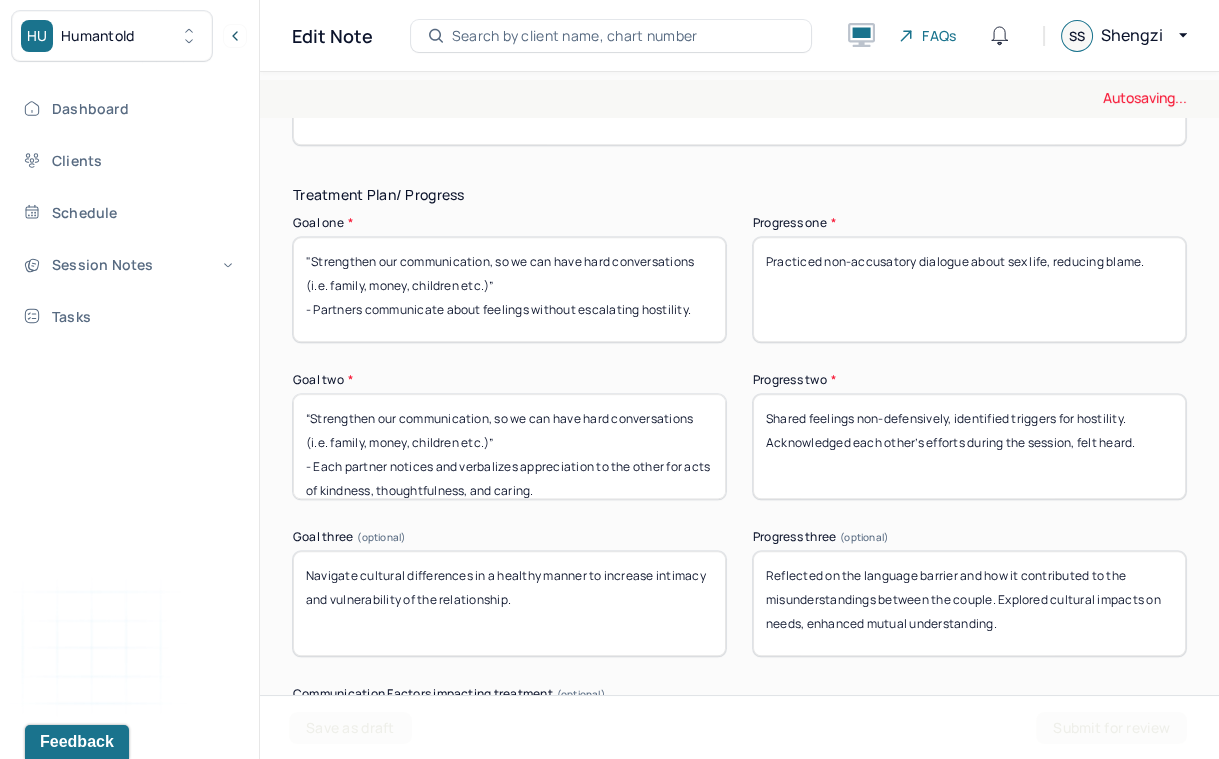 type on "The therapist supported their open communication efforts and encouraged mutual responsibility for relationship dynamics. Techniques for expressing appreciation and understanding cultural differences were discussed to foster intimacy." 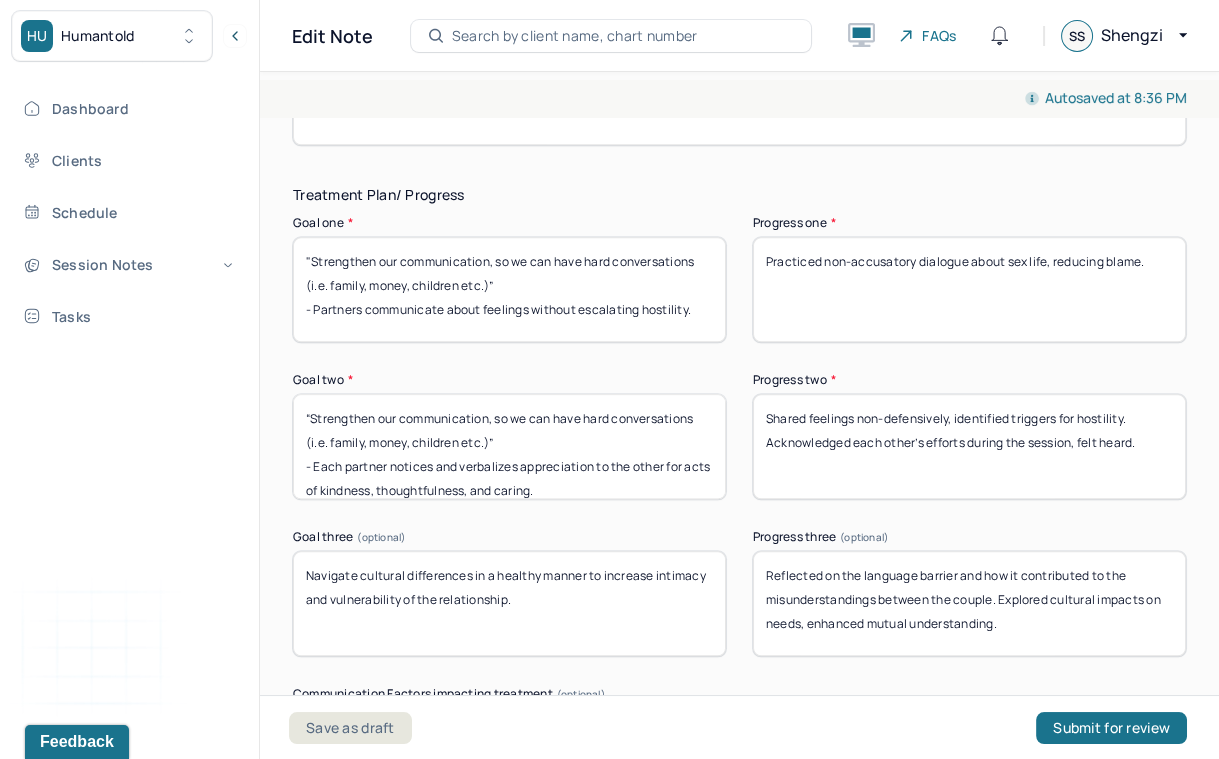 click on "Practiced non-accusatory dialogue about sex life, reducing blame." at bounding box center (969, 289) 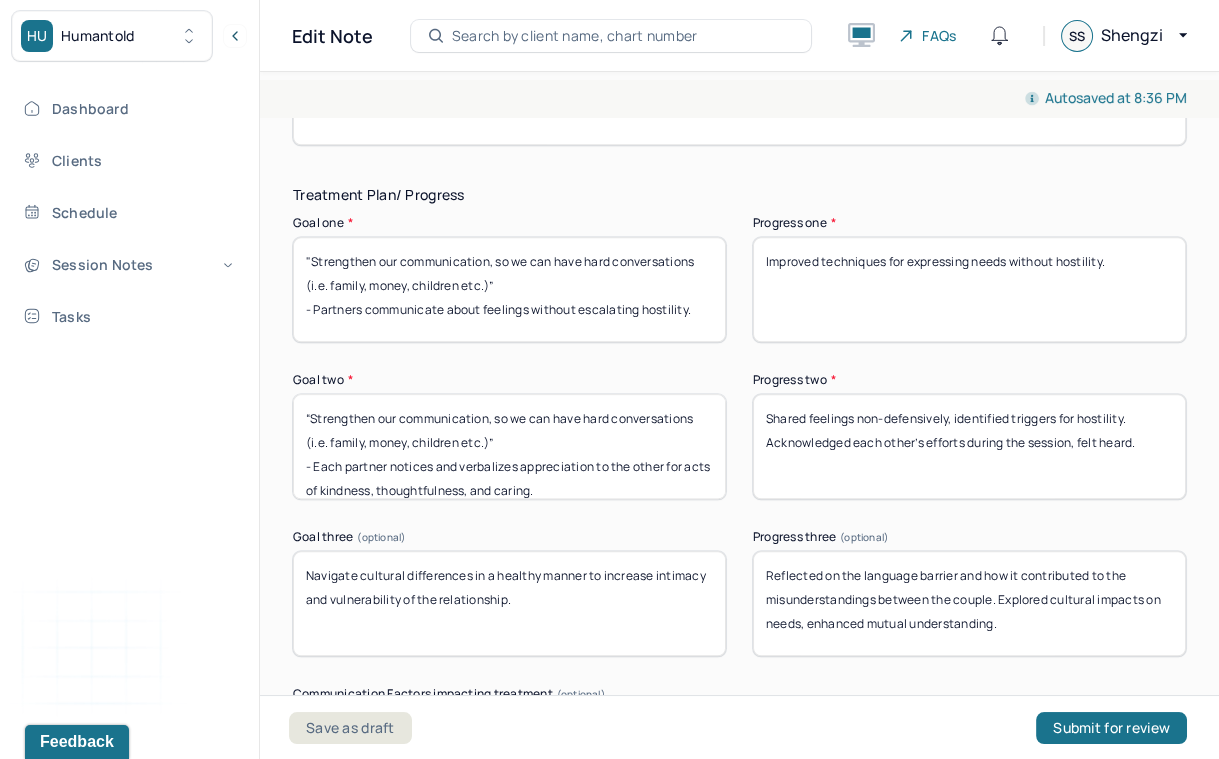 type on "Improved techniques for expressing needs without hostility." 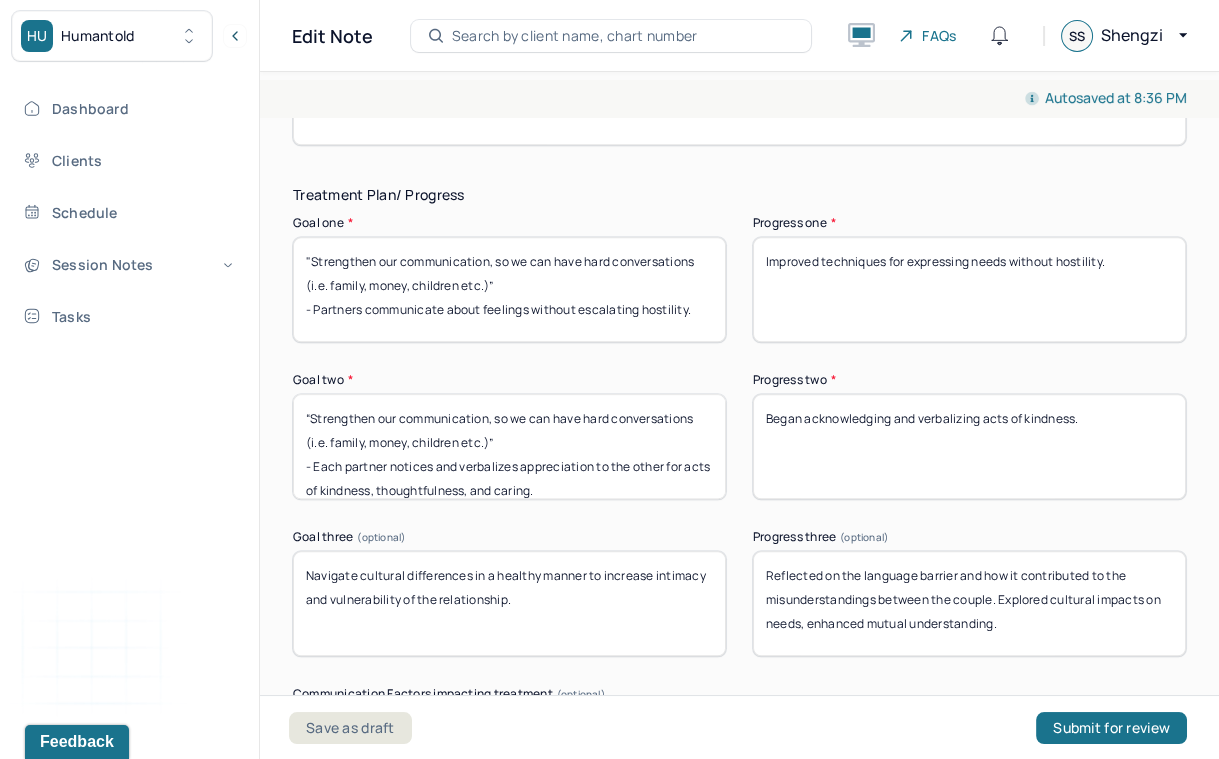 type on "Began acknowledging and verbalizing acts of kindness." 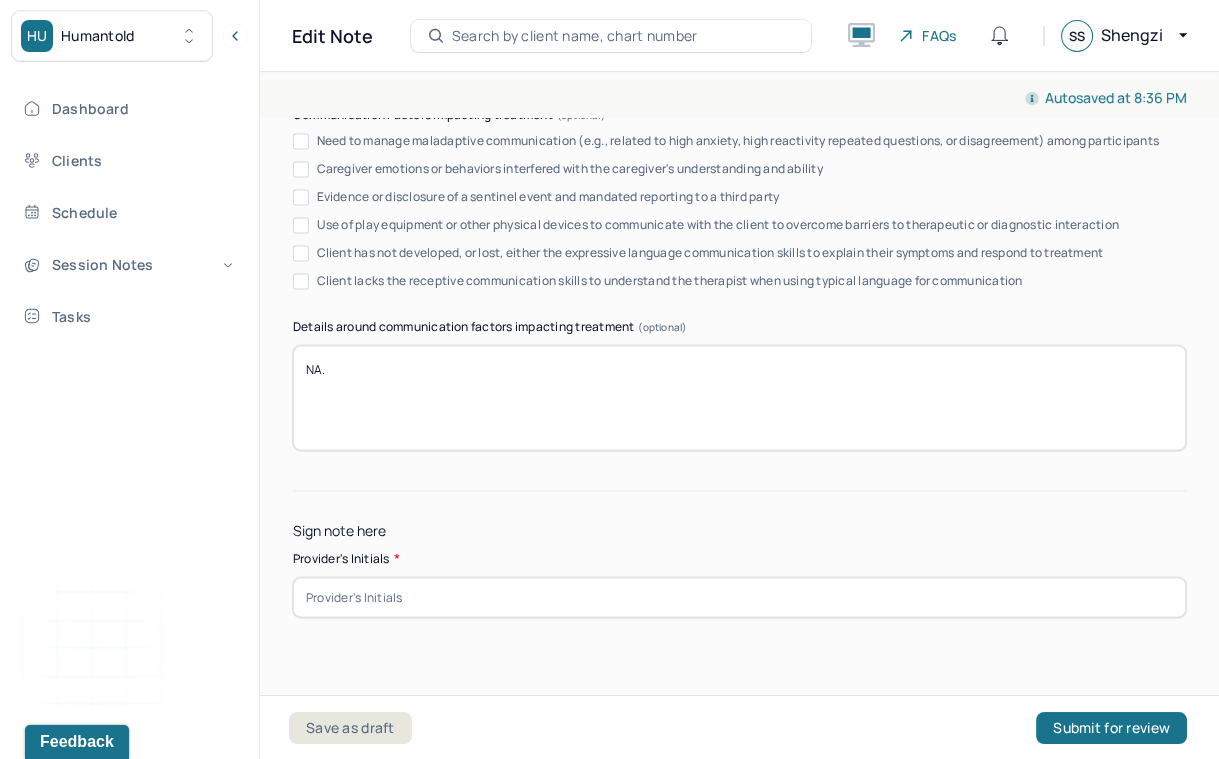 scroll, scrollTop: 4095, scrollLeft: 0, axis: vertical 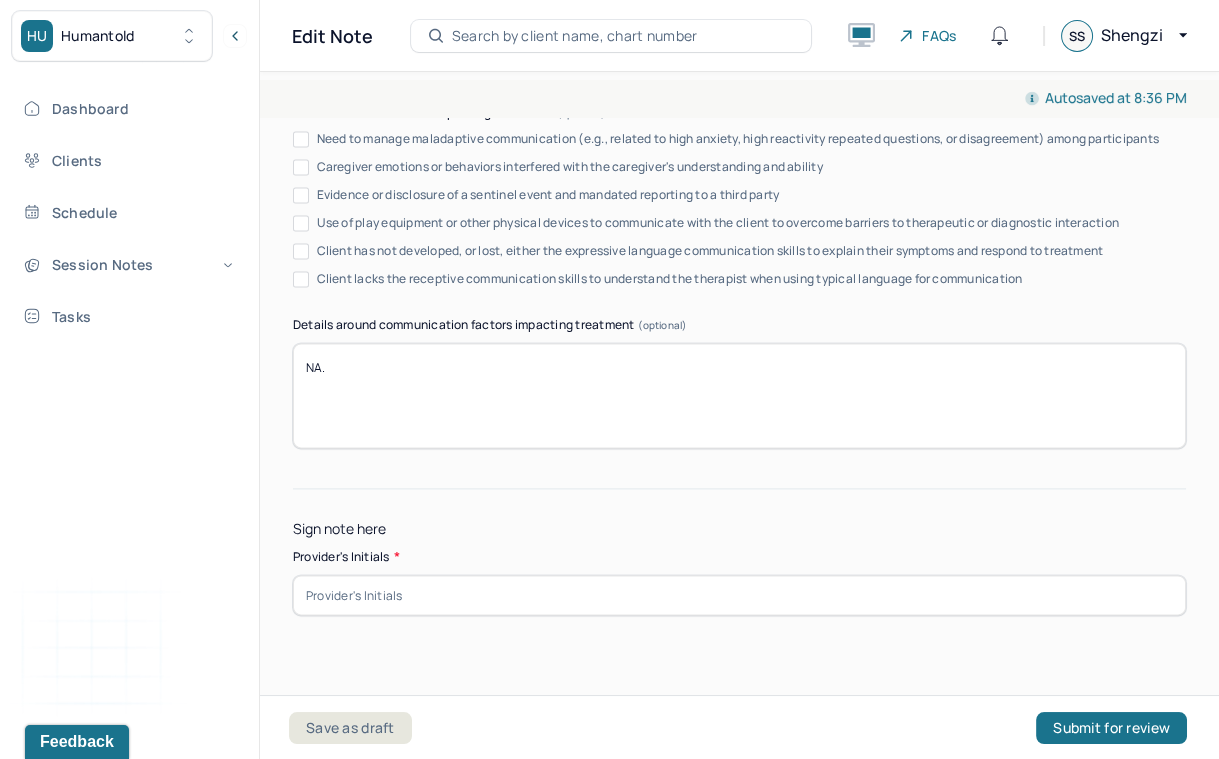 type on "Initiated discussions on cultural influences affecting dynamics." 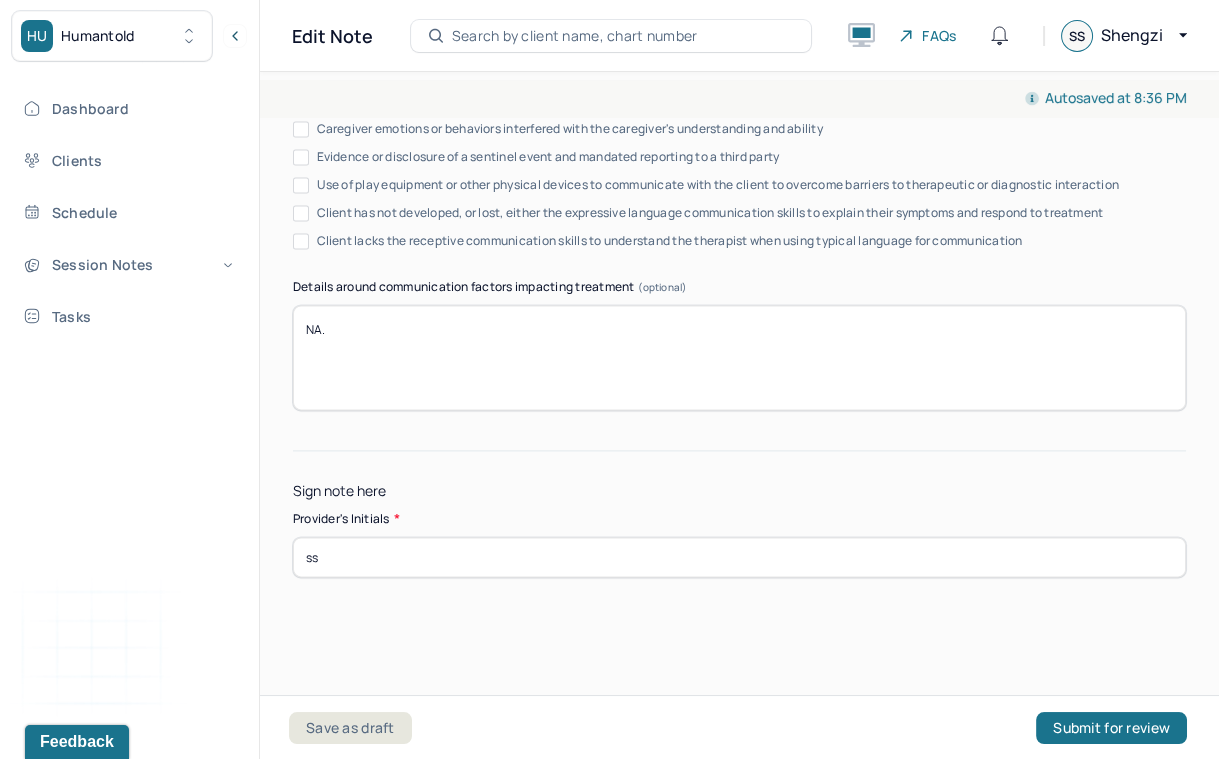 scroll, scrollTop: 4138, scrollLeft: 0, axis: vertical 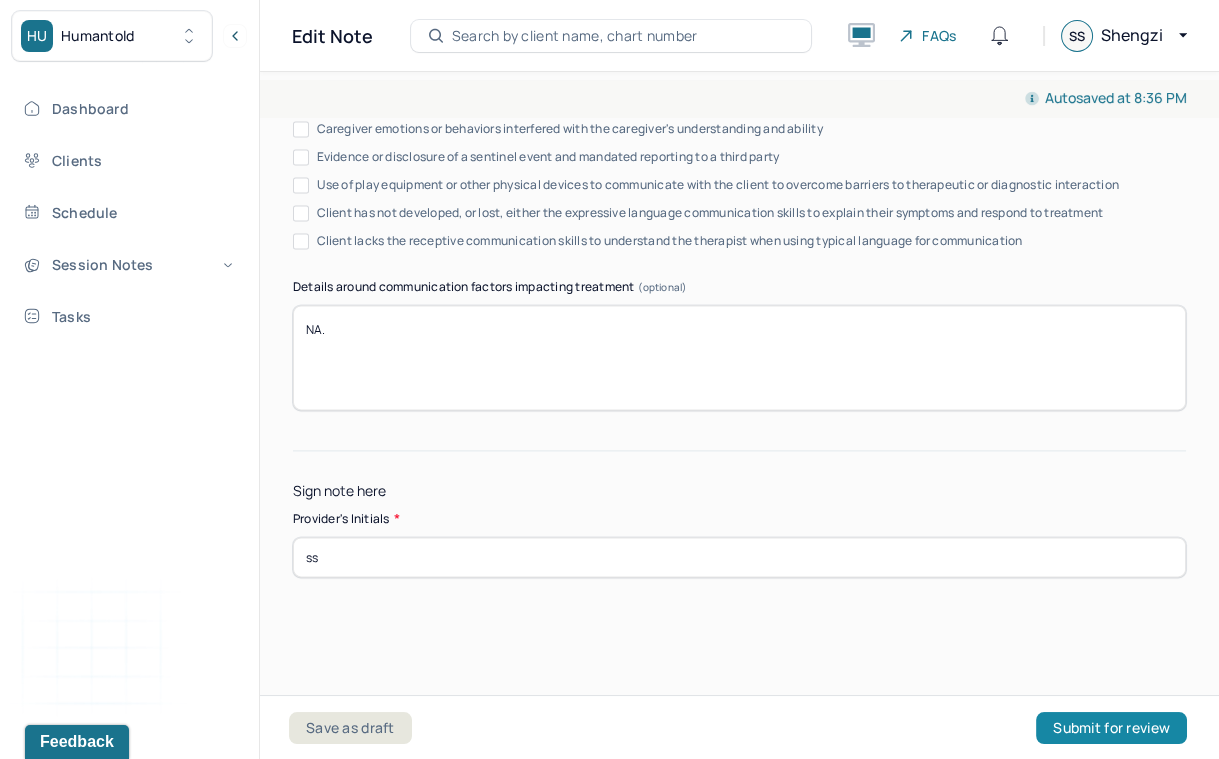 type on "ss" 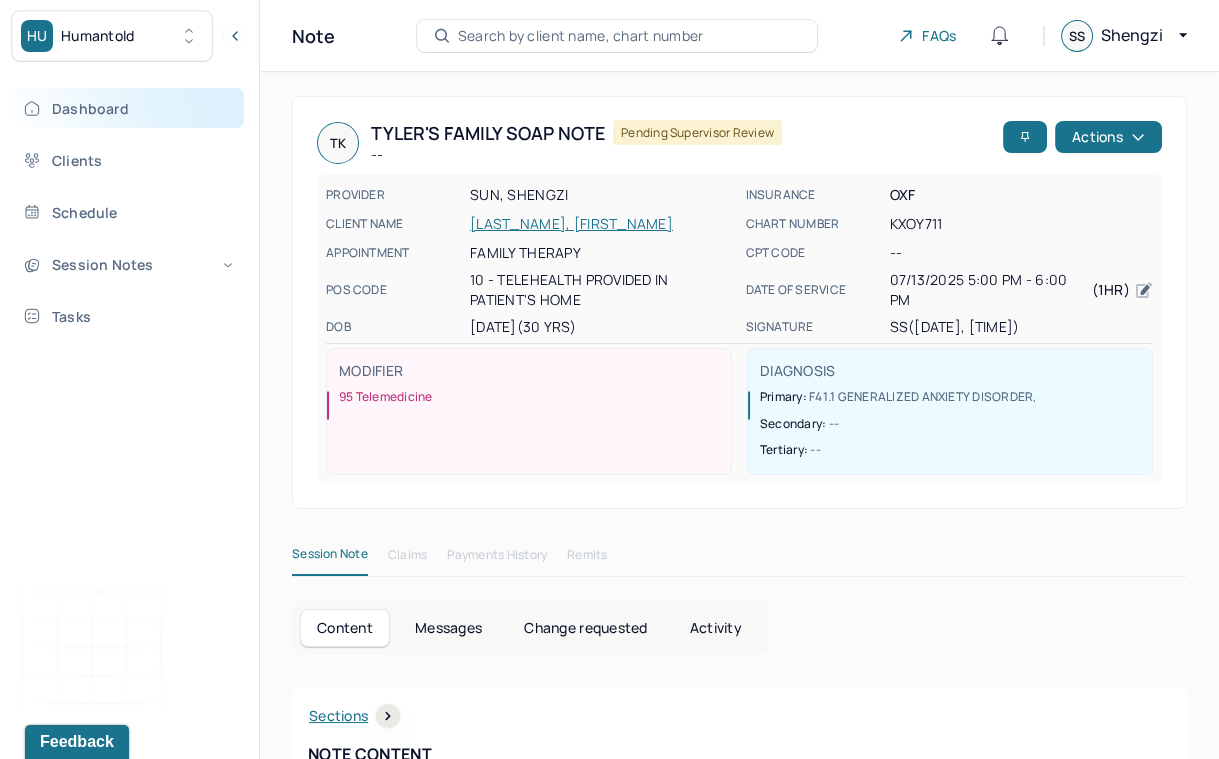 click on "Dashboard" at bounding box center [128, 108] 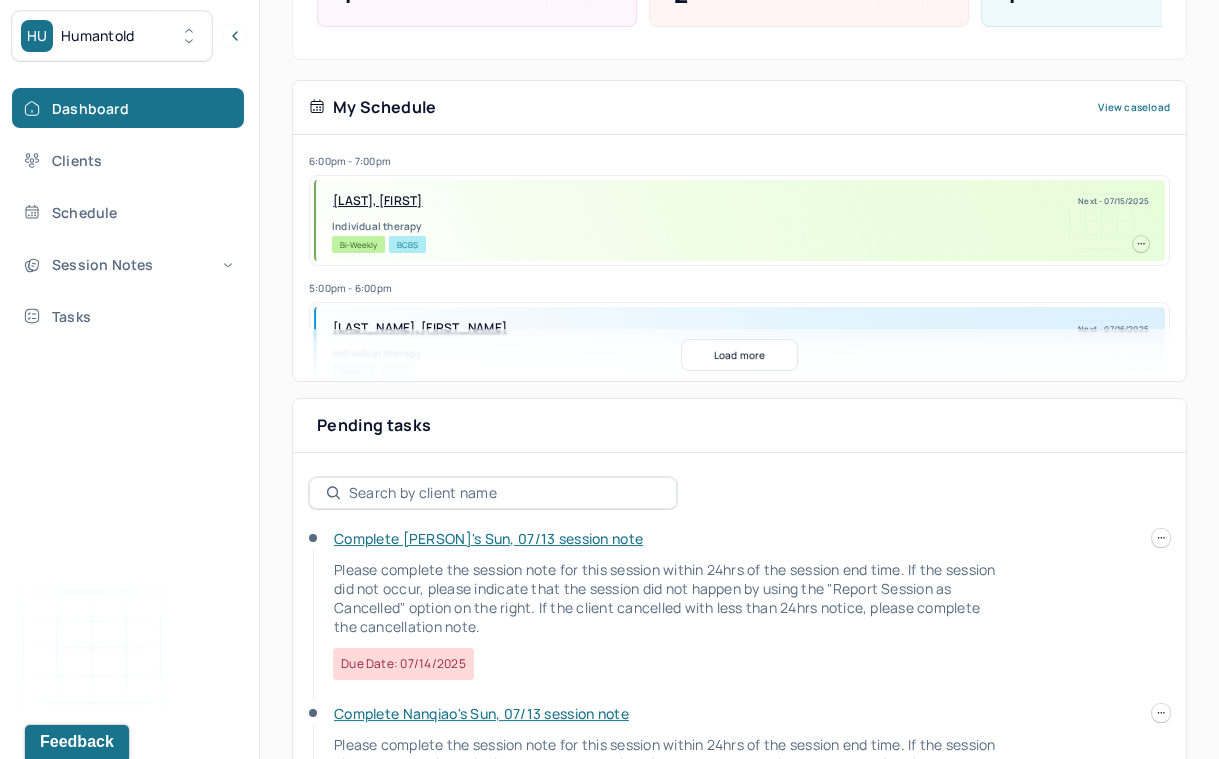 scroll, scrollTop: 329, scrollLeft: 0, axis: vertical 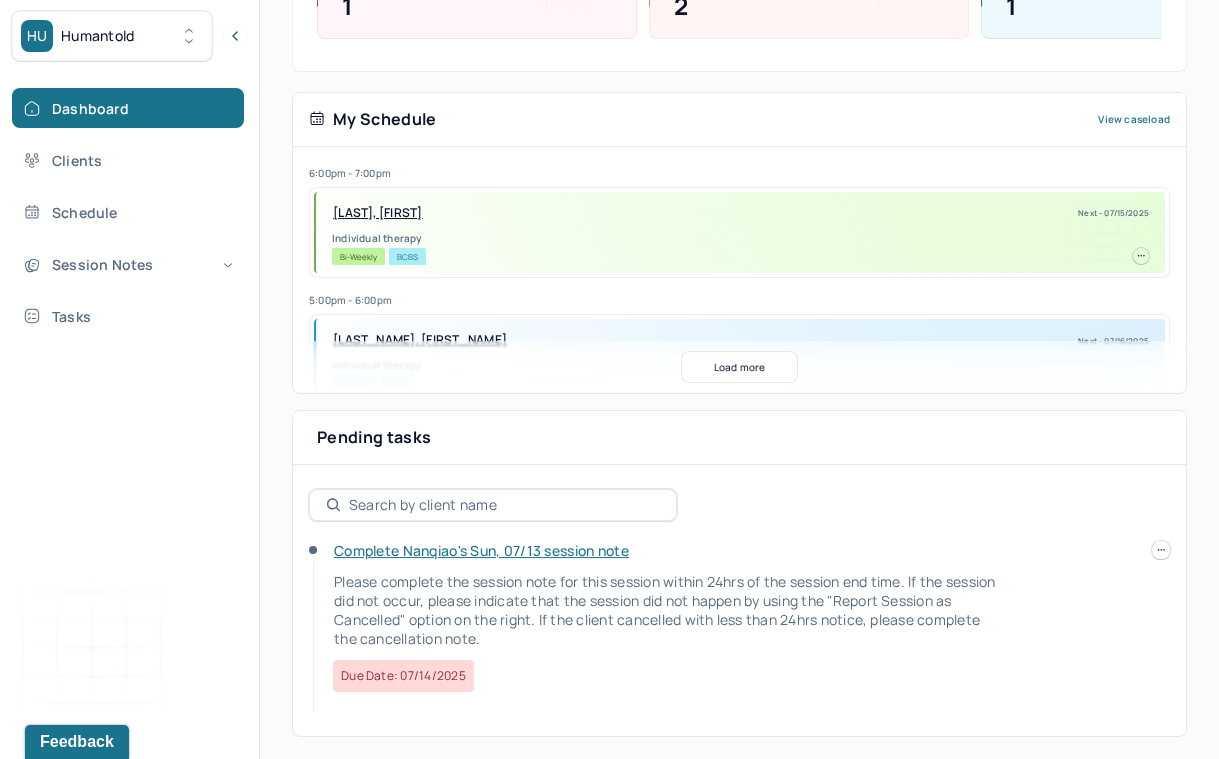 click on "Complete Nanqiao's Sun, 07/13 session note" at bounding box center (481, 550) 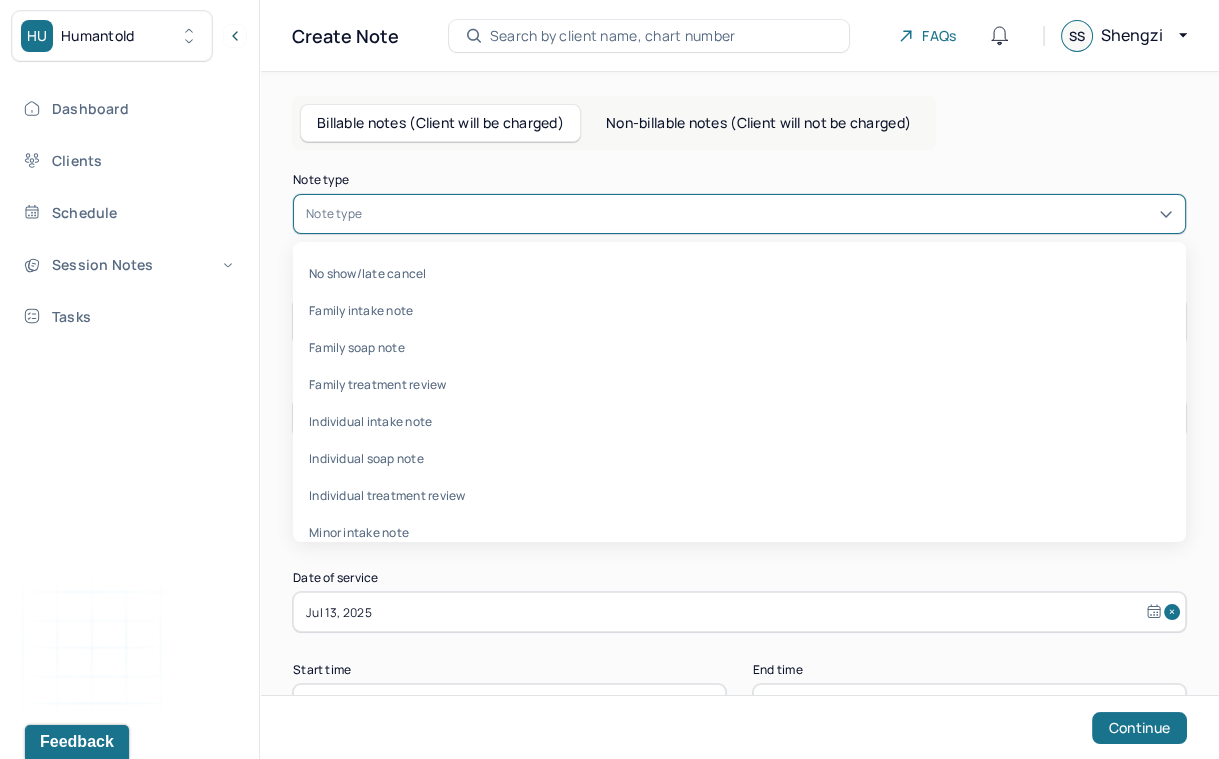 click at bounding box center (769, 214) 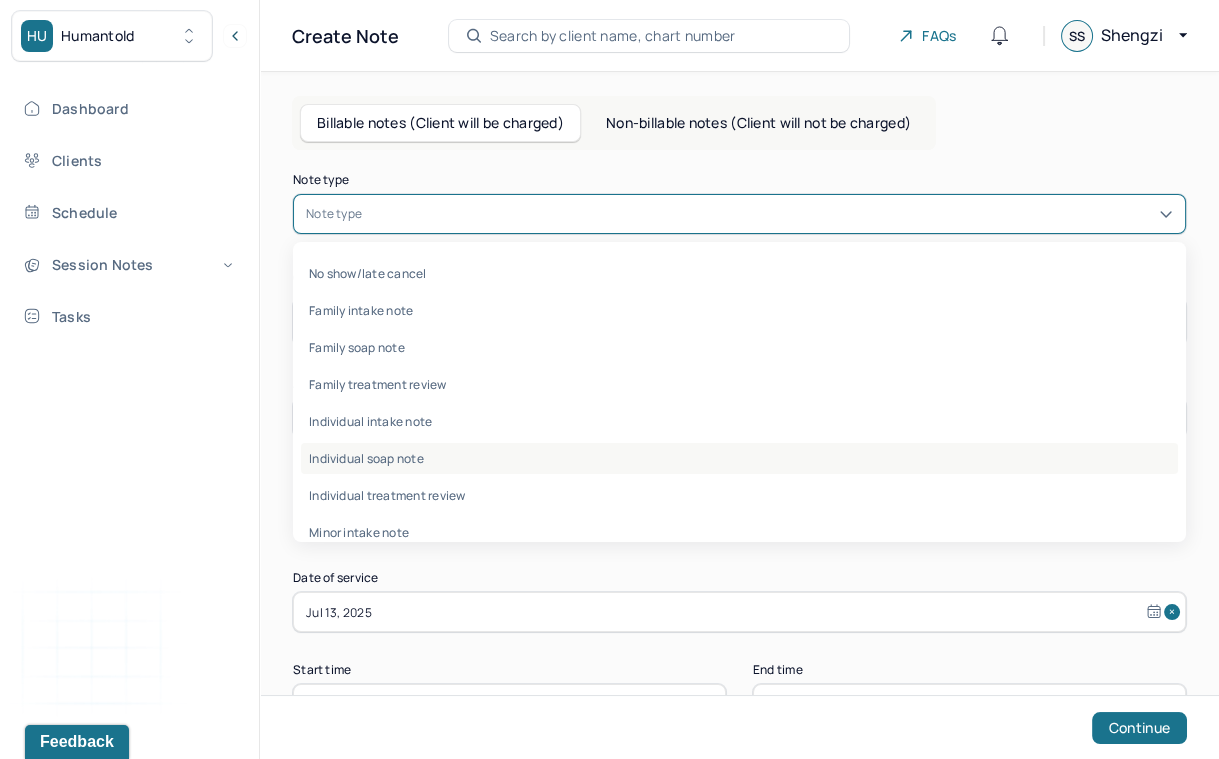 click on "Individual soap note" at bounding box center [739, 458] 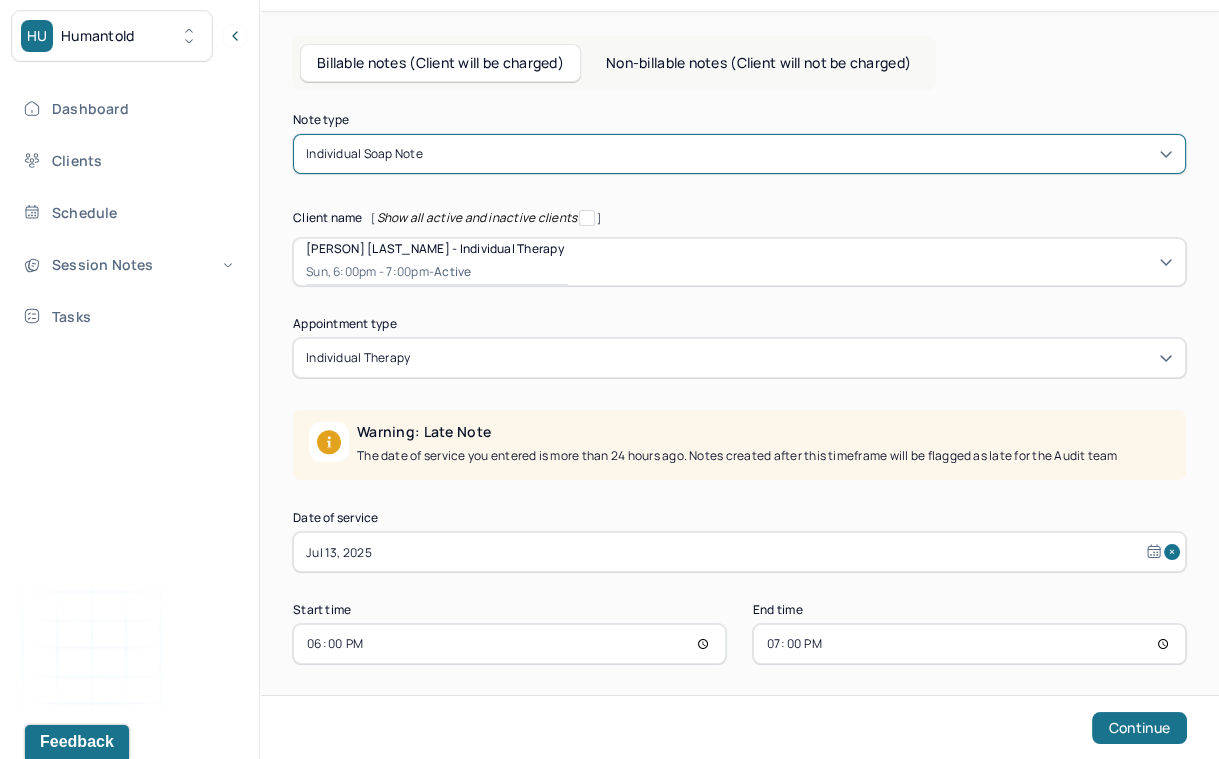 scroll, scrollTop: 70, scrollLeft: 0, axis: vertical 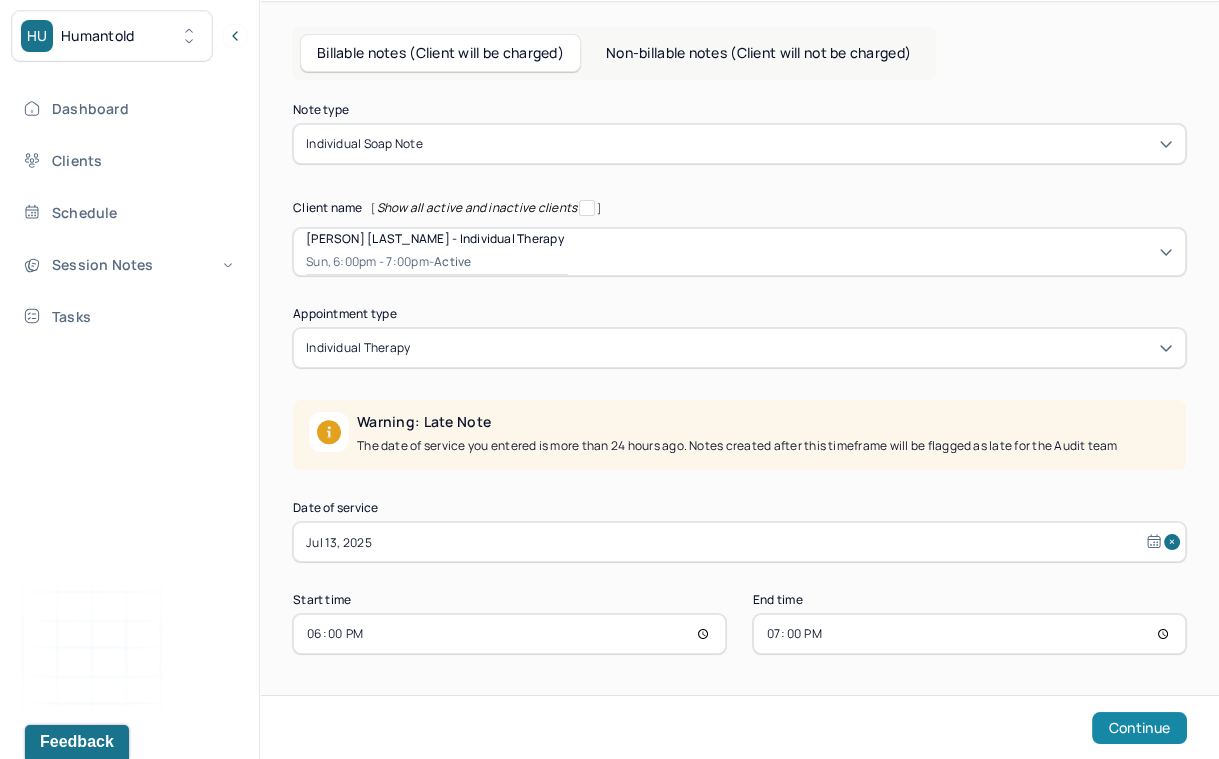 click on "Continue" at bounding box center (1139, 728) 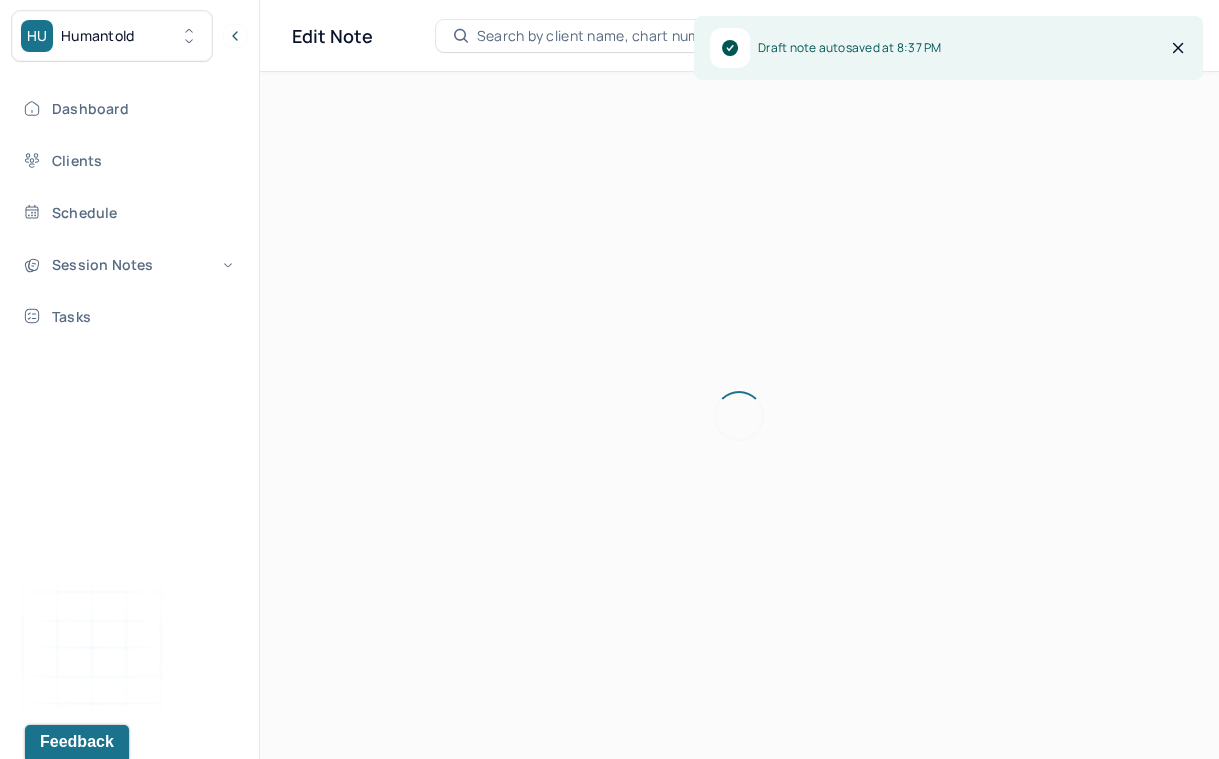 scroll, scrollTop: 0, scrollLeft: 0, axis: both 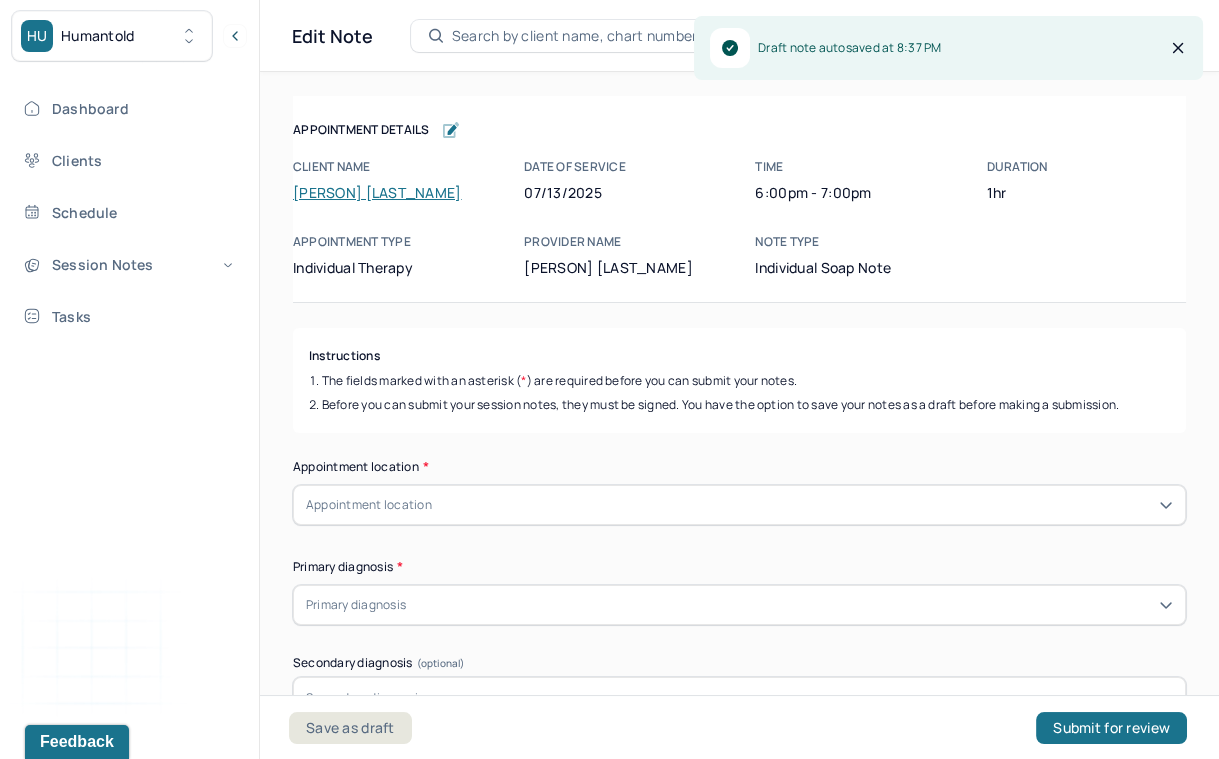click 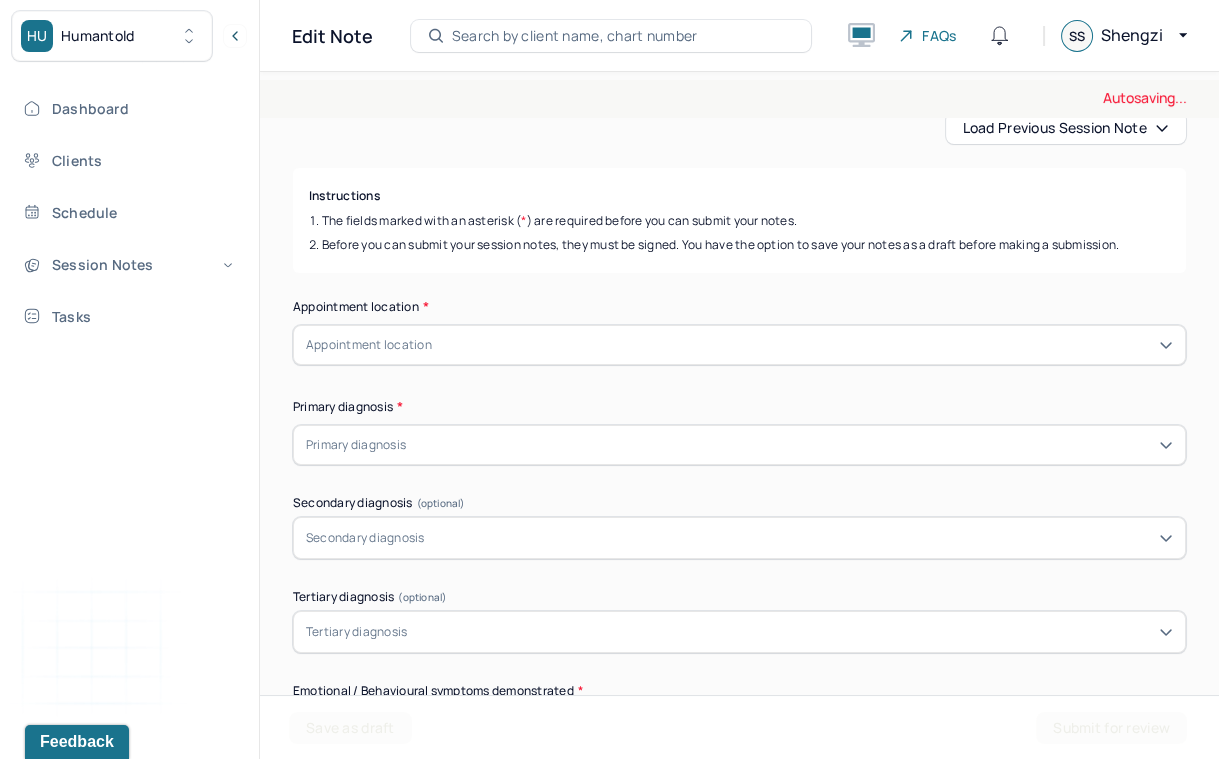 scroll, scrollTop: 184, scrollLeft: 0, axis: vertical 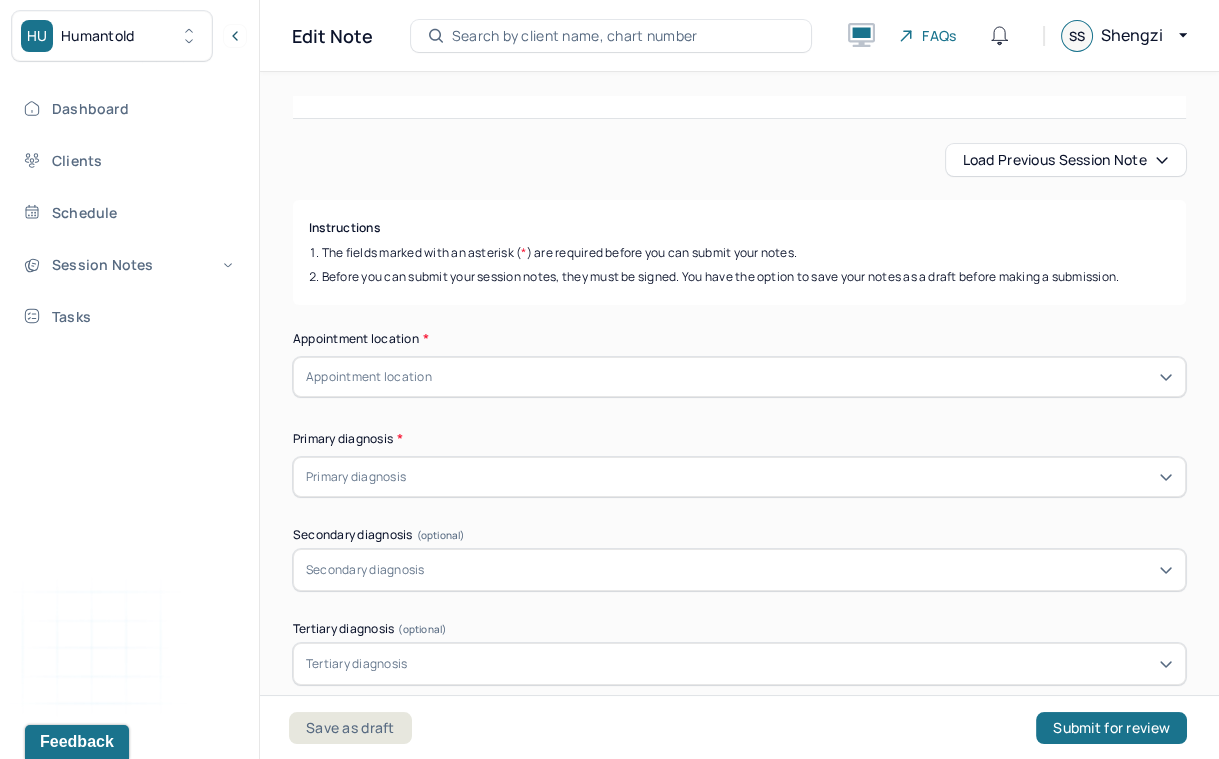 click on "Load previous session note" at bounding box center (1066, 160) 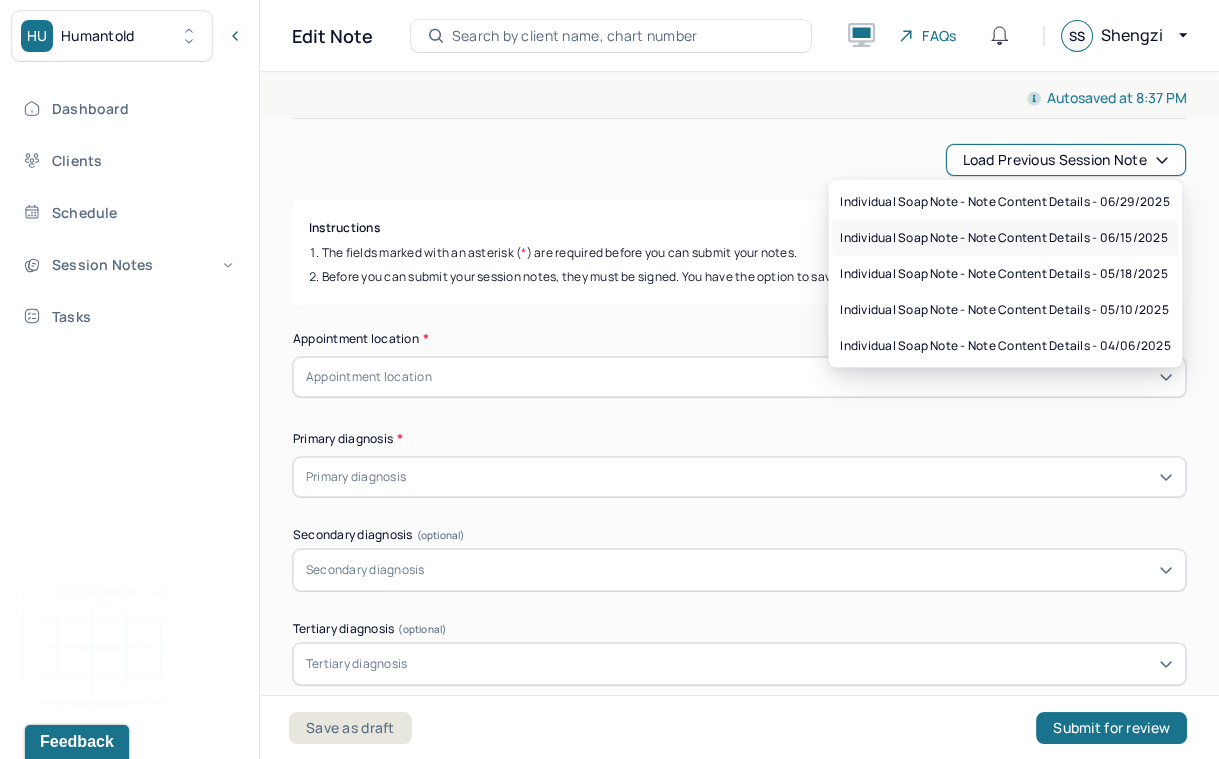 click on "Individual soap note   - Note content Details -   06/15/2025" at bounding box center (1003, 238) 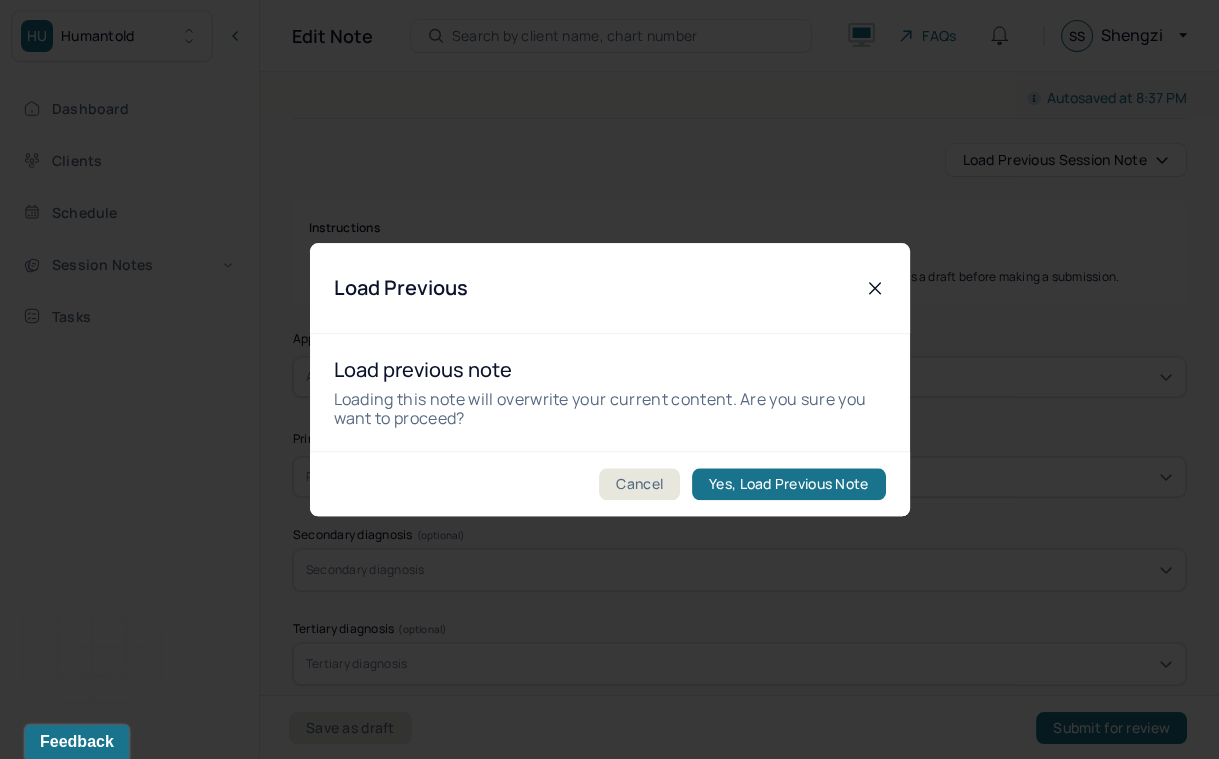 click on "Cancel" at bounding box center [639, 484] 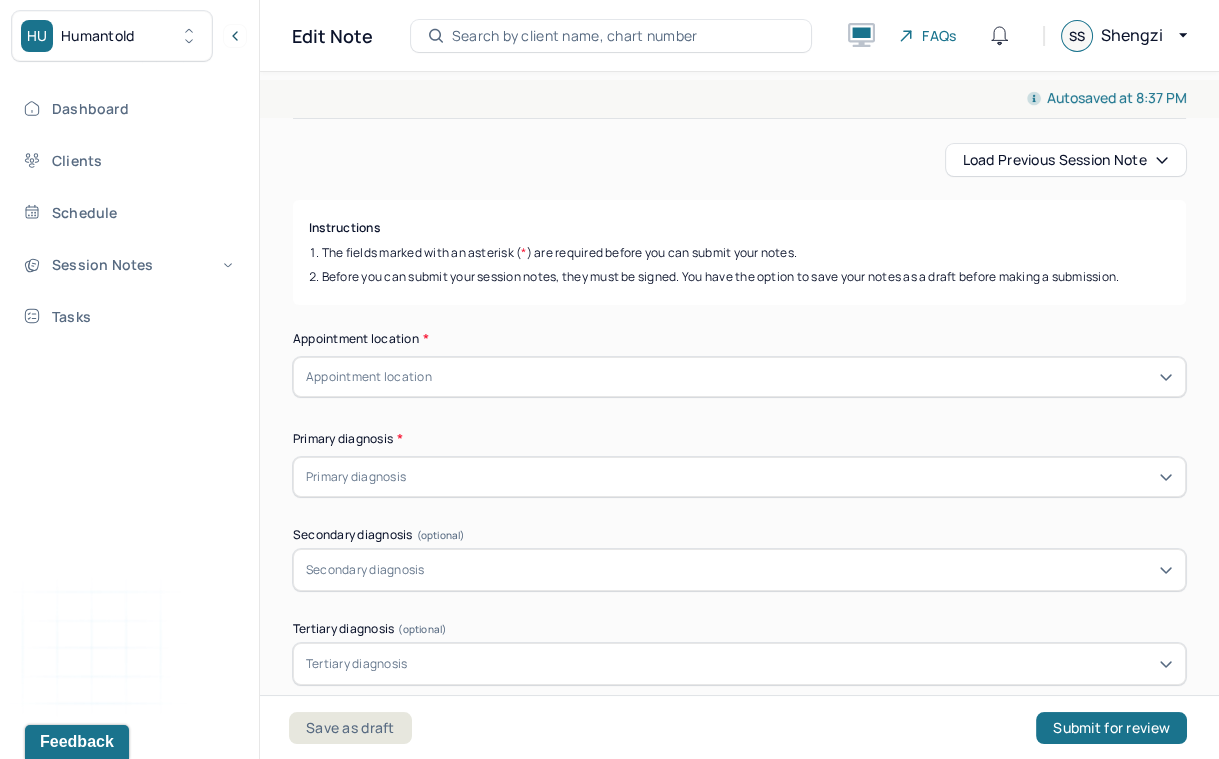 click on "Load previous session note" at bounding box center [1066, 160] 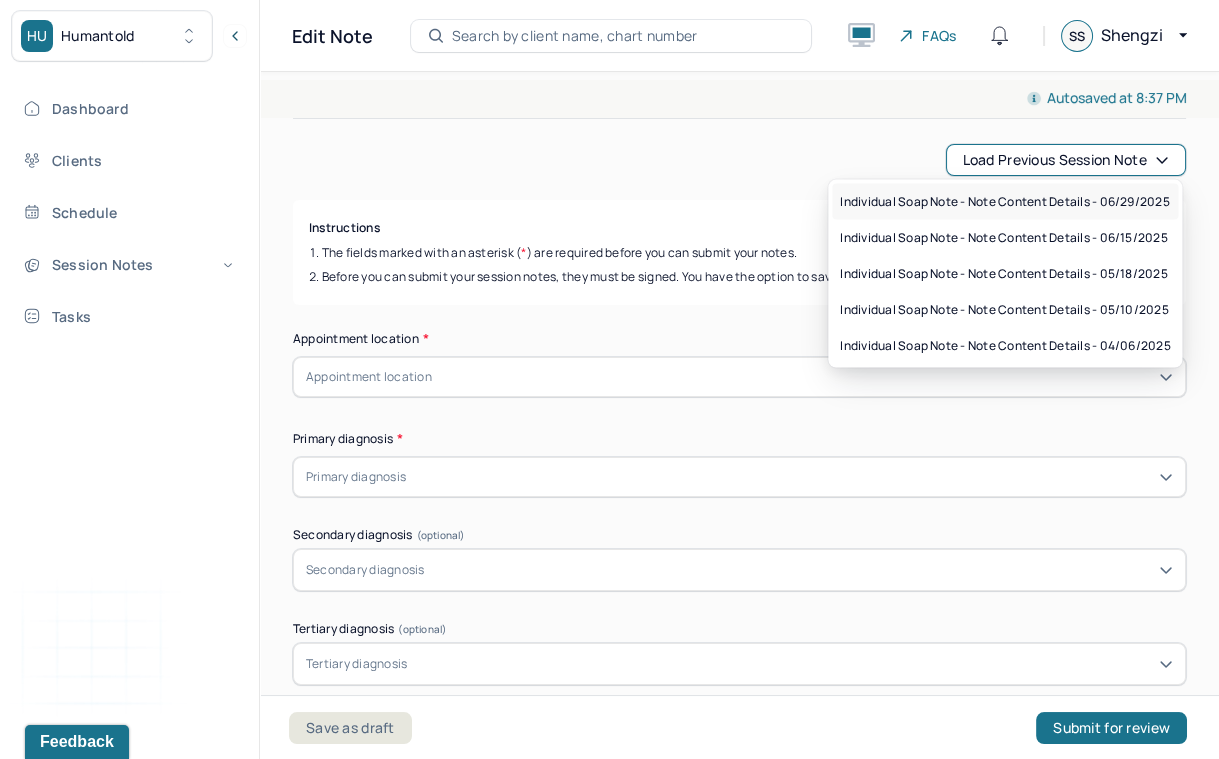 click on "Individual soap note   - Note content Details -   06/29/2025" at bounding box center [1005, 202] 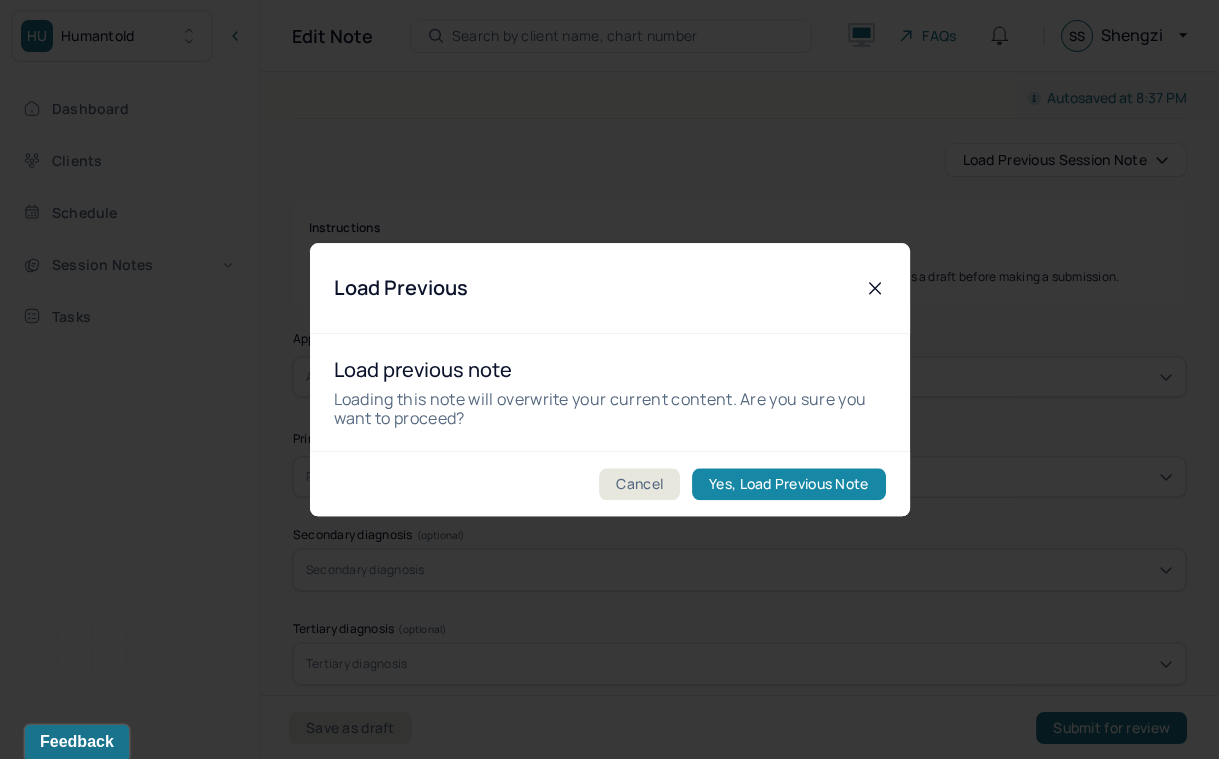 click on "Yes, Load Previous Note" at bounding box center (788, 484) 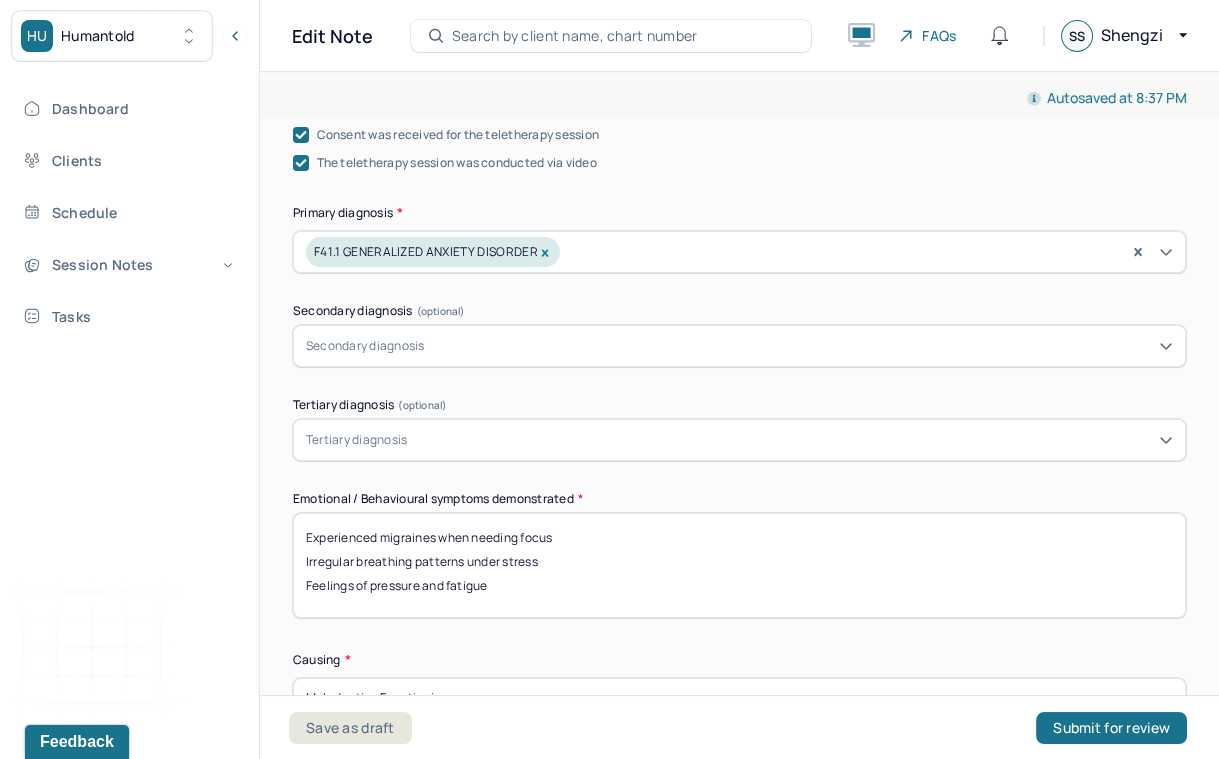 scroll, scrollTop: 666, scrollLeft: 0, axis: vertical 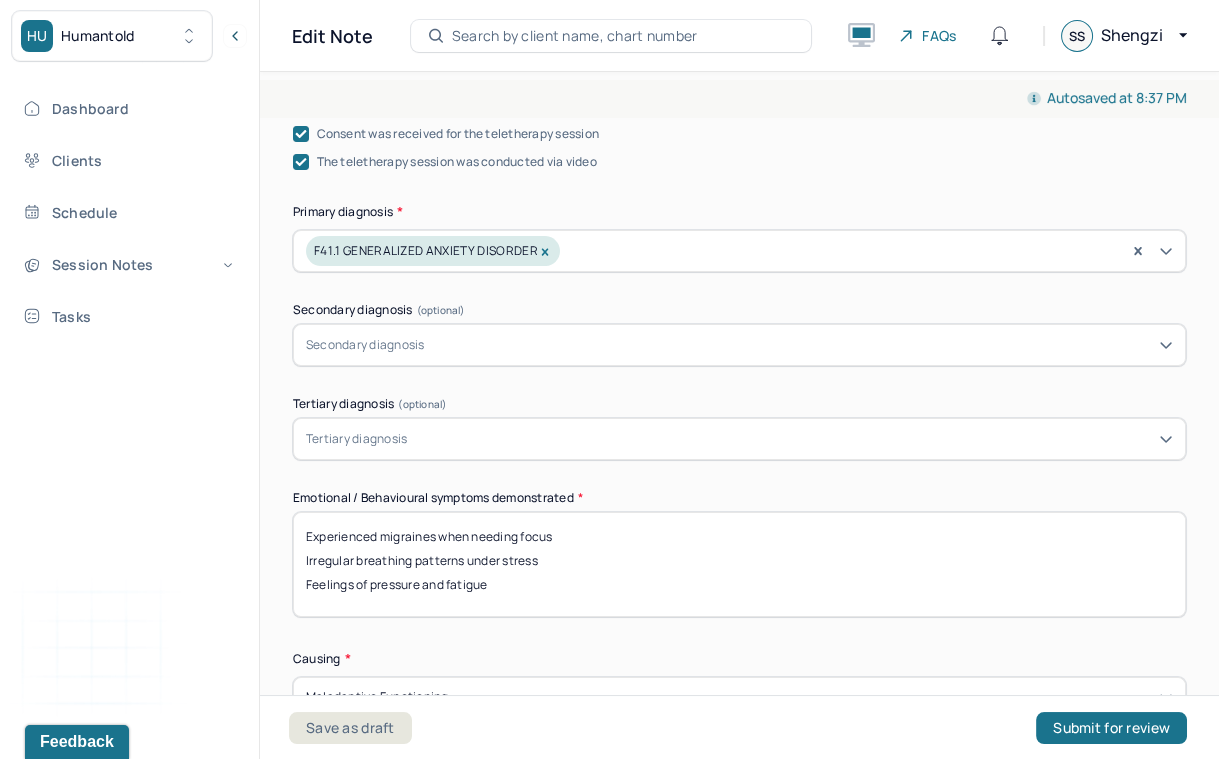click on "Experienced migraines when needing focus
Irregular breathing patterns under stress
Feelings of pressure and fatigue" at bounding box center [739, 564] 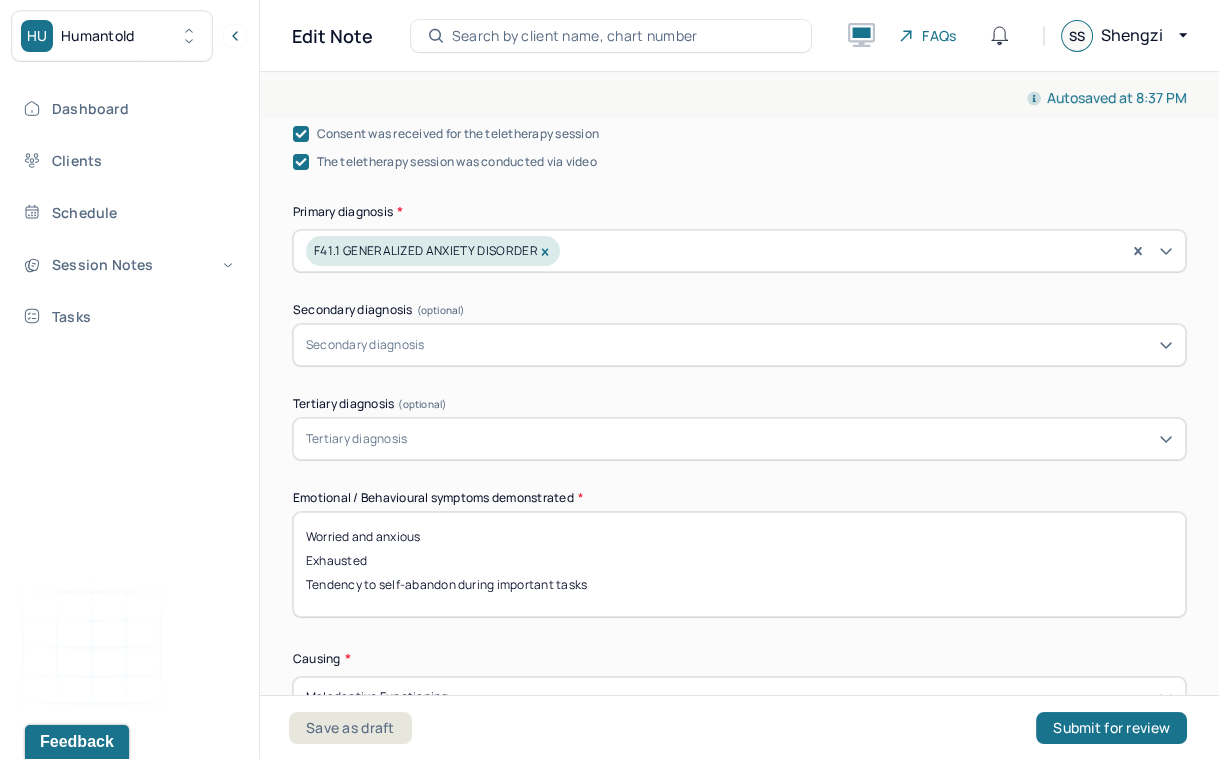 type on "Worried and anxious
Exhausted
Tendency to self-abandon during important tasks" 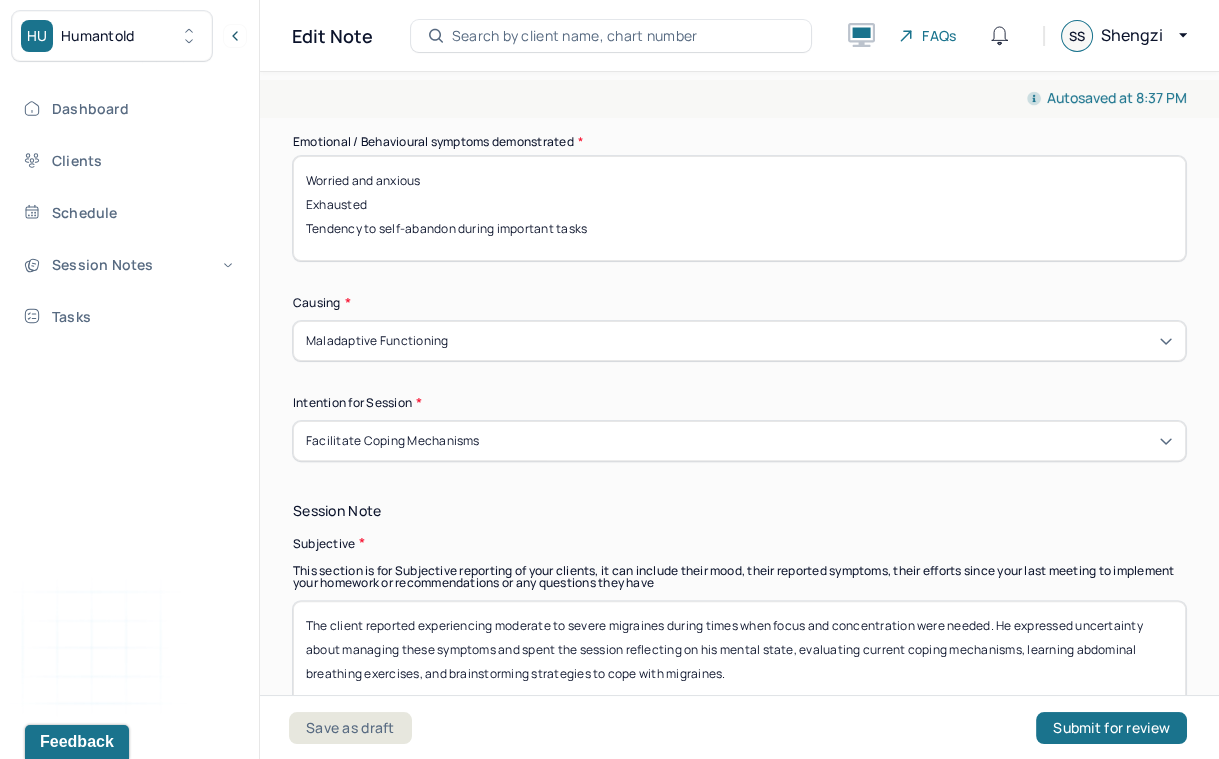 scroll, scrollTop: 1054, scrollLeft: 0, axis: vertical 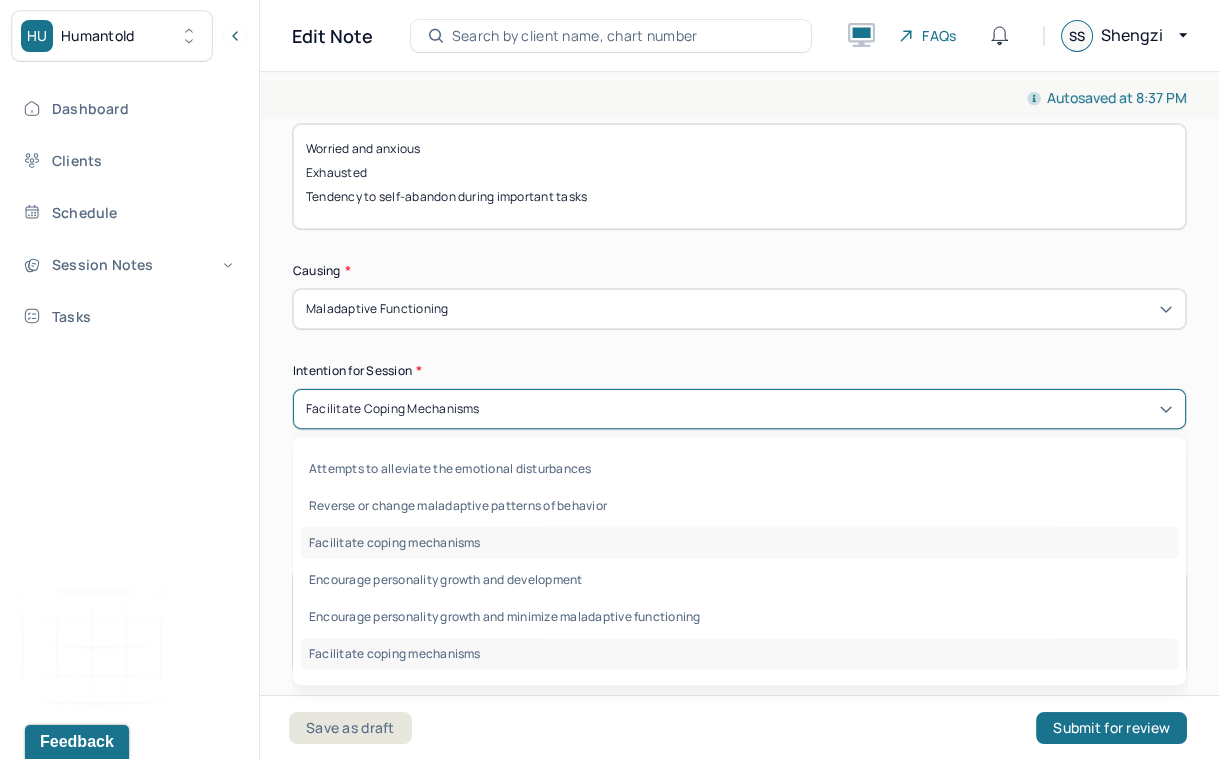 click on "Facilitate coping mechanisms" at bounding box center (393, 409) 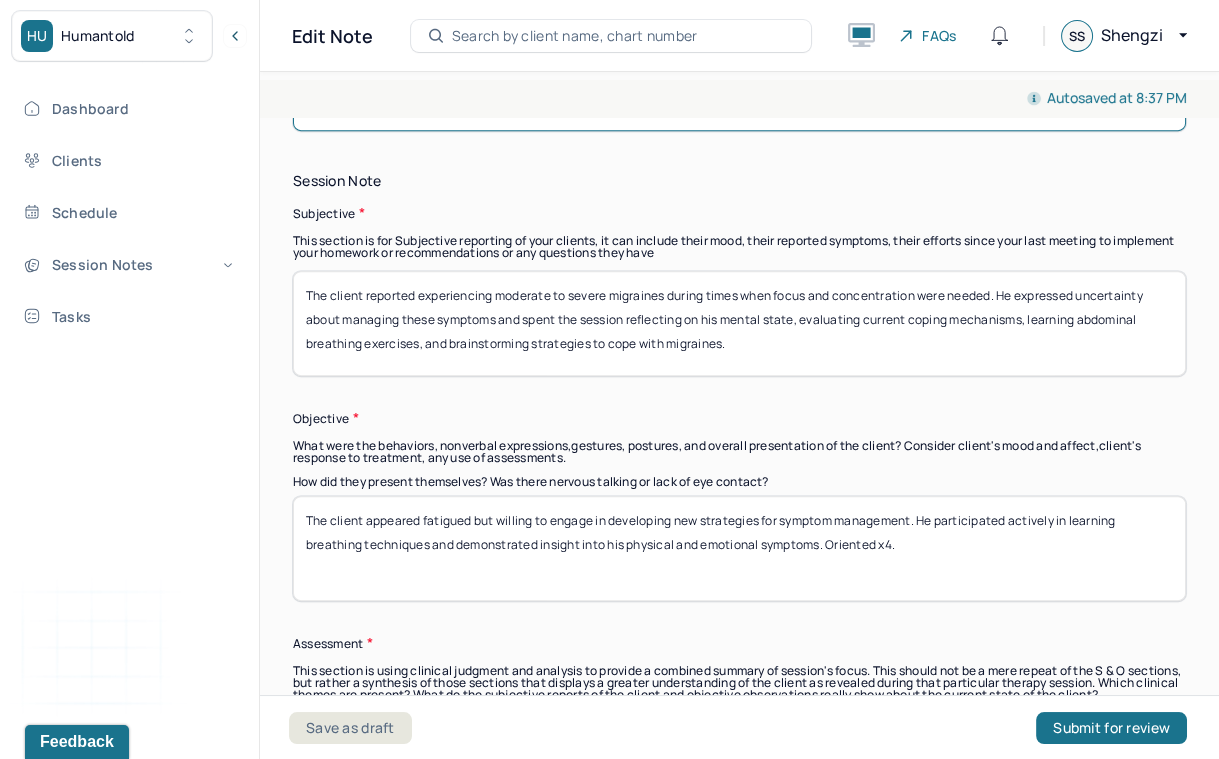 scroll, scrollTop: 1363, scrollLeft: 0, axis: vertical 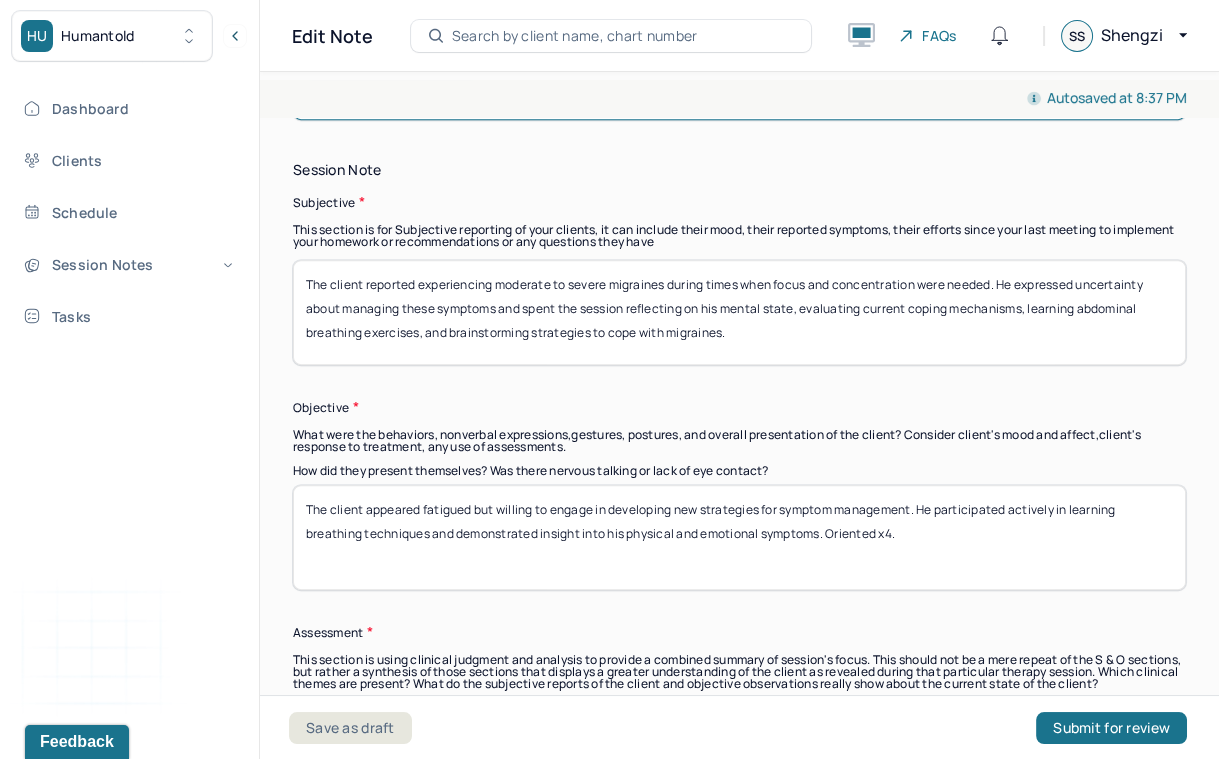 click on "The client reported experiencing moderate to severe migraines during times when focus and concentration were needed. He expressed uncertainty about managing these symptoms and spent the session reflecting on his mental state, evaluating current coping mechanisms, learning abdominal breathing exercises, and brainstorming strategies to cope with migraines." at bounding box center [739, 312] 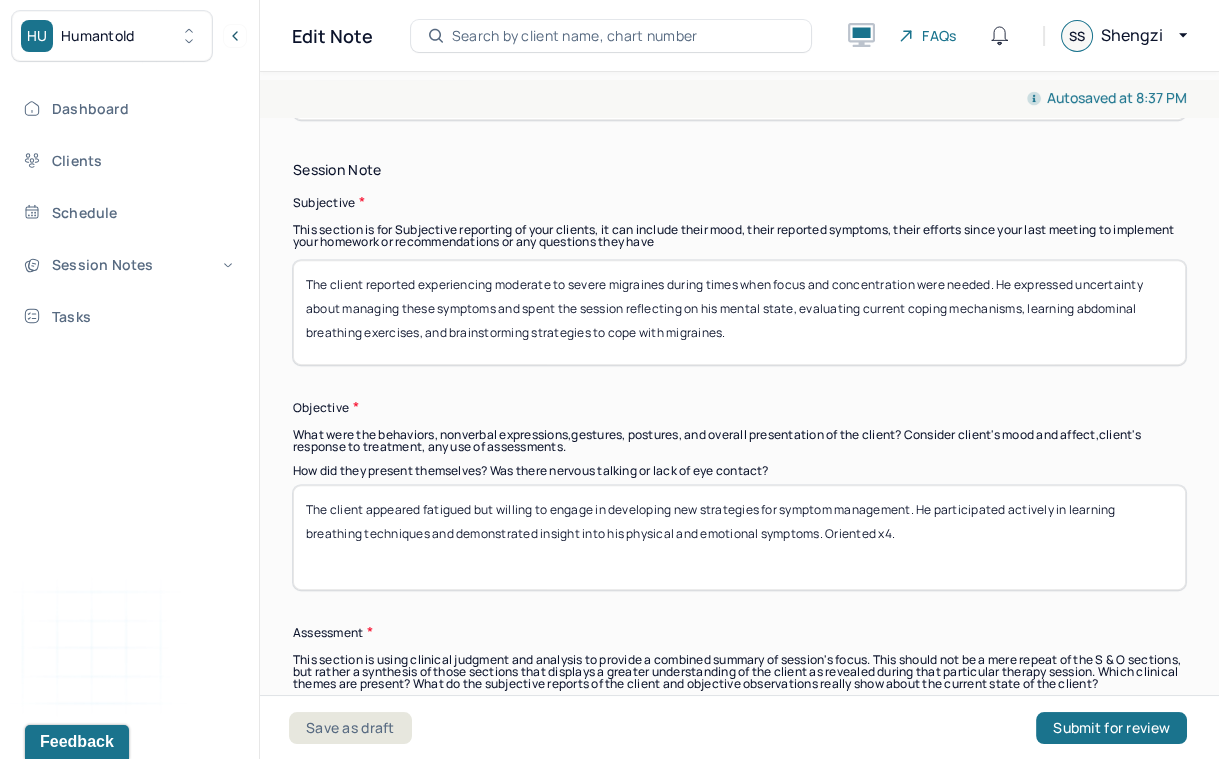 paste on "cently completed an important task and is awaiting feedback from an auditor, resulting in feelings of worry, anxiety, and exhaustion. He reflected on his tendency to neglect self-care when under pressure, completed a motivational interview to explore healthier habits, and brainstormed lifestyle and work adjustments, focusing on hope and faith" 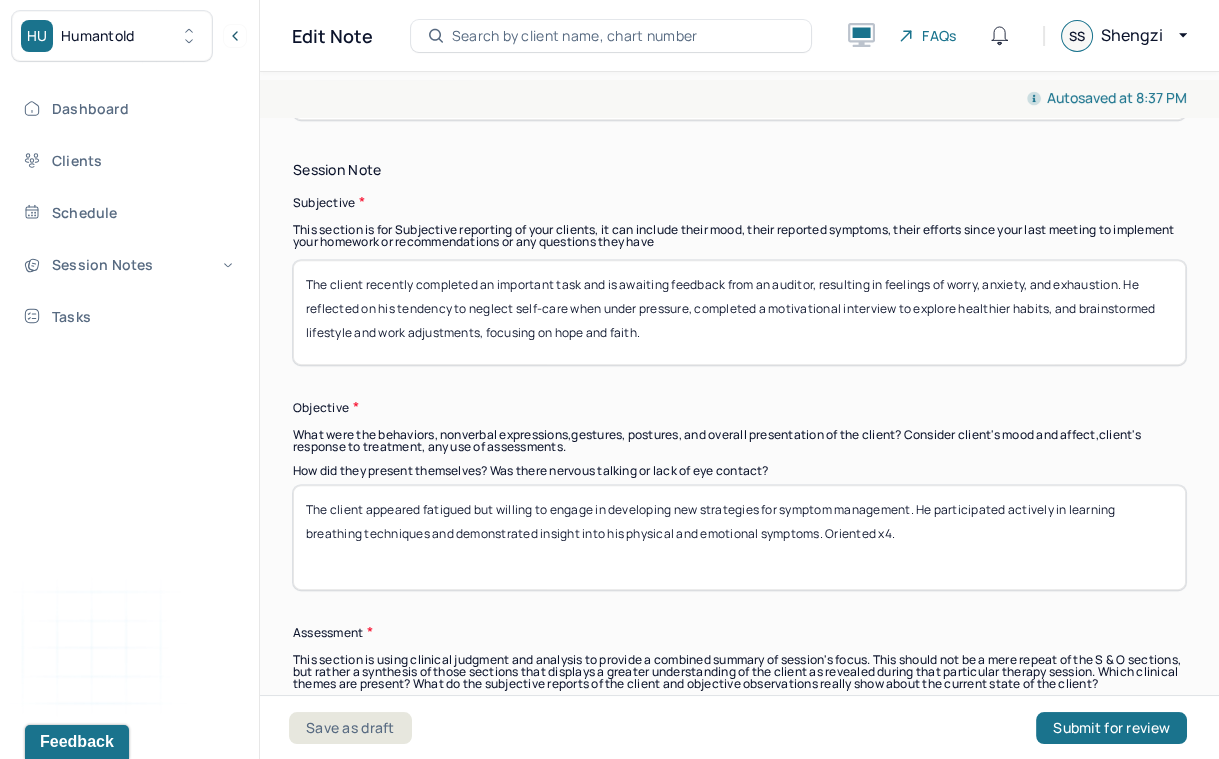 type on "The client recently completed an important task and is awaiting feedback from an auditor, resulting in feelings of worry, anxiety, and exhaustion. He reflected on his tendency to neglect self-care when under pressure, completed a motivational interview to explore healthier habits, and brainstormed lifestyle and work adjustments, focusing on hope and faith." 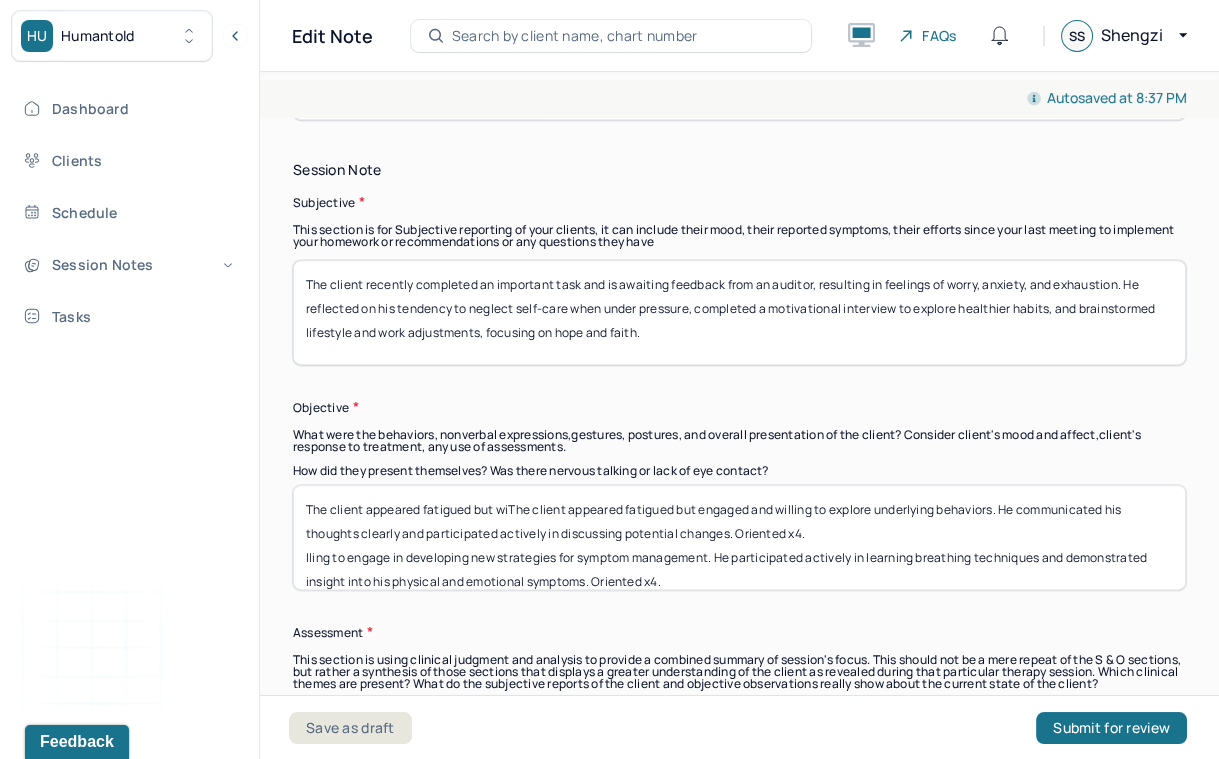 paste on "engaged and willing to explore underlying behaviors. He communicated his thoughts clearly and participated actively in discussing potential change" 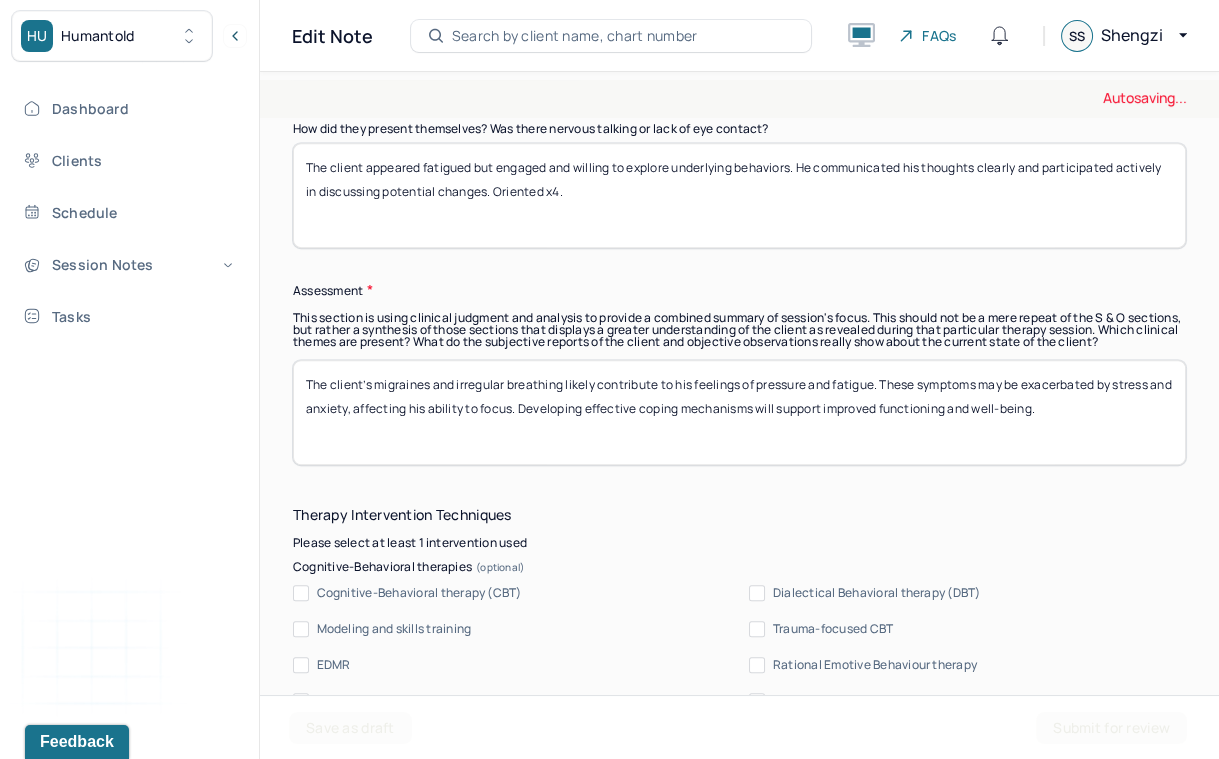 scroll, scrollTop: 1714, scrollLeft: 0, axis: vertical 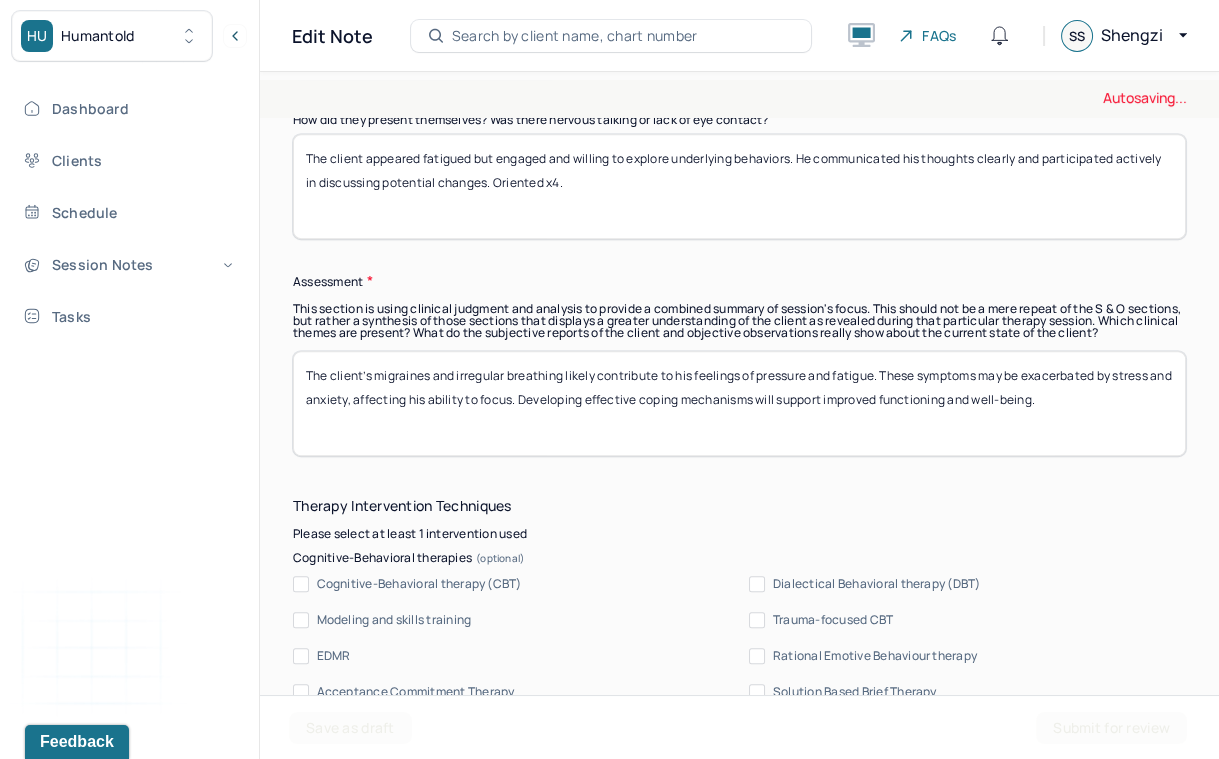 type on "The client appeared fatigued but engaged and willing to explore underlying behaviors. He communicated his thoughts clearly and participated actively in discussing potential changes. Oriented x4." 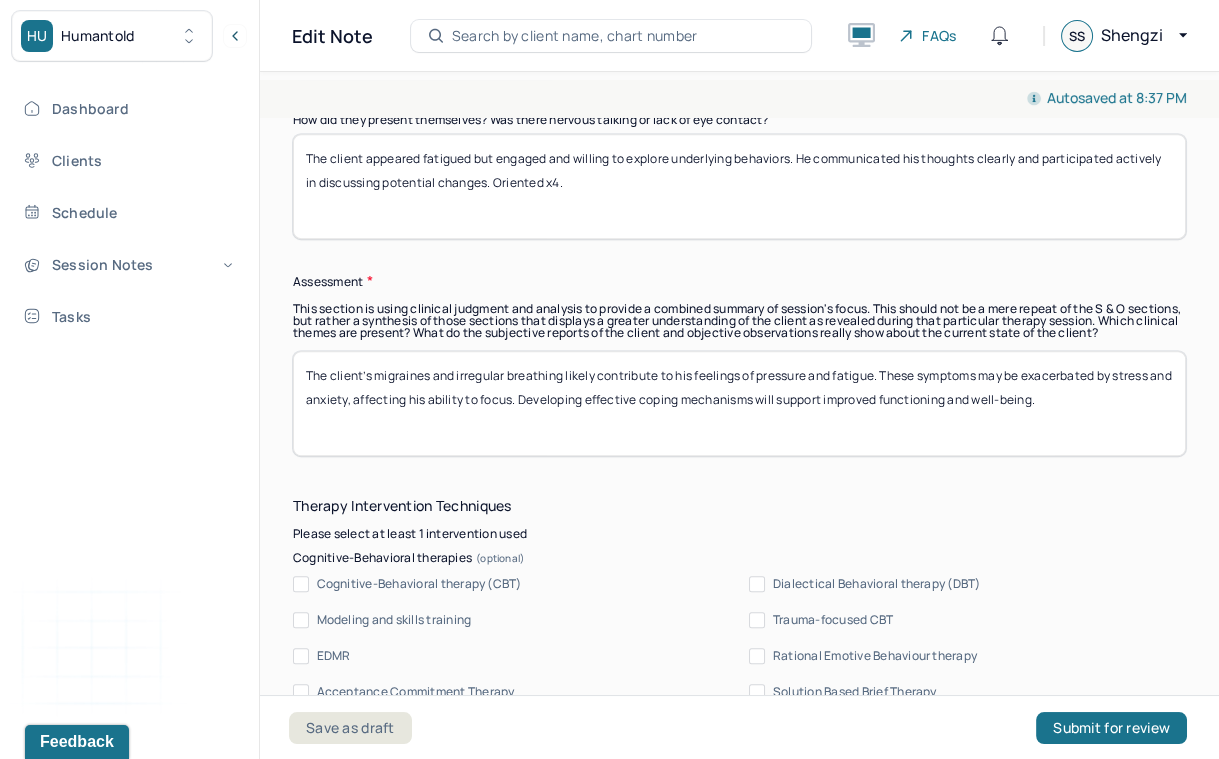 click on "The client’s migraines and irregular breathing likely contribute to his feelings of pressure and fatigue. These symptoms may be exacerbated by stress and anxiety, affecting his ability to focus. Developing effective coping mechanisms will support improved functioning and well-being." at bounding box center [739, 403] 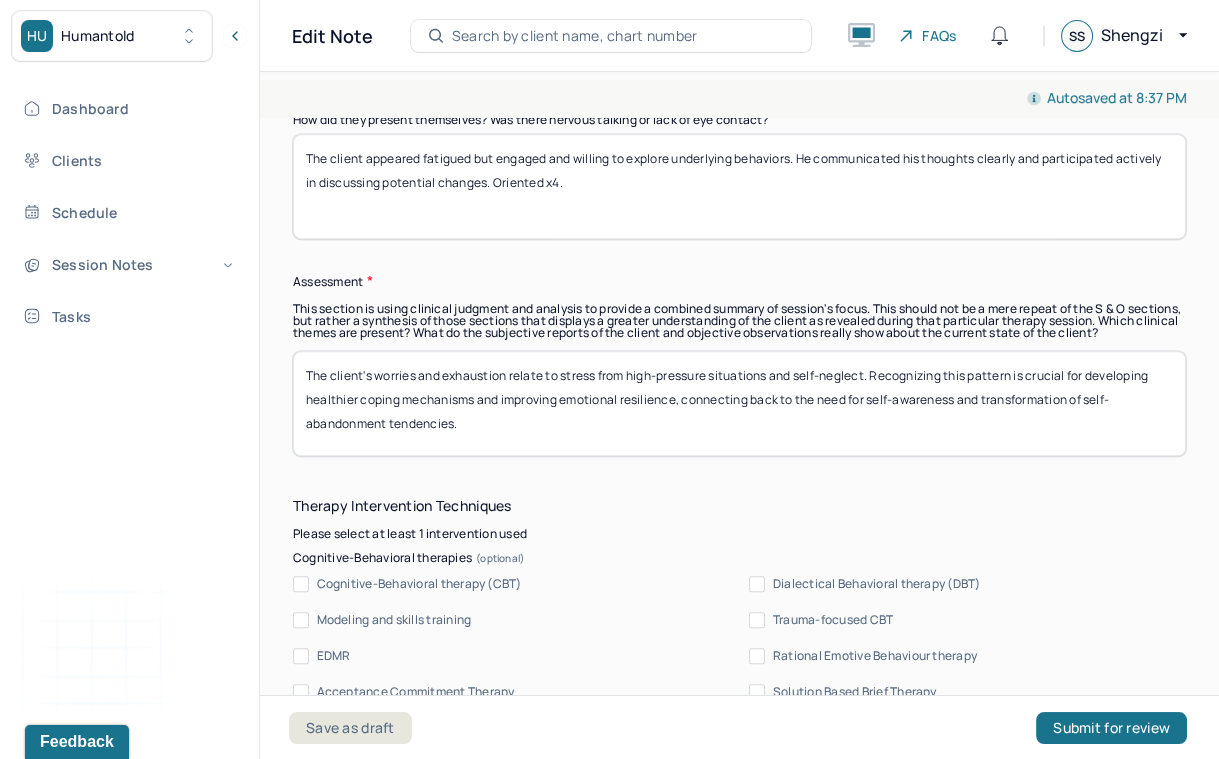 scroll, scrollTop: 16, scrollLeft: 0, axis: vertical 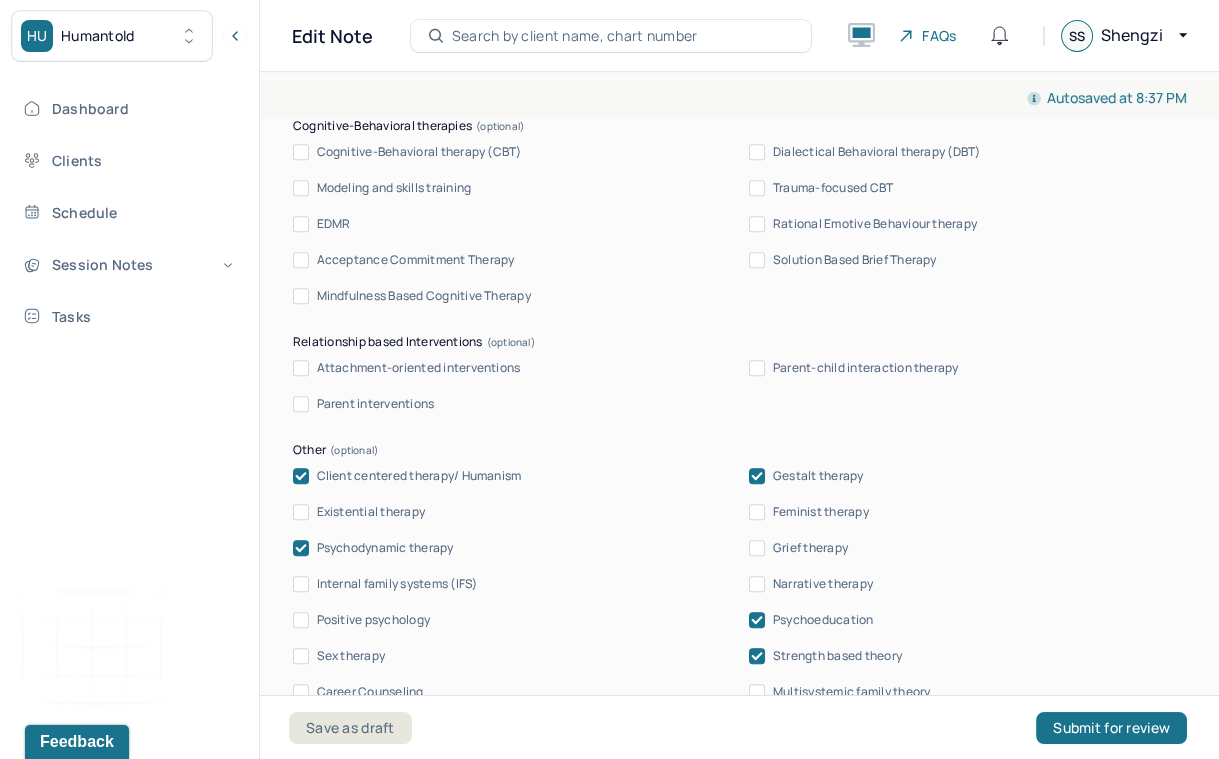 type on "The client's worries and exhaustion relate to stress from high-pressure situations and self-neglect. Recognizing this pattern is crucial for developing healthier coping mechanisms and improving emotional resilience, connecting back to the need for self-awareness and transformation of self-abandonment tendencies." 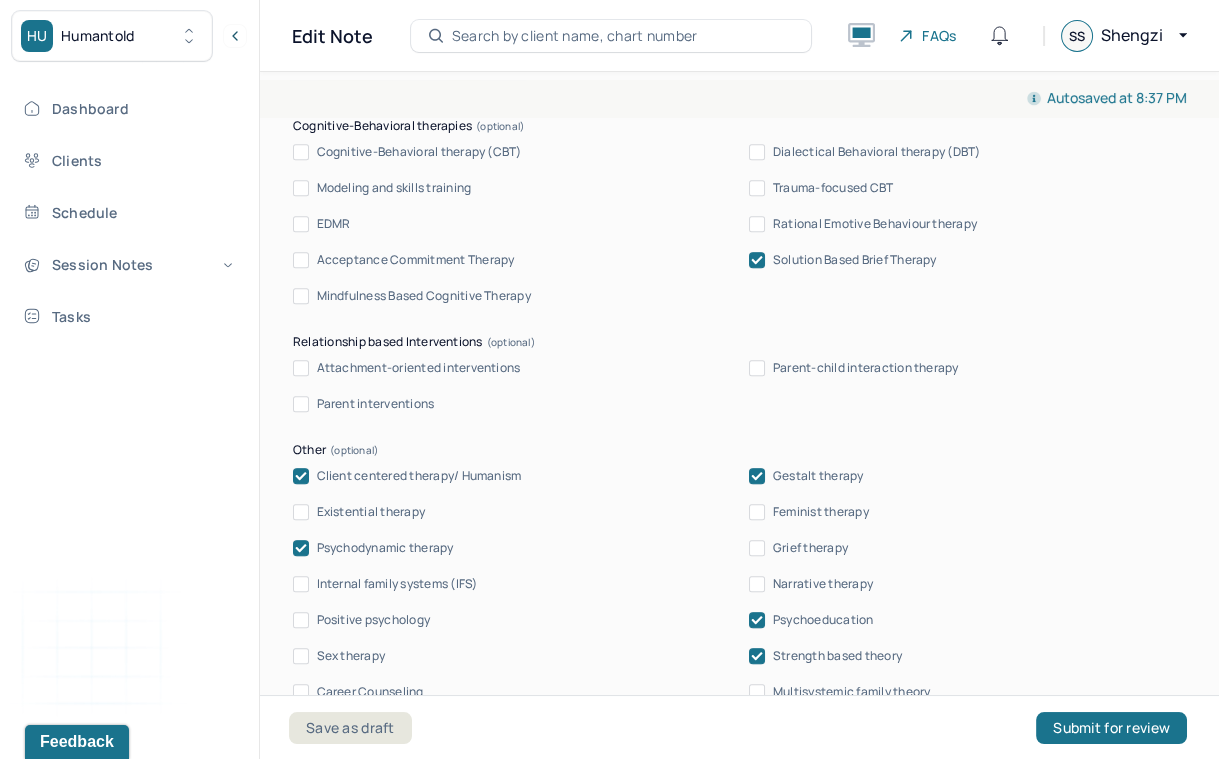 click 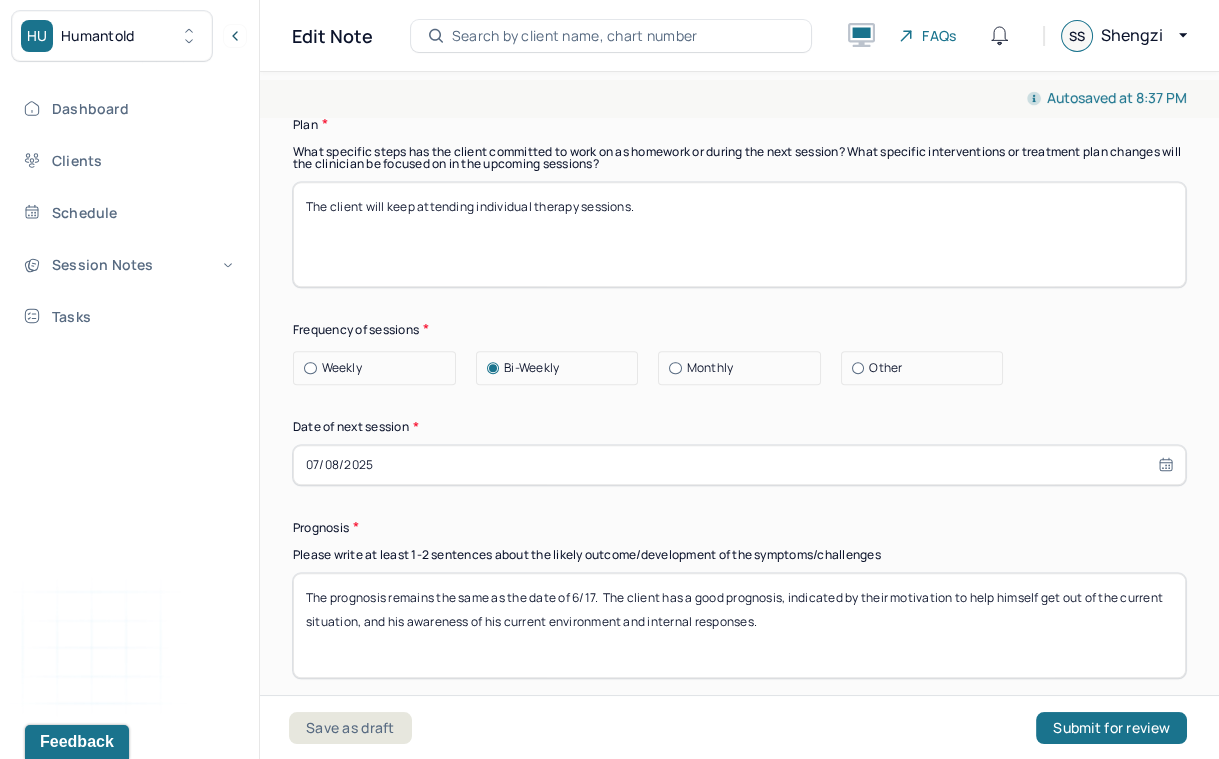 scroll, scrollTop: 2771, scrollLeft: 0, axis: vertical 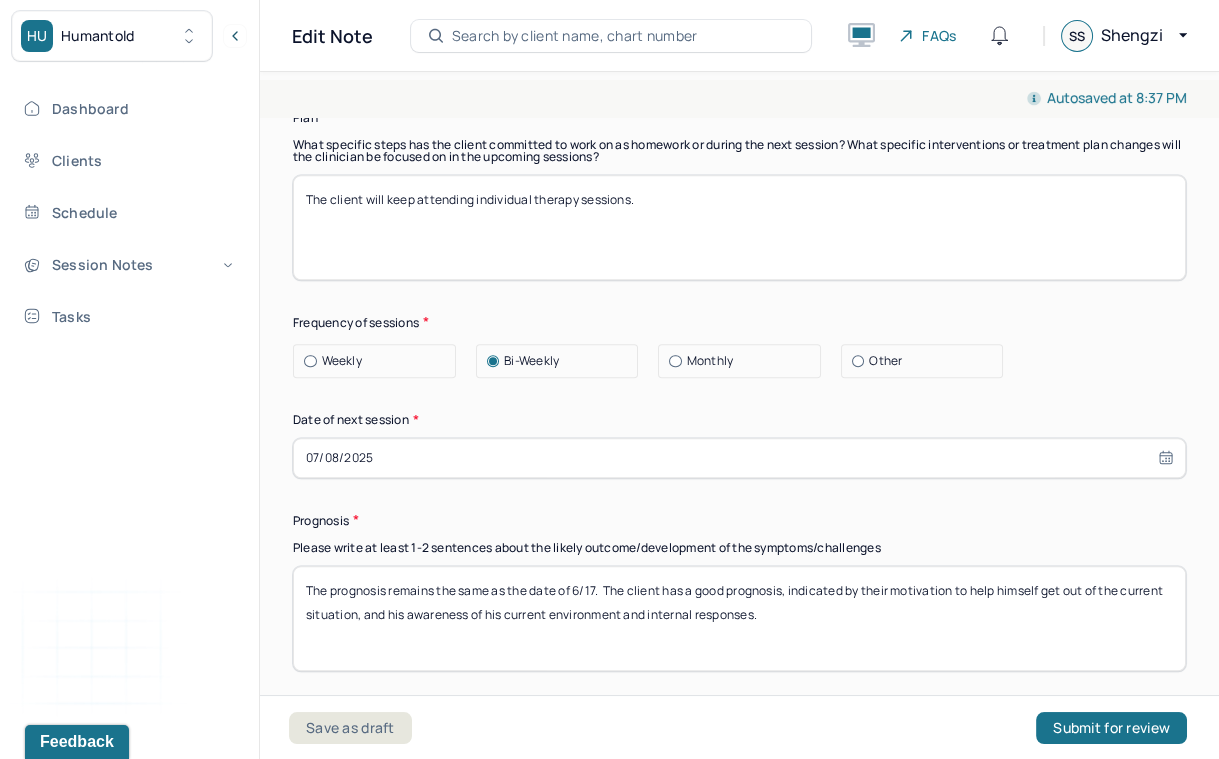 select on "6" 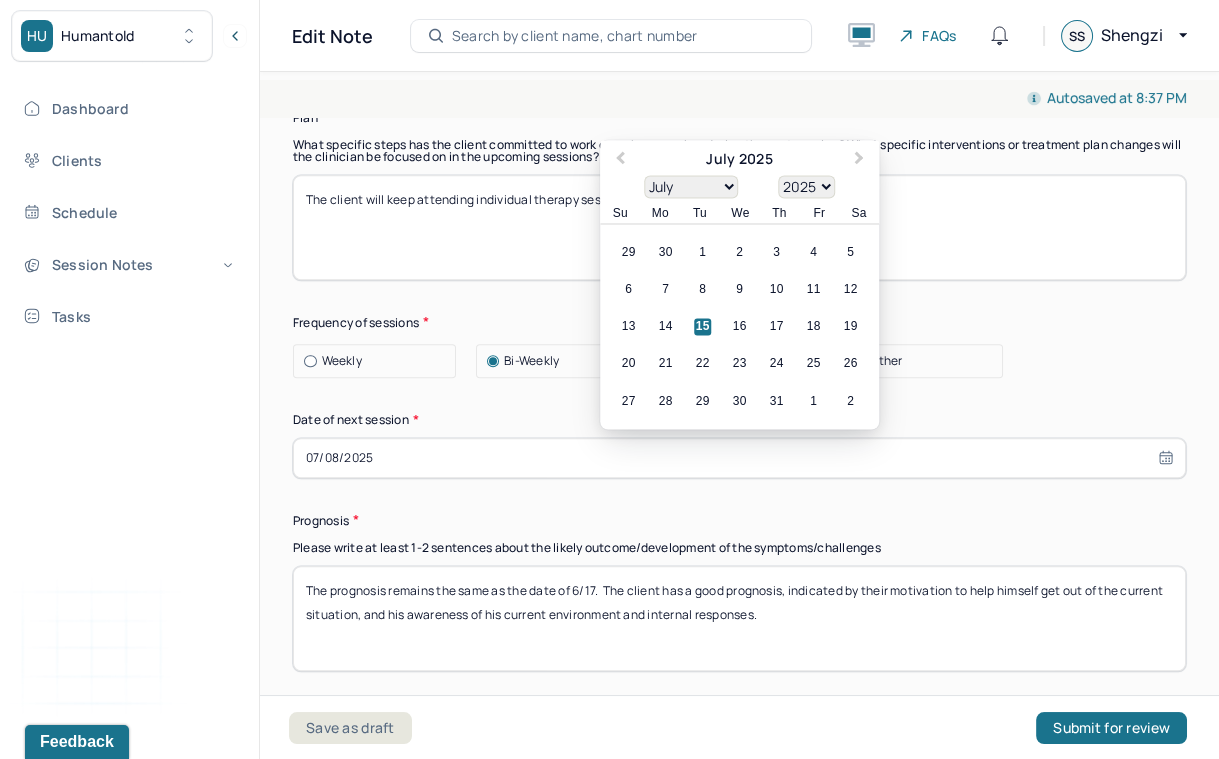 click on "07/08/2025" at bounding box center [739, 458] 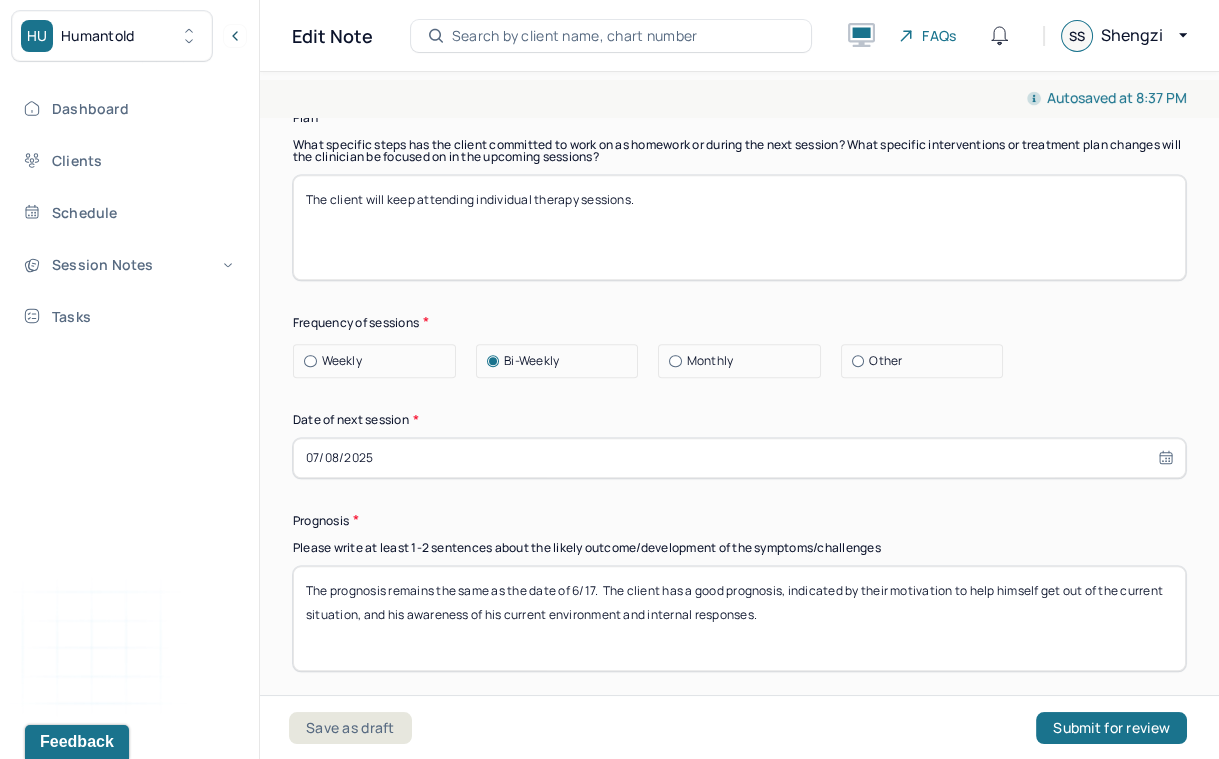 click on "Therapy Intervention Techniques Please select at least 1 intervention used Cognitive-Behavioral therapies Cognitive-Behavioral therapy (CBT) Dialectical Behavioral therapy (DBT) Modeling and skills training Trauma-focused CBT EDMR Rational Emotive Behaviour therapy Acceptance Commitment Therapy Solution Based Brief Therapy Mindfulness Based Cognitive Therapy Relationship based Interventions Attachment-oriented interventions Parent-child interaction therapy Parent interventions Other Client centered therapy/ Humanism Gestalt therapy Existential therapy Feminist therapy Psychodynamic therapy Grief therapy Internal family systems (IFS) Narrative therapy Positive psychology Psychoeducation Sex therapy Strength based theory Career Counseling Multisystemic family theory Plan What specific steps has the client committed to work on as homework or during the next session? What specific interventions or treatment plan changes will the clinician be focused on in the upcoming sessions? Frequency of sessions Weekly Other" at bounding box center (739, 139) 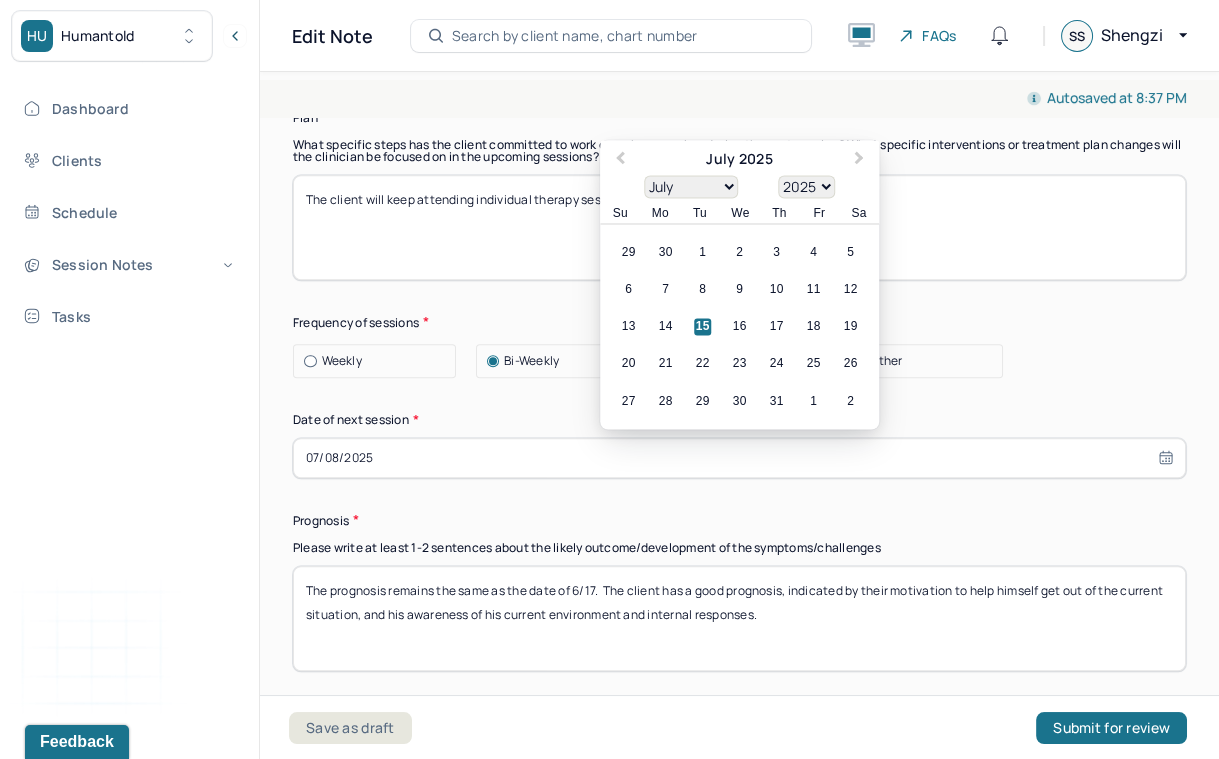 click on "07/08/2025" at bounding box center [739, 458] 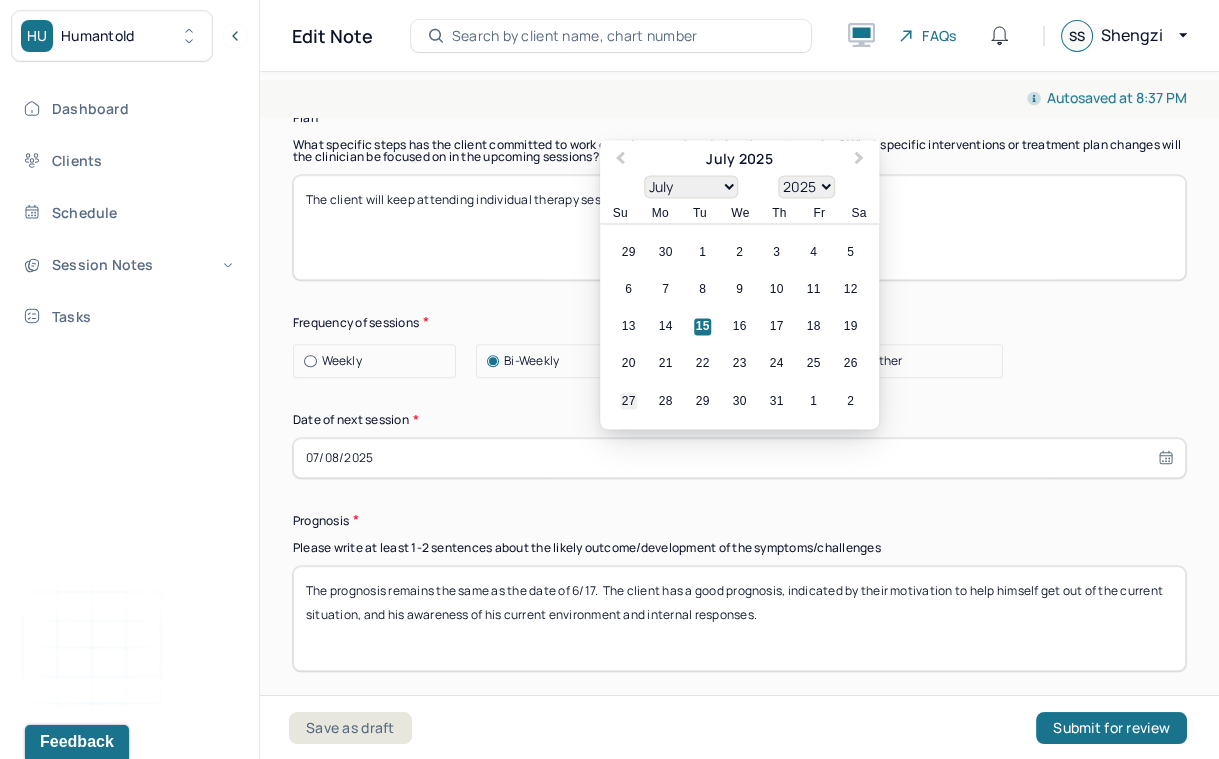 click on "27" at bounding box center (628, 400) 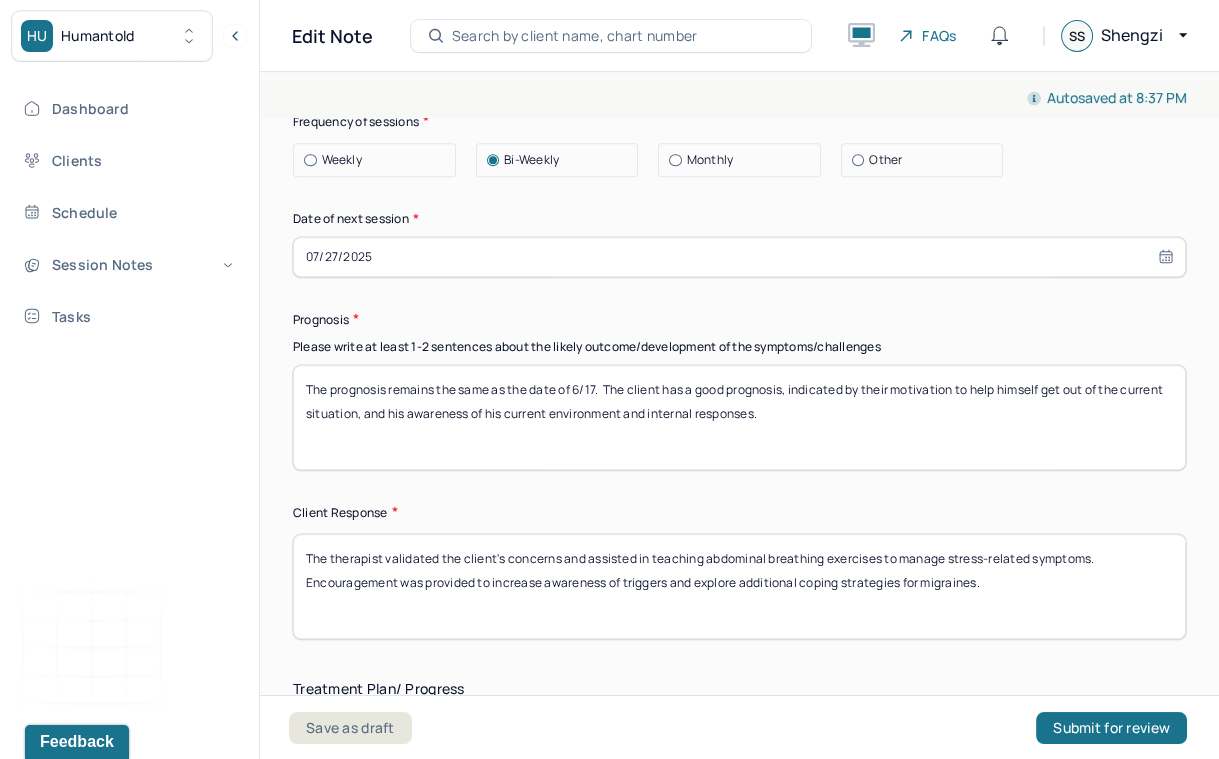 scroll, scrollTop: 3007, scrollLeft: 0, axis: vertical 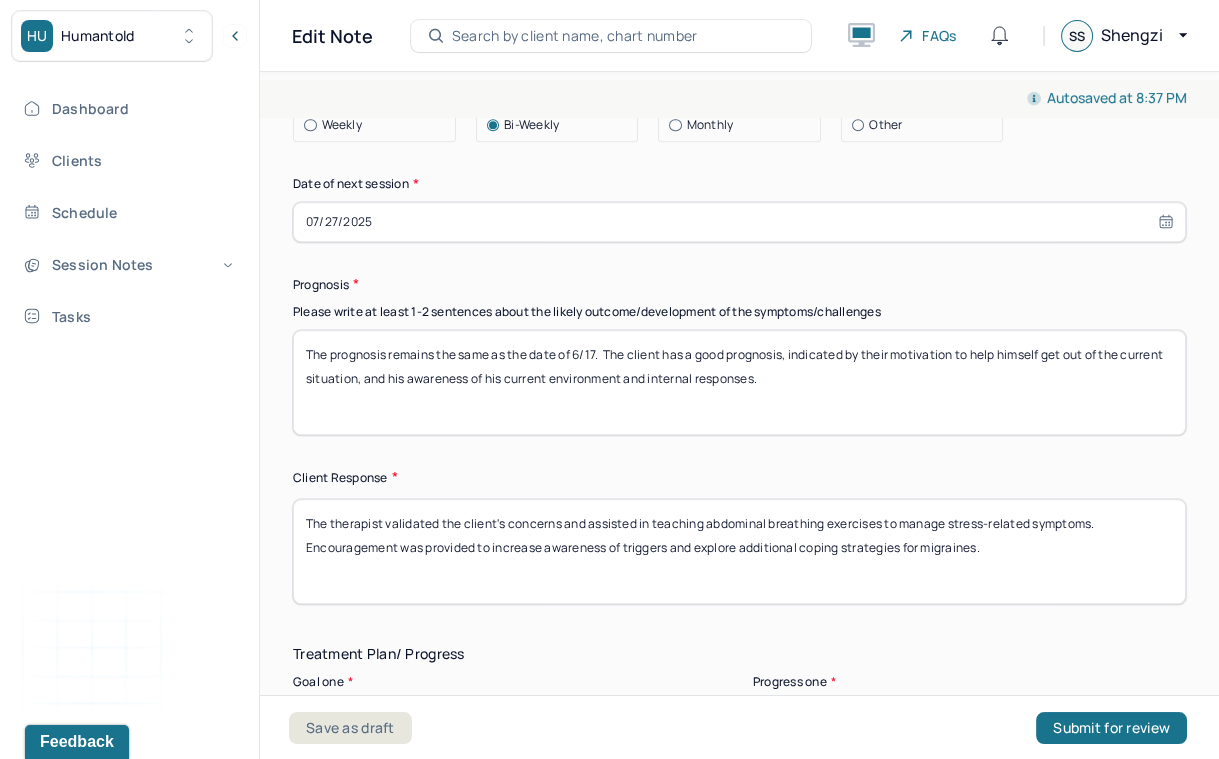 select on "6" 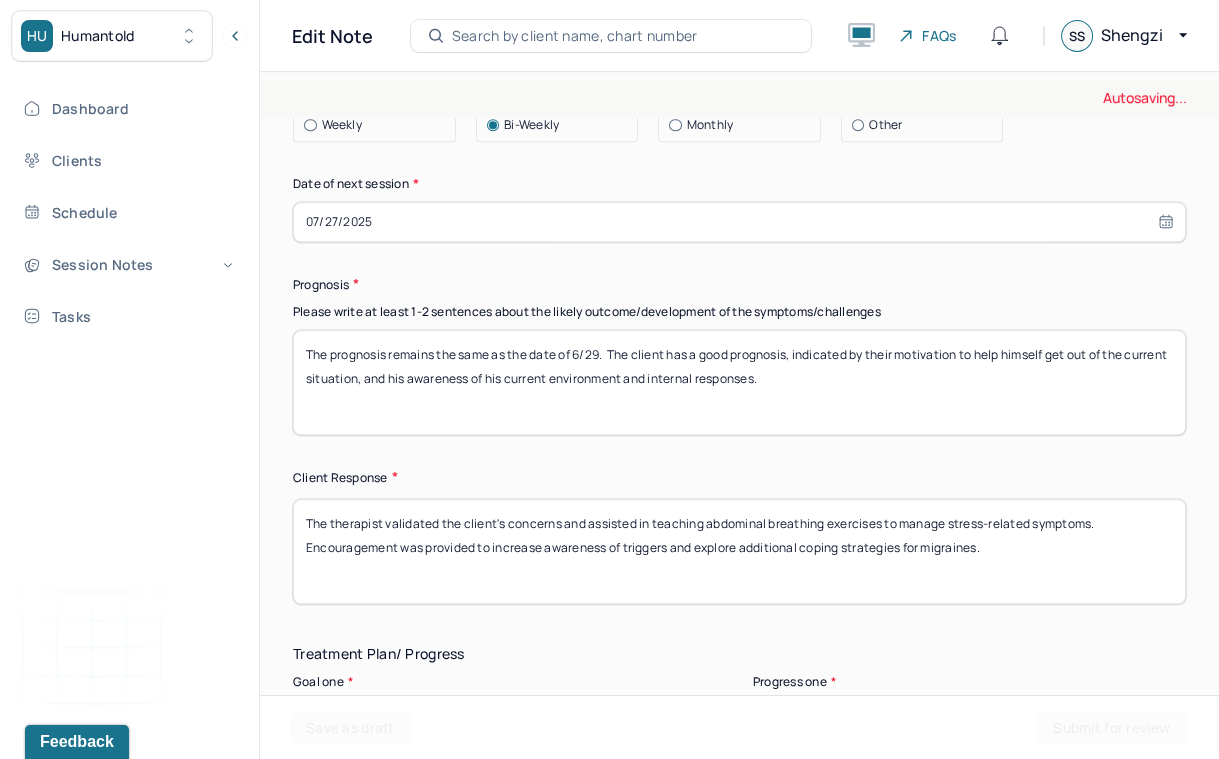 type on "The prognosis remains the same as the date of 6/29.  The client has a good prognosis, indicated by their motivation to help himself get out of the current situation, and his awareness of his current environment and internal responses." 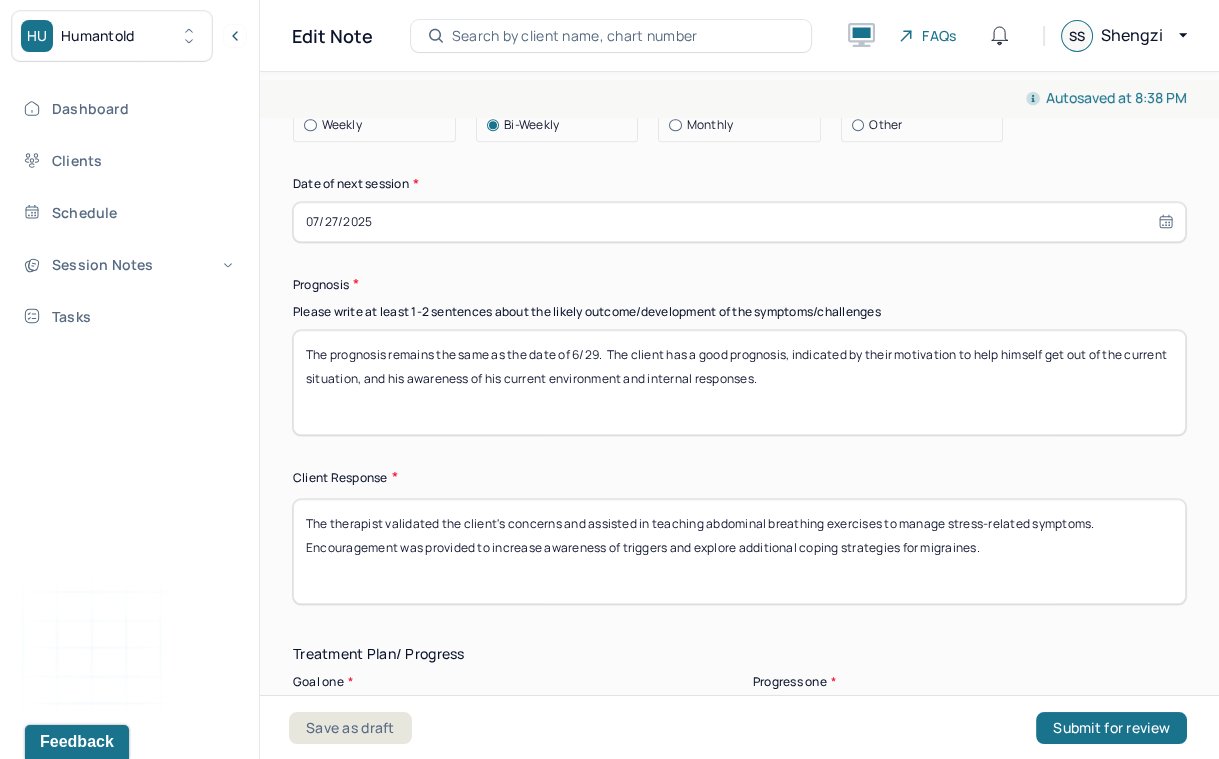 click on "The therapist validated the client's concerns and assisted in teaching abdominal breathing exercises to manage stress-related symptoms. Encouragement was provided to increase awareness of triggers and explore additional coping strategies for migraines." at bounding box center (739, 551) 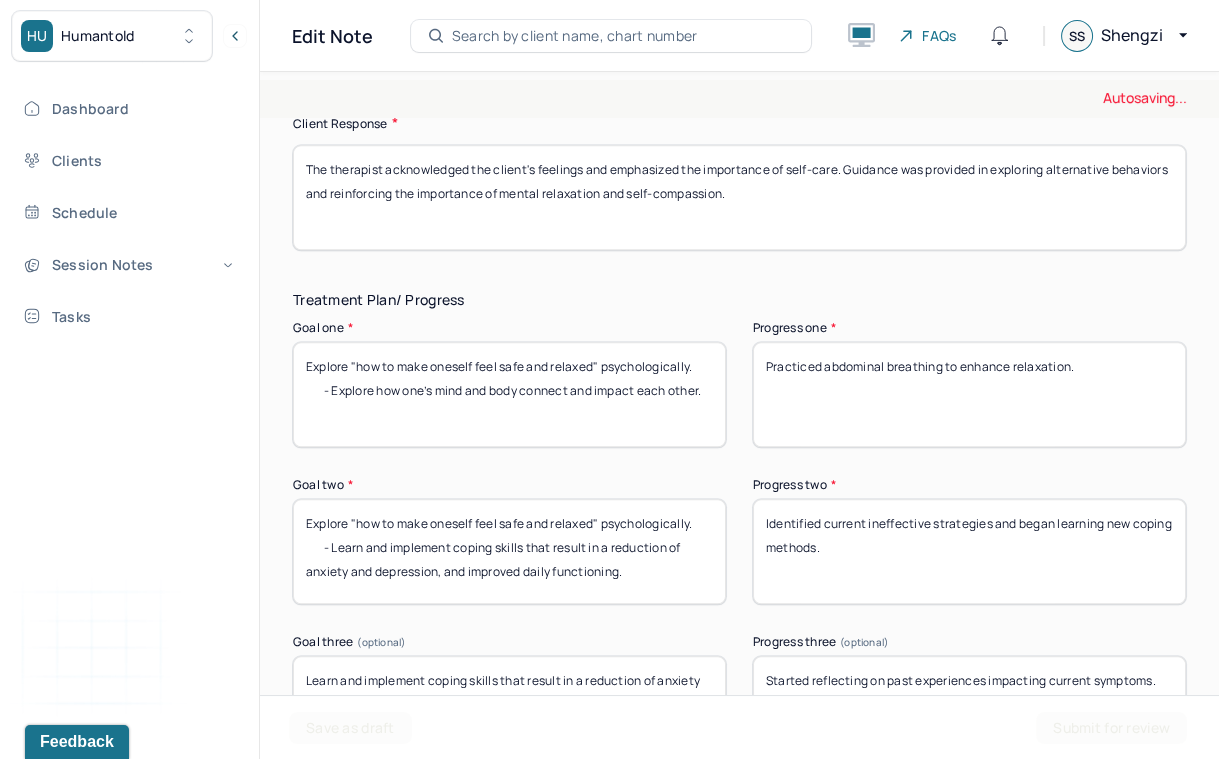 scroll, scrollTop: 3366, scrollLeft: 0, axis: vertical 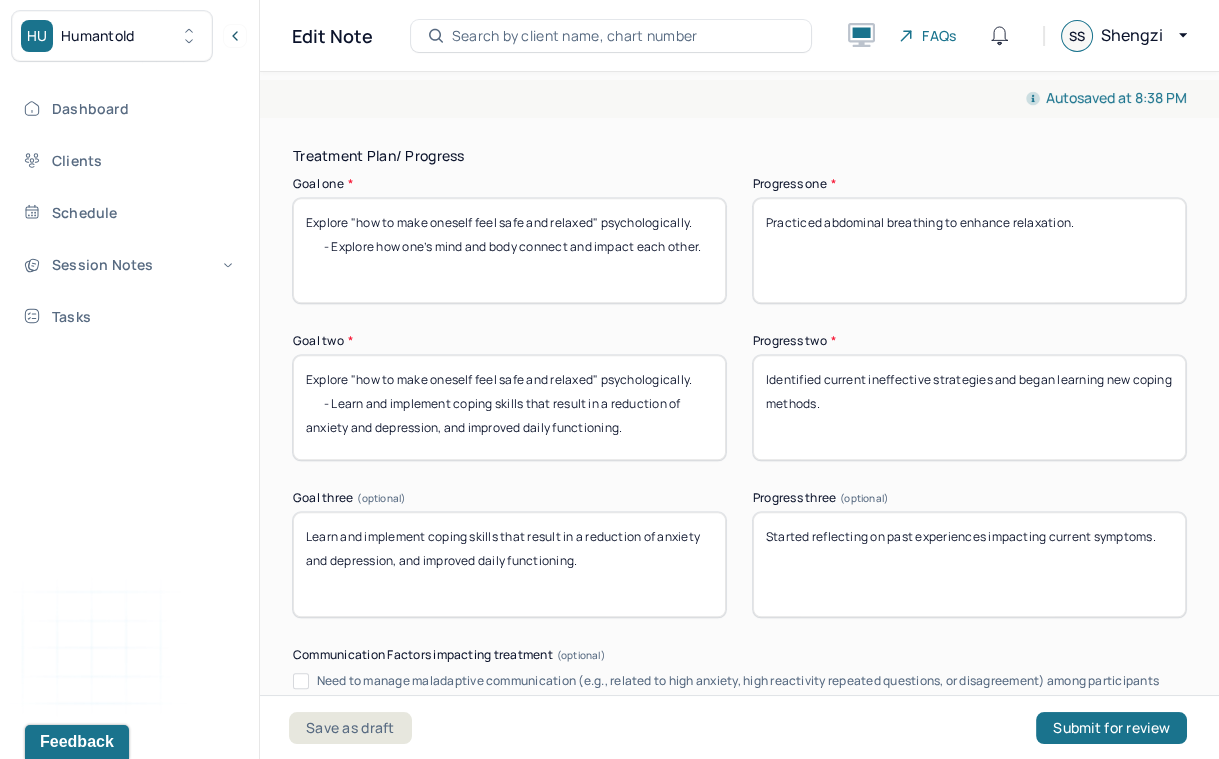 type on "The therapist acknowledged the client's feelings and emphasized the importance of self-care. Guidance was provided in exploring alternative behaviors and reinforcing the importance of mental relaxation and self-compassion." 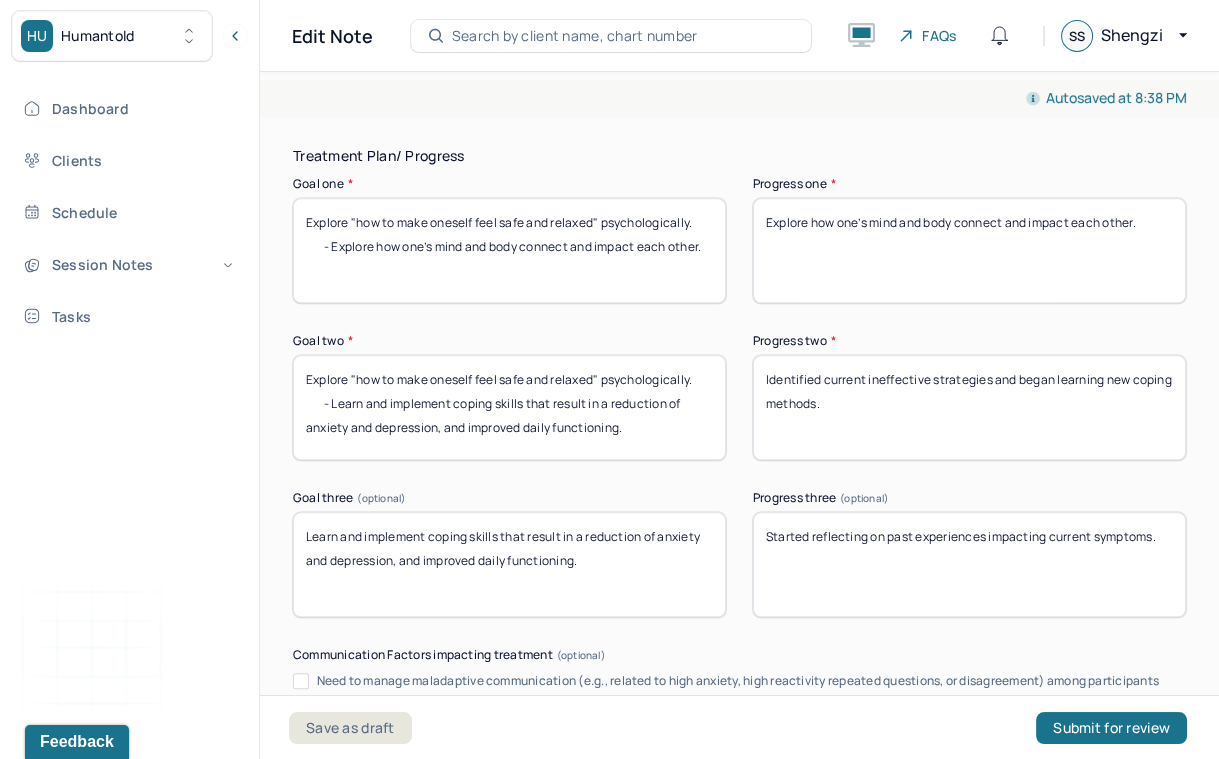 paste on "Identified stress-related behaviors and initiated self-awareness practices." 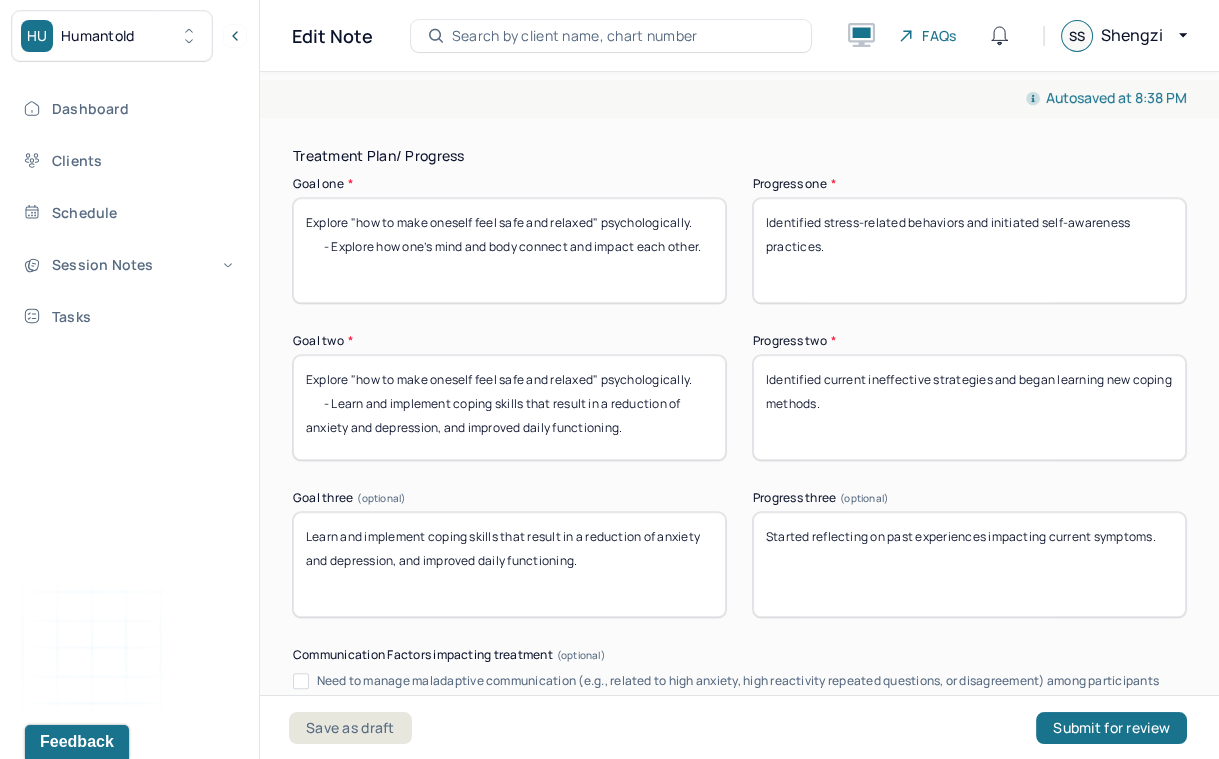 type on "Identified stress-related behaviors and initiated self-awareness practices." 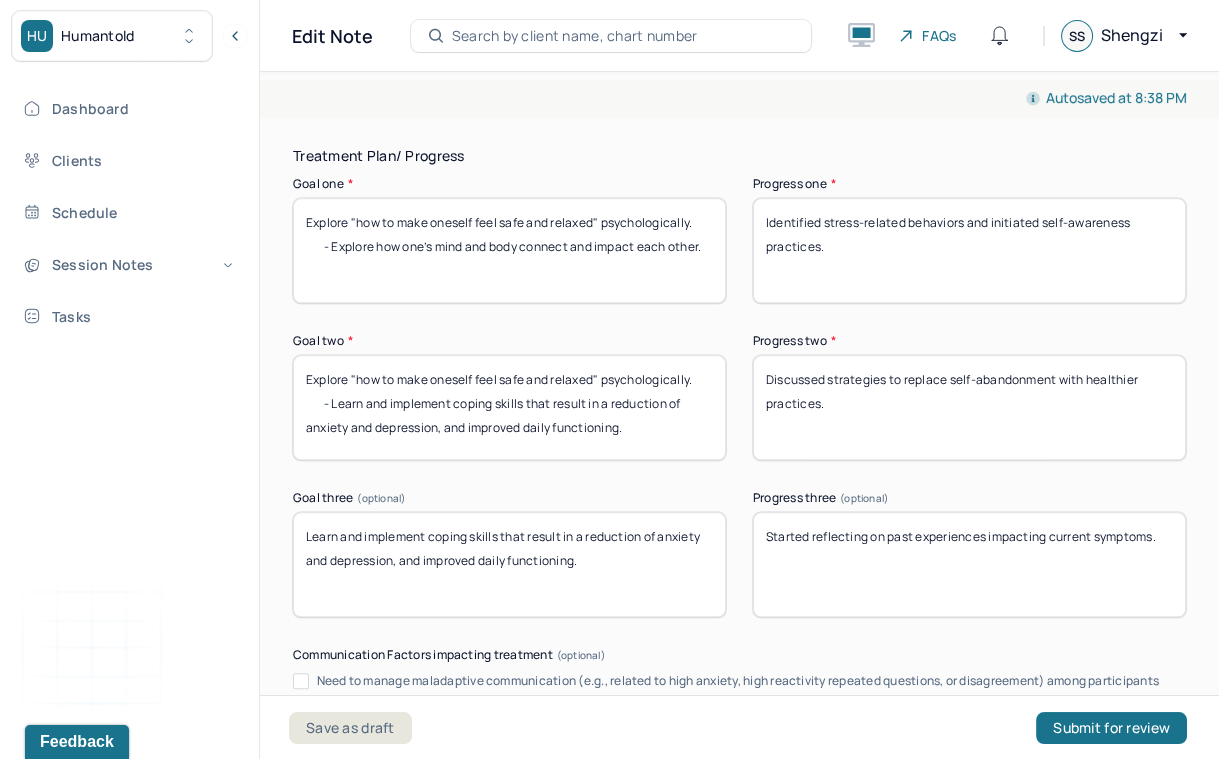 type on "Discussed strategies to replace self-abandonment with healthier practices." 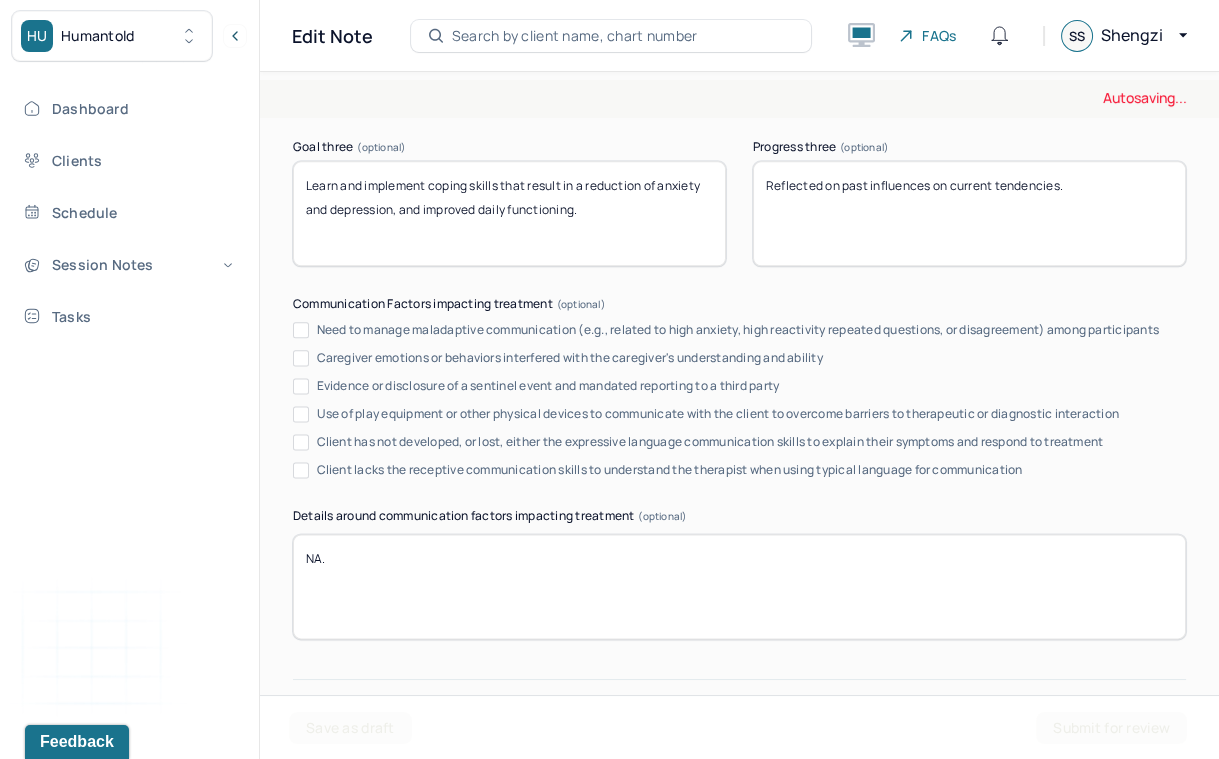 scroll, scrollTop: 4090, scrollLeft: 0, axis: vertical 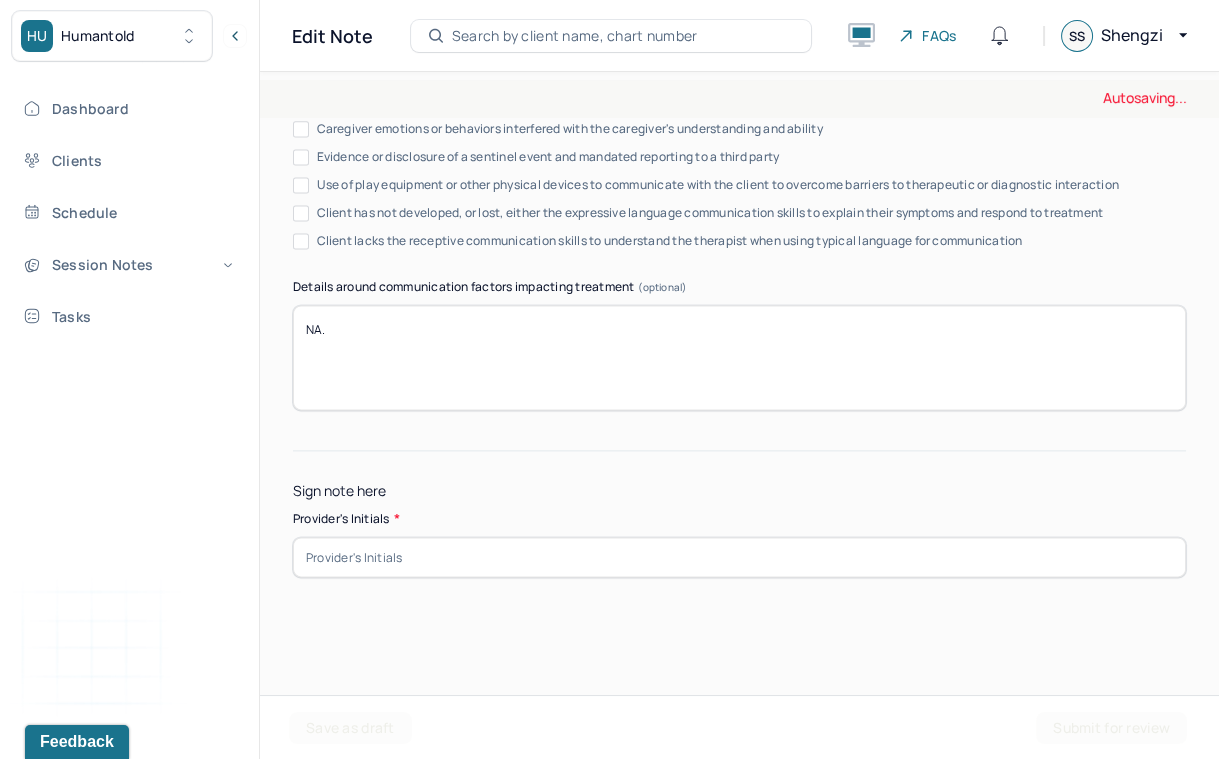 type on "Reflected on past influences on current tendencies." 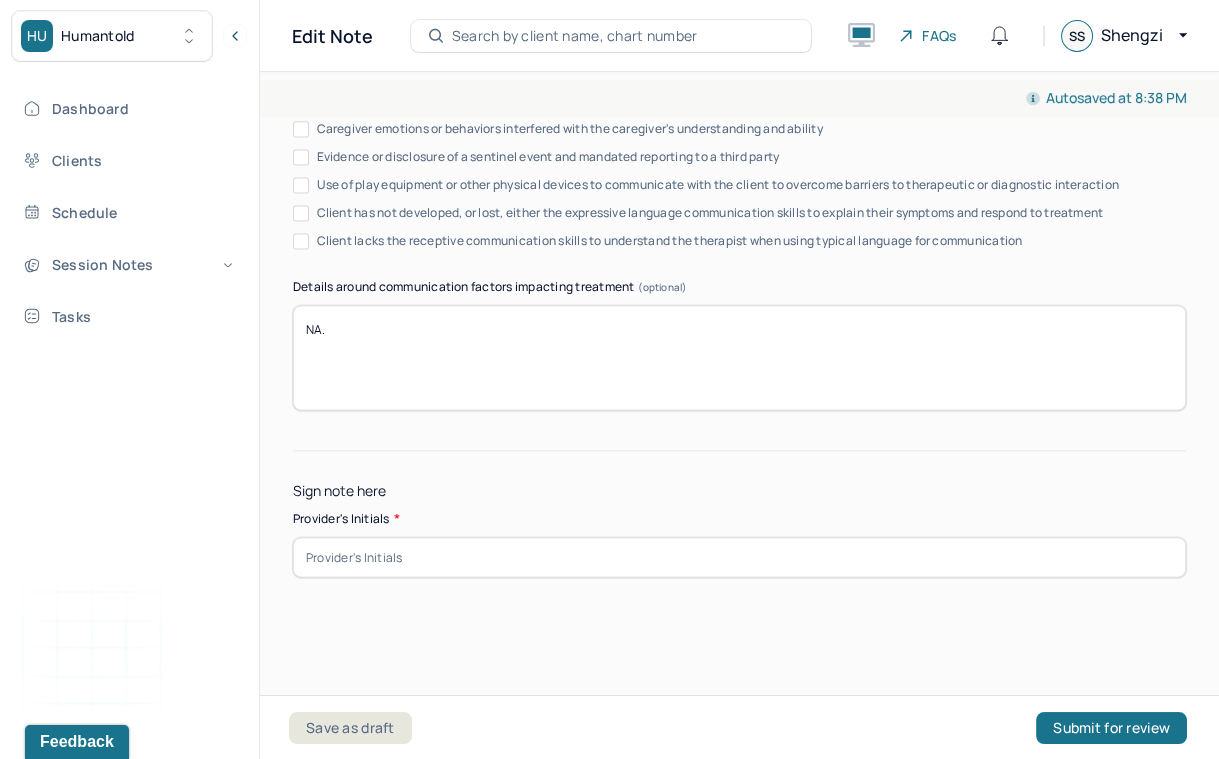 click at bounding box center [739, 557] 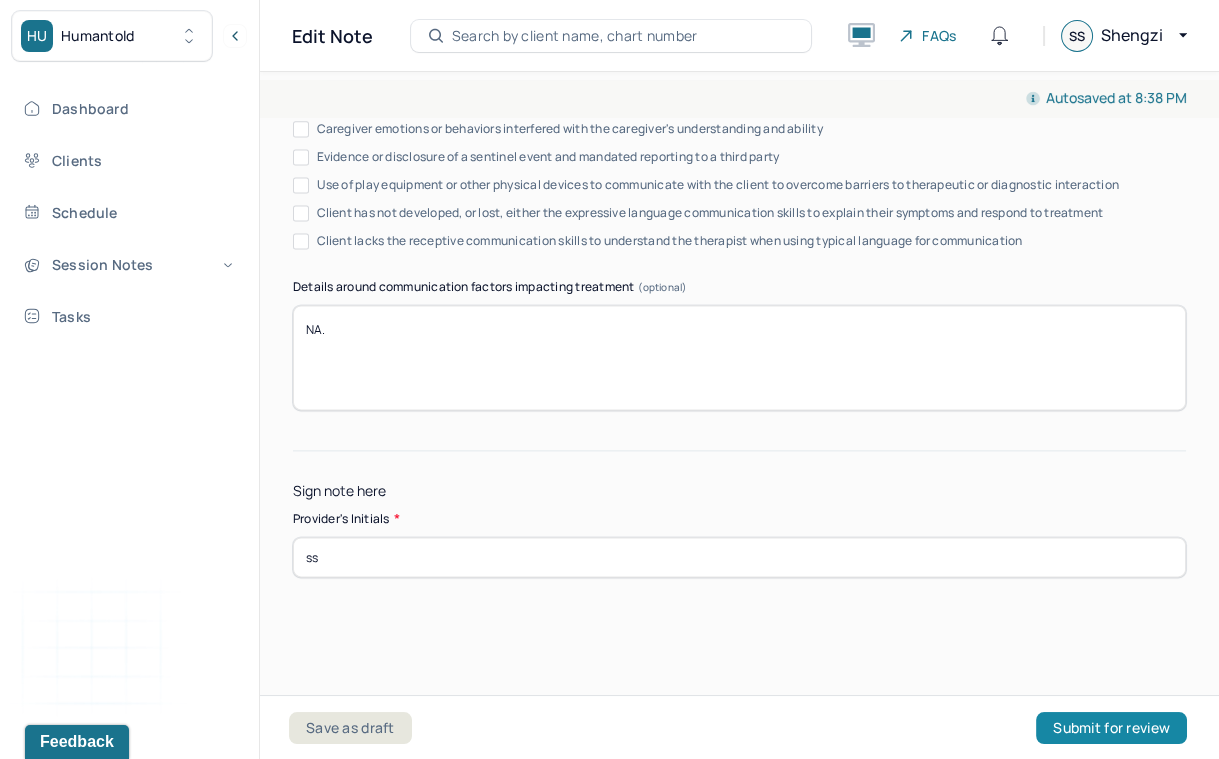 type on "ss" 